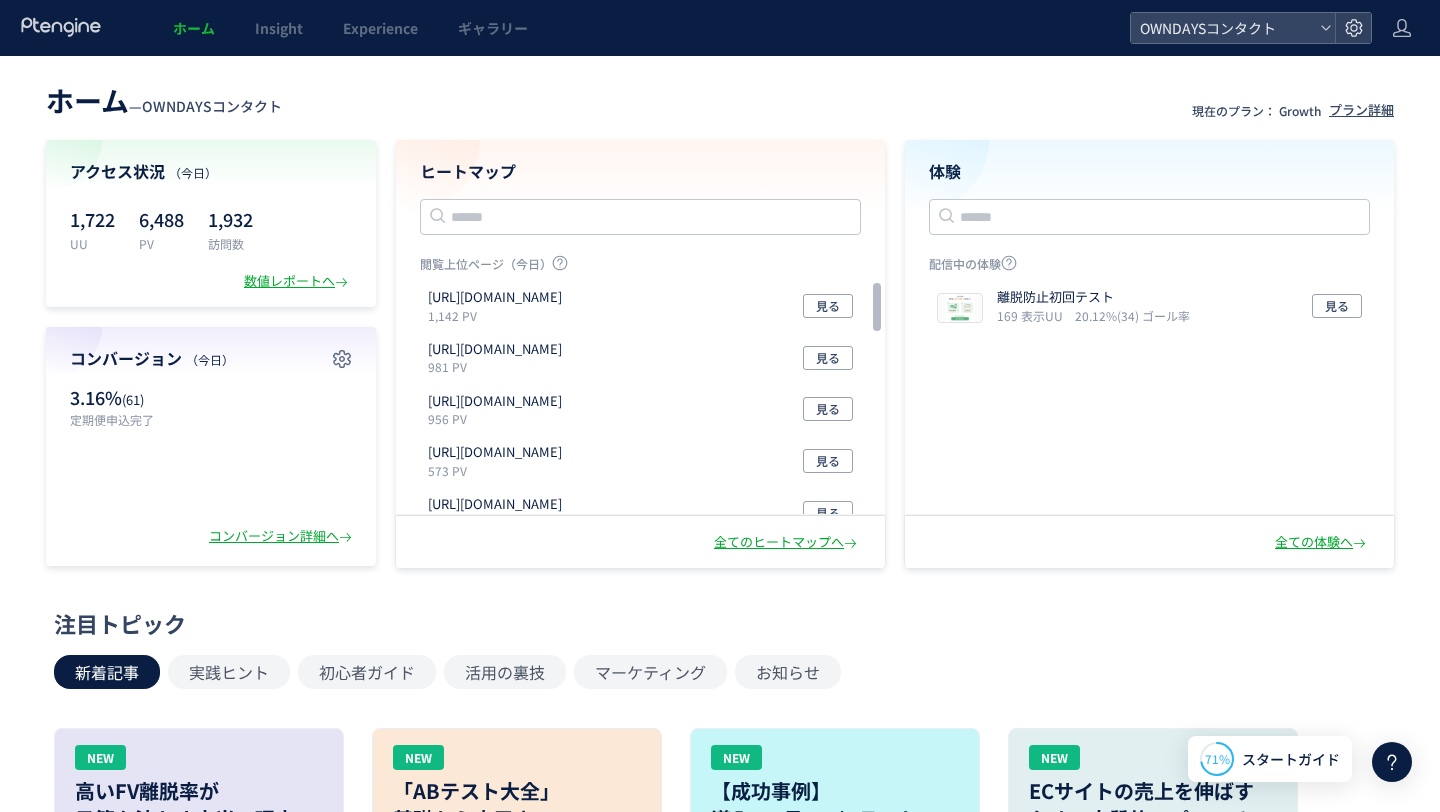 scroll, scrollTop: 0, scrollLeft: 0, axis: both 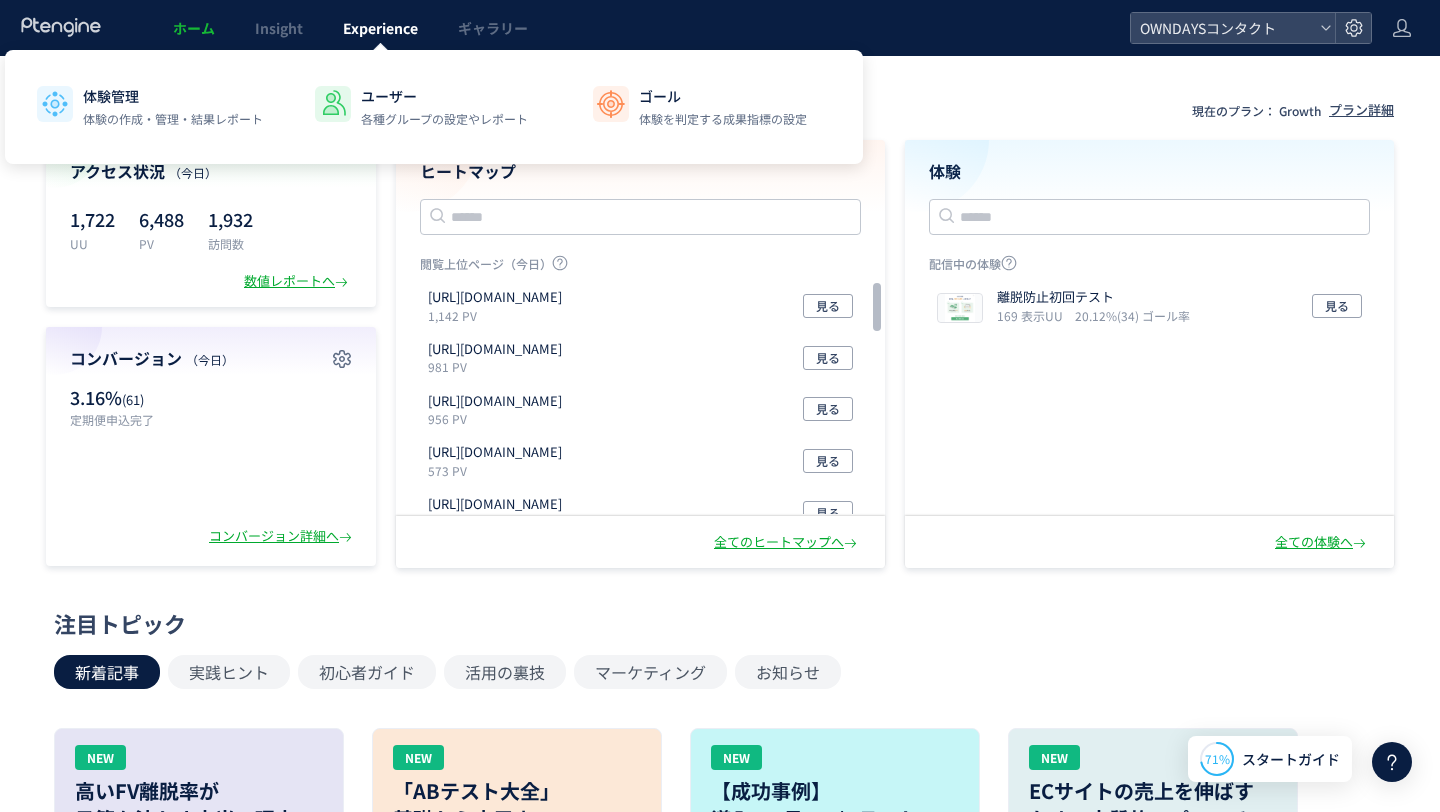 click on "Experience" at bounding box center (380, 28) 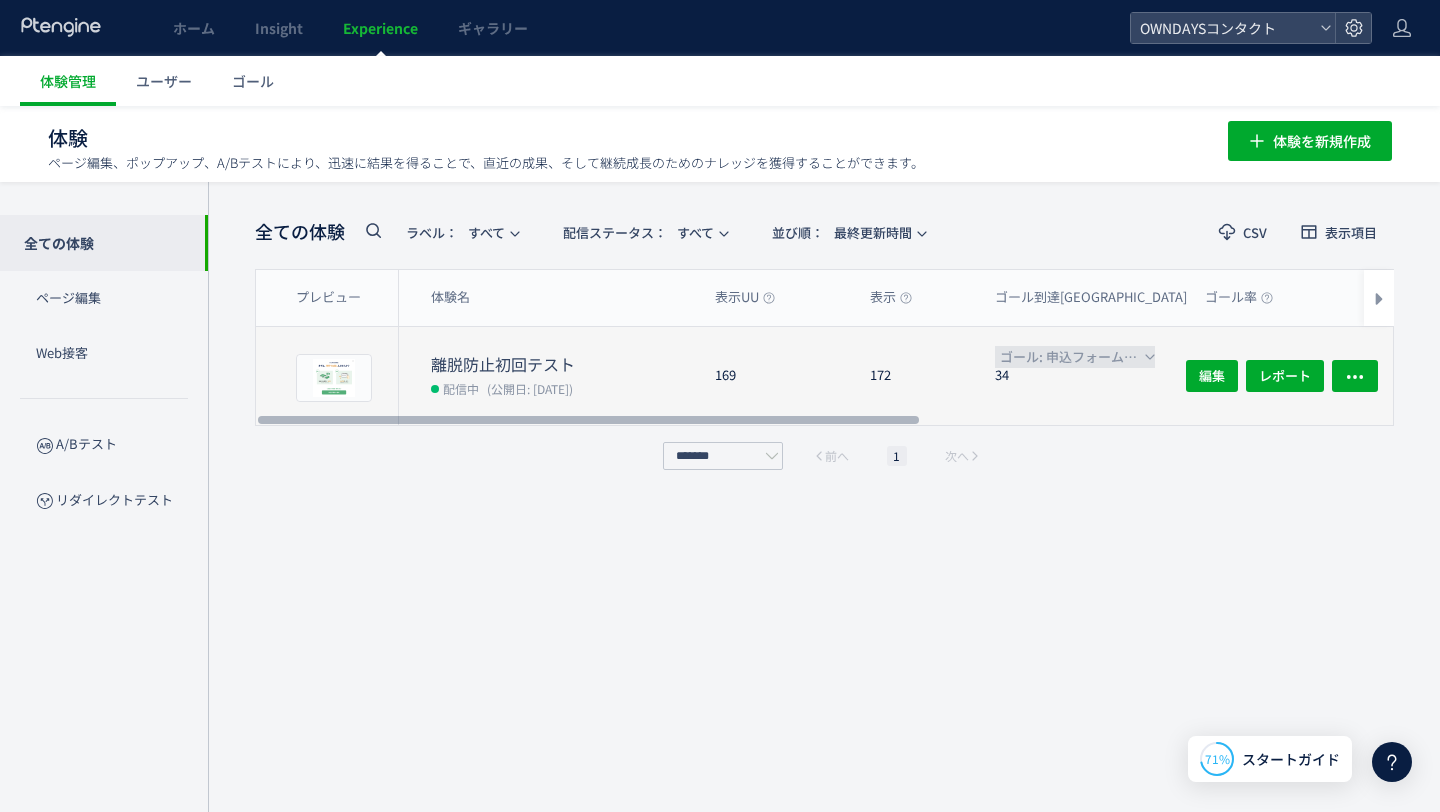 click on "ゴール: 申込フォーム到達" at bounding box center [1070, 357] 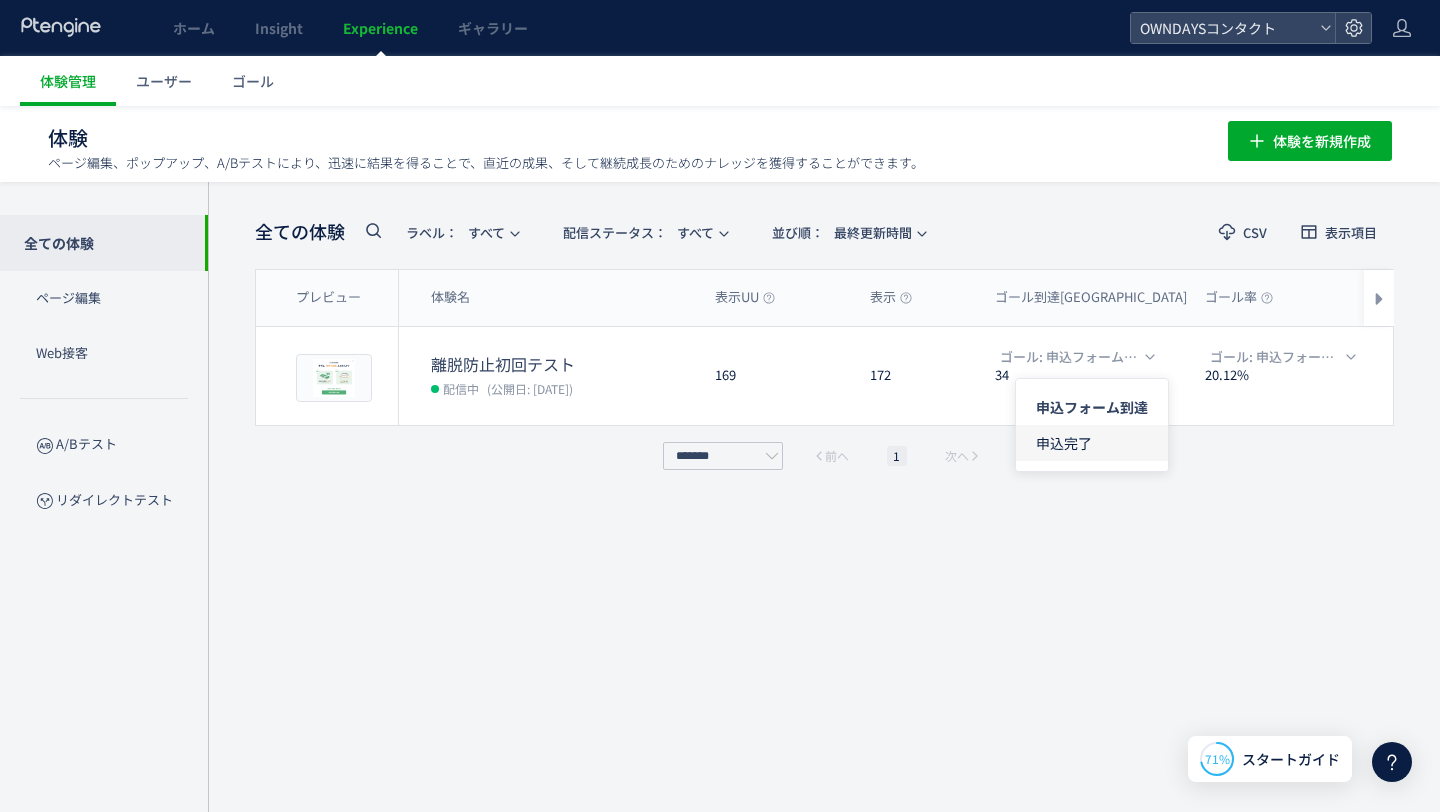 click on "申込完了" 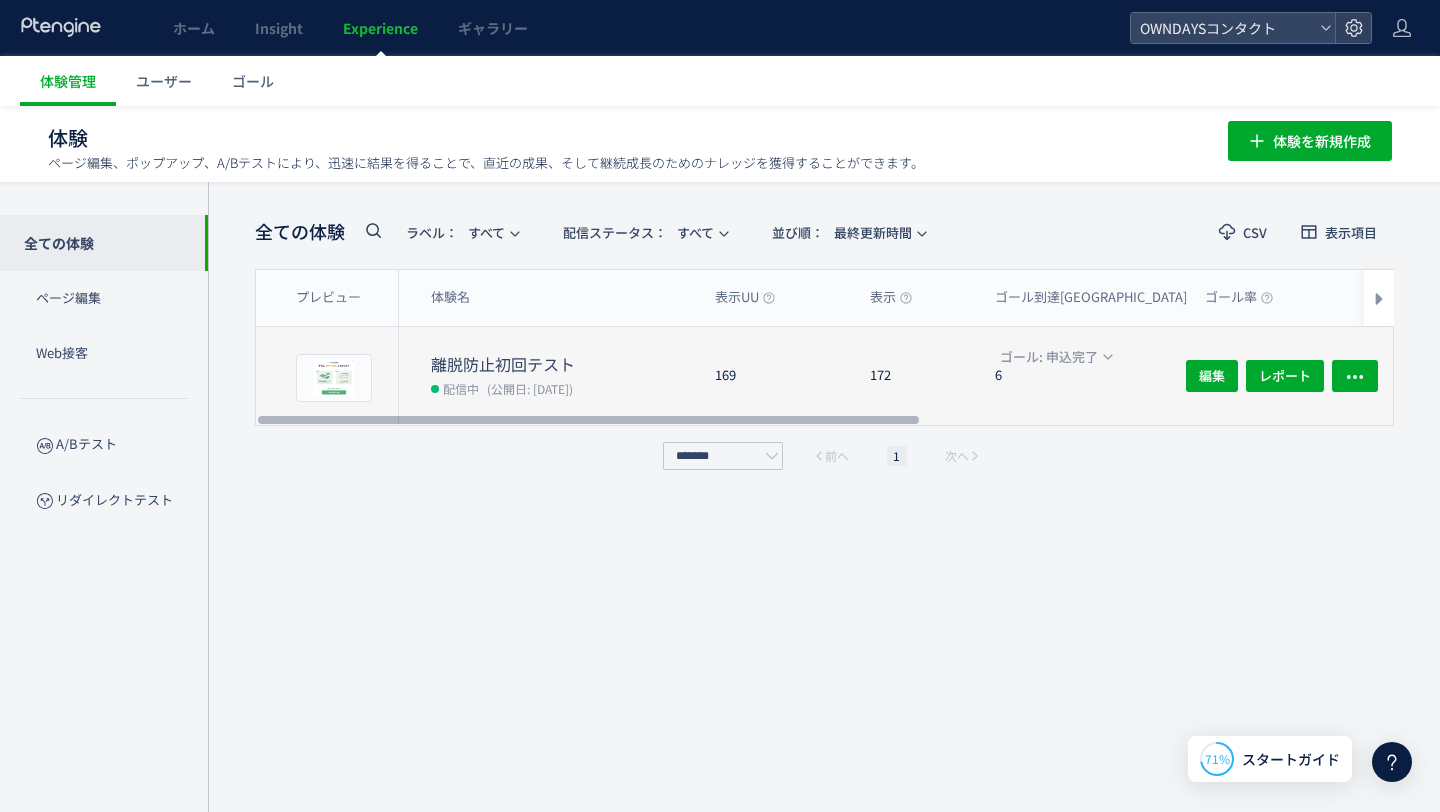 click on "ゴール: 申込完了 6" 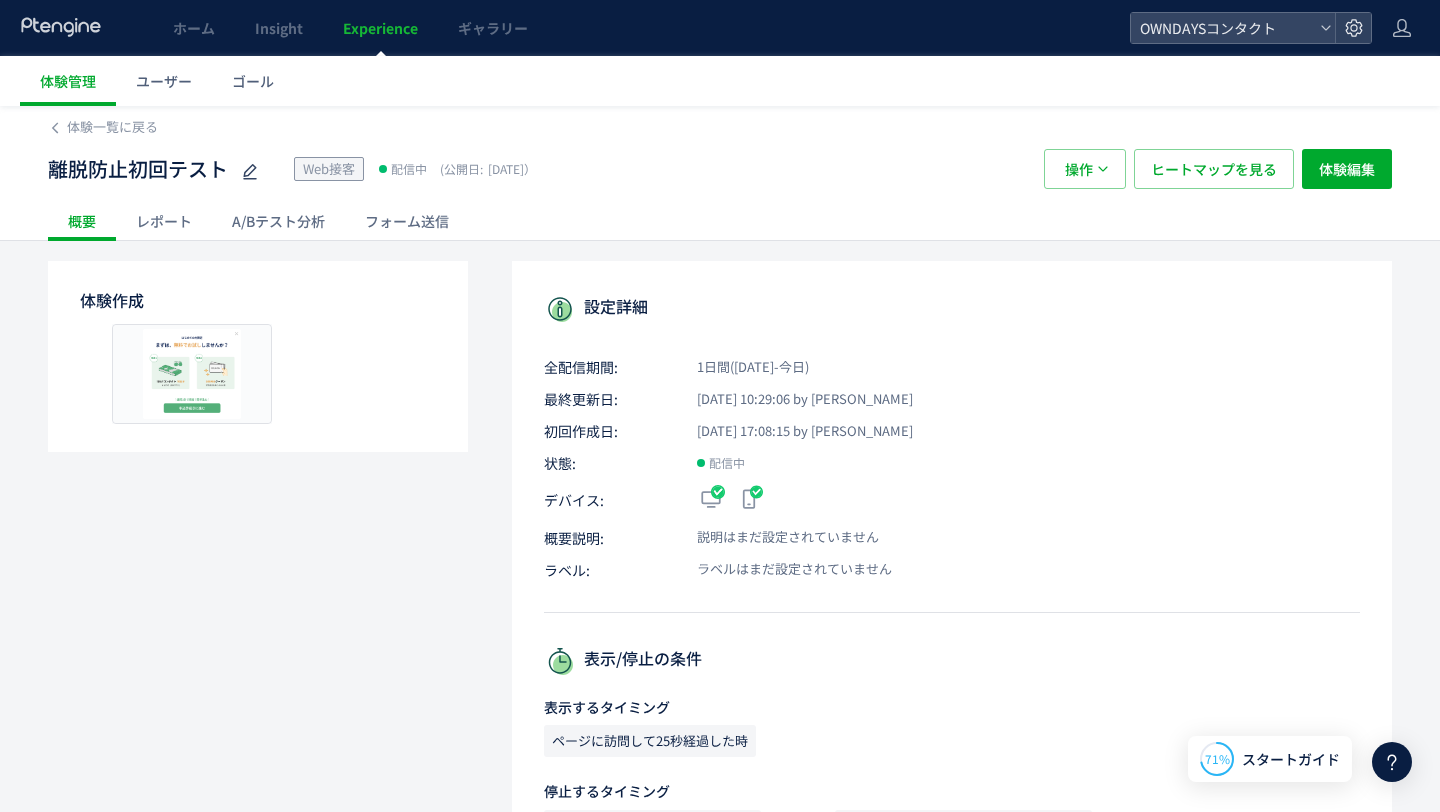 scroll, scrollTop: 0, scrollLeft: 0, axis: both 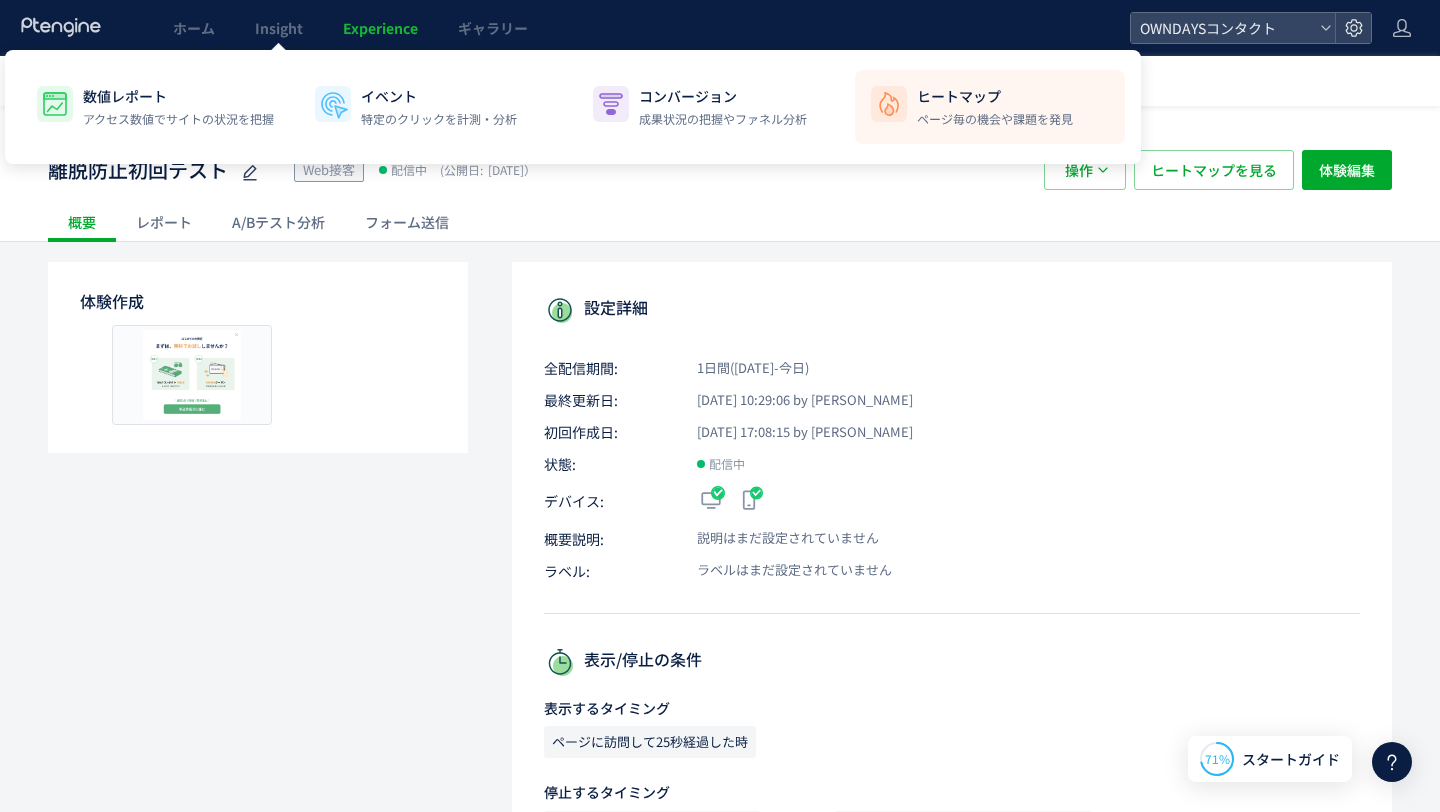 click at bounding box center (889, 104) 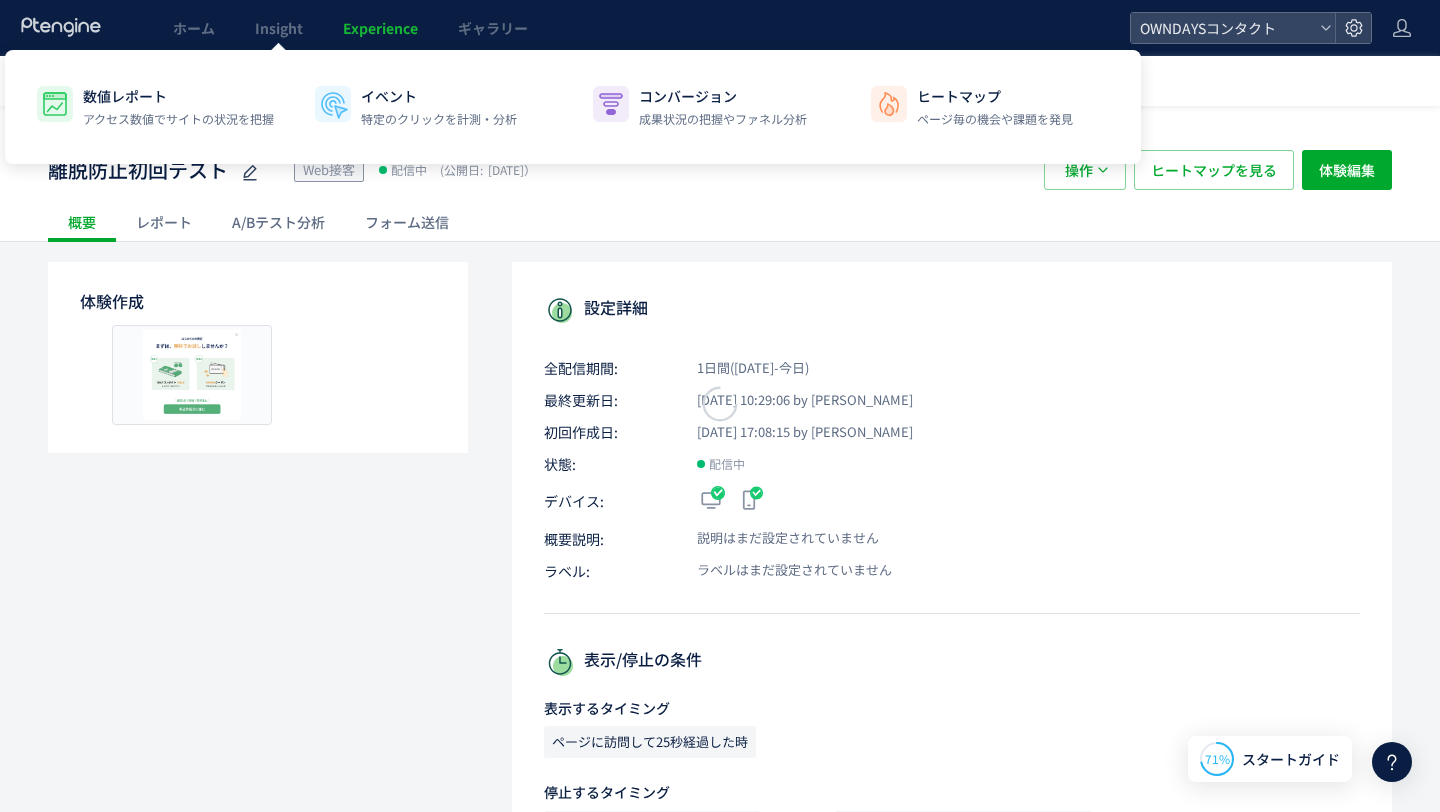 scroll, scrollTop: 0, scrollLeft: 0, axis: both 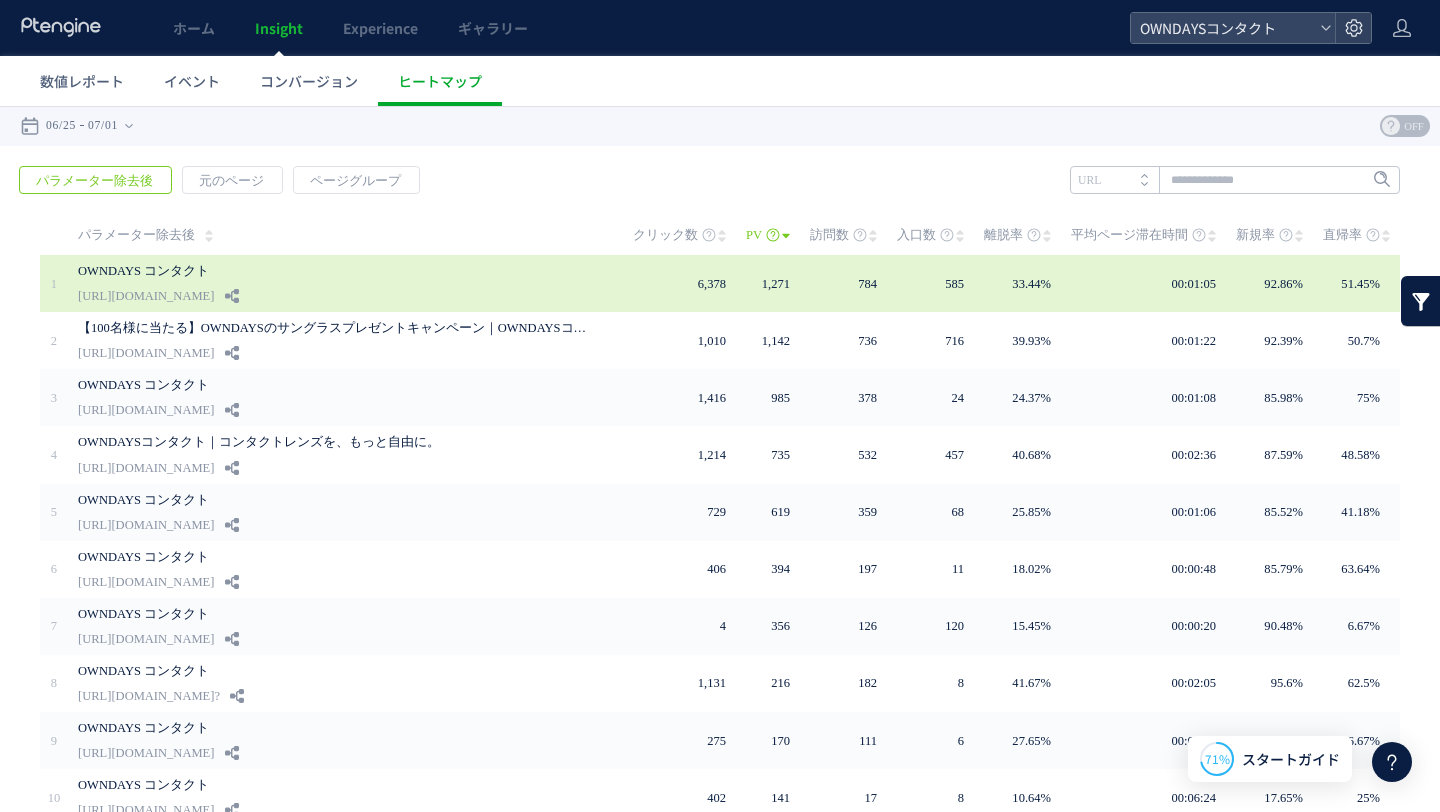 click on "OWNDAYS コンタクト" at bounding box center [338, 271] 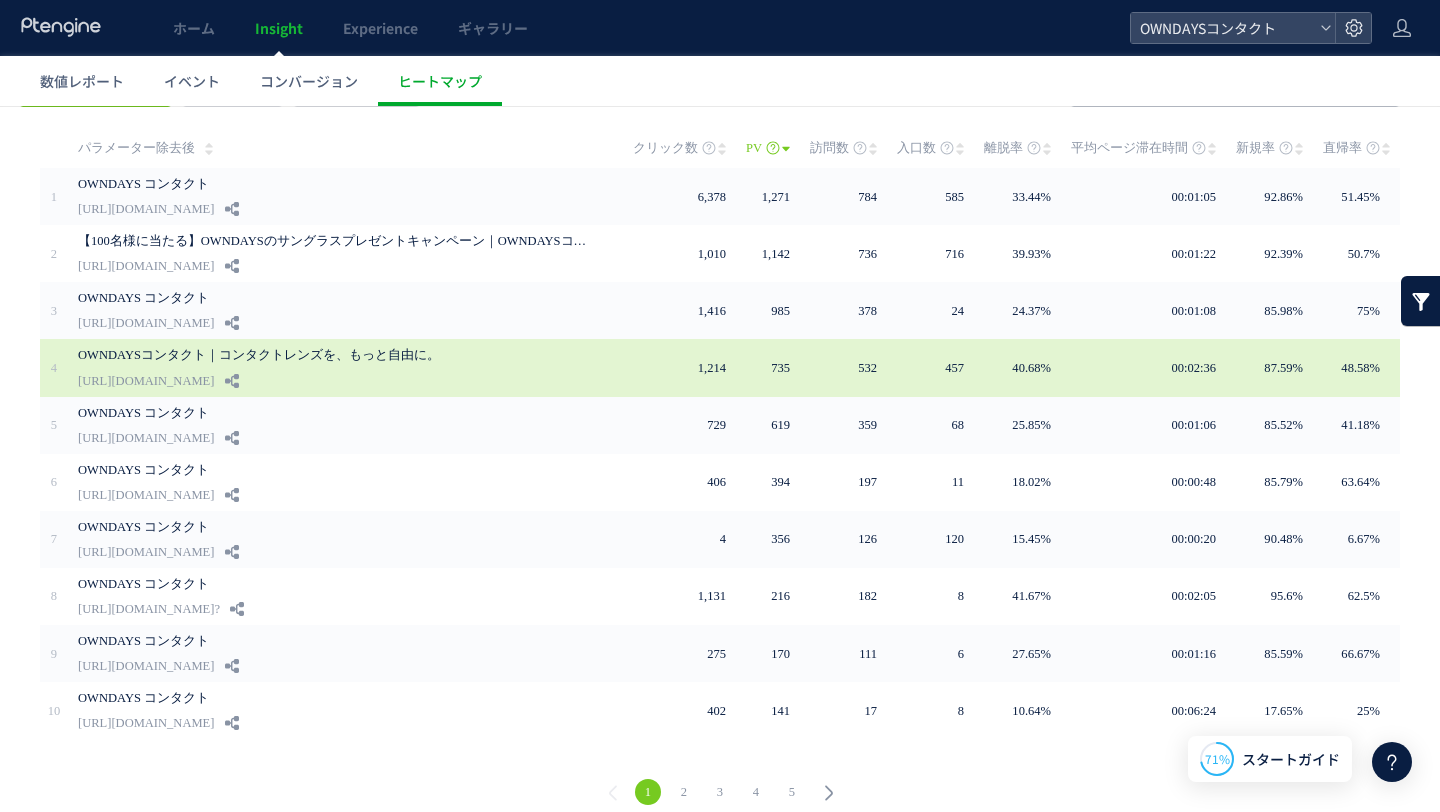 scroll, scrollTop: 104, scrollLeft: 0, axis: vertical 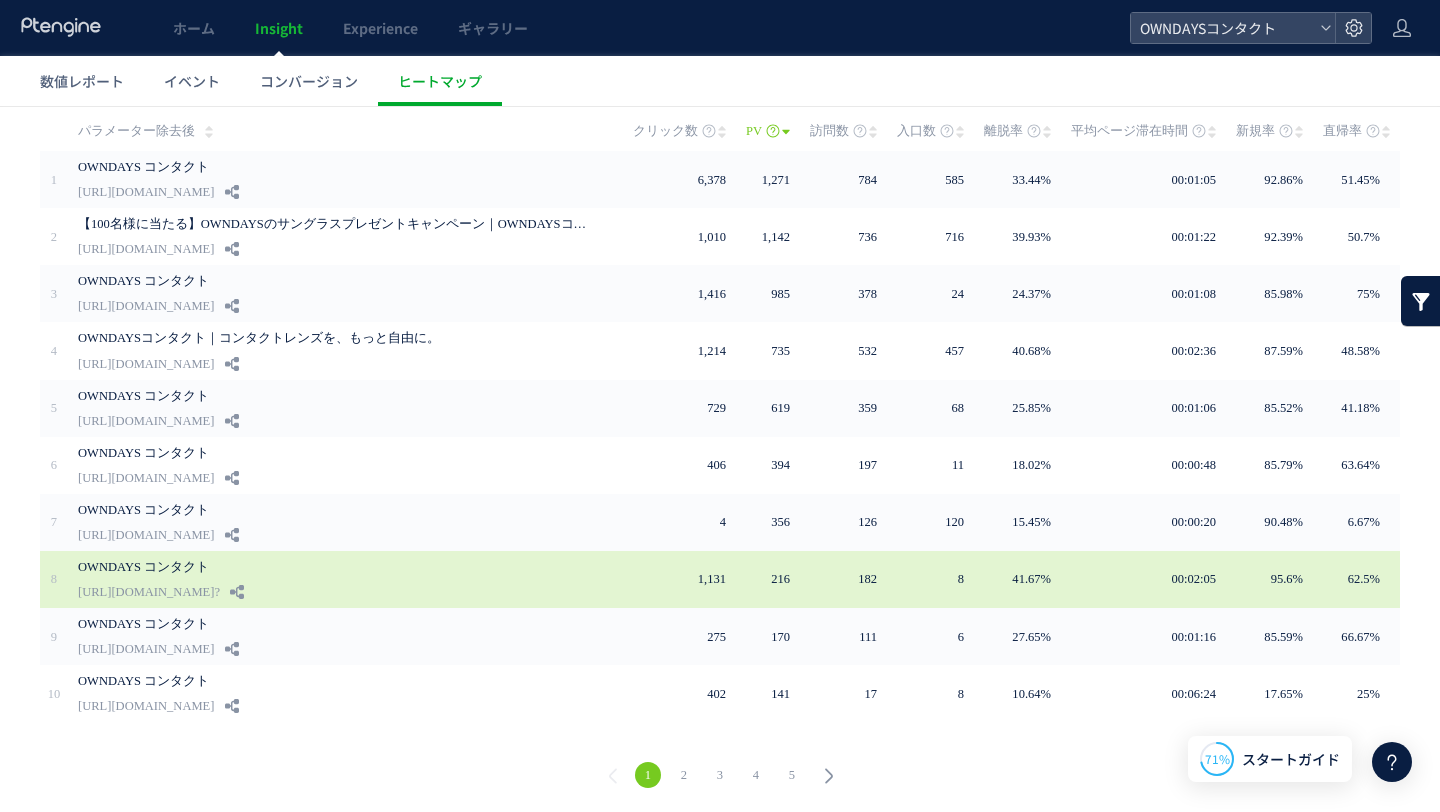 click at bounding box center (619, 579) 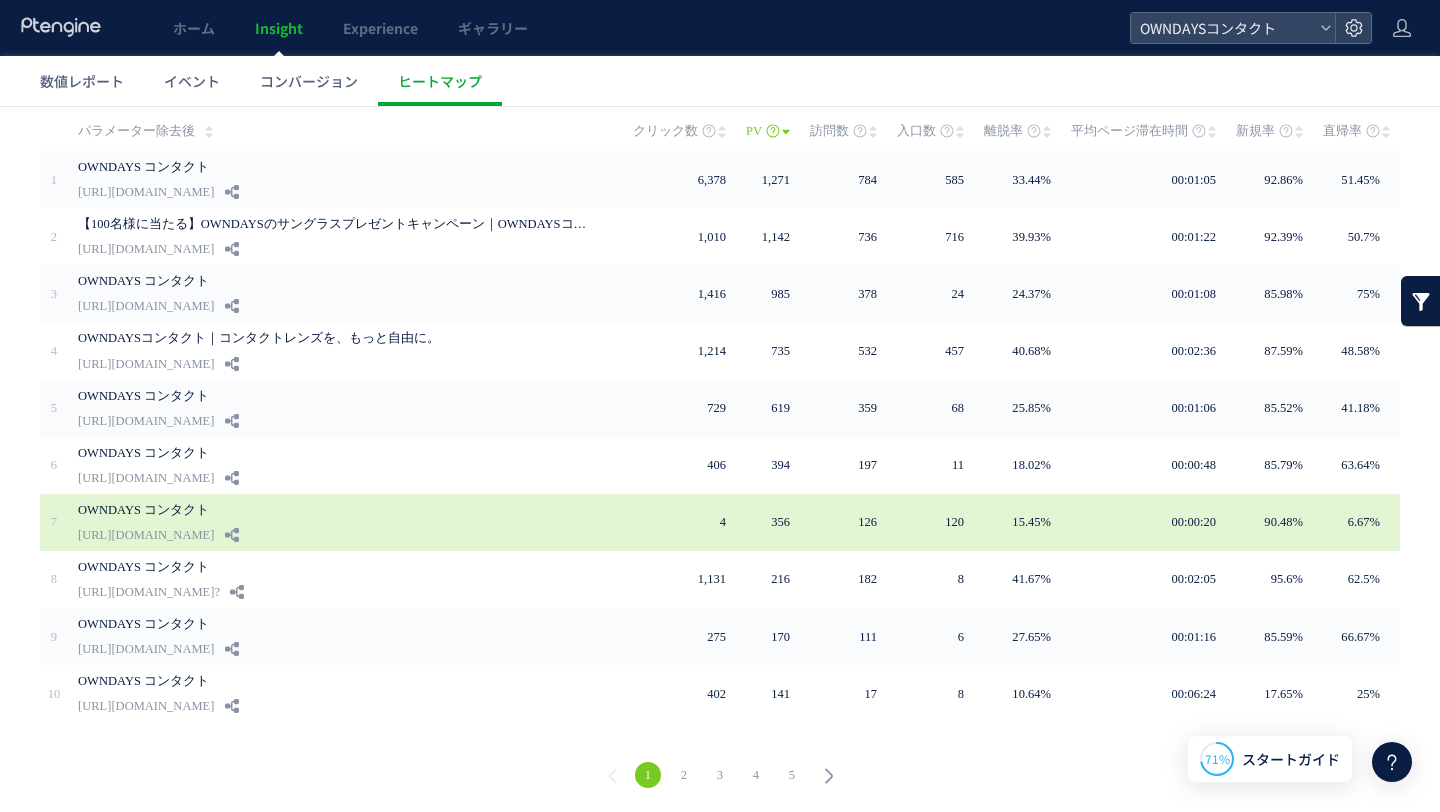 scroll, scrollTop: 0, scrollLeft: 0, axis: both 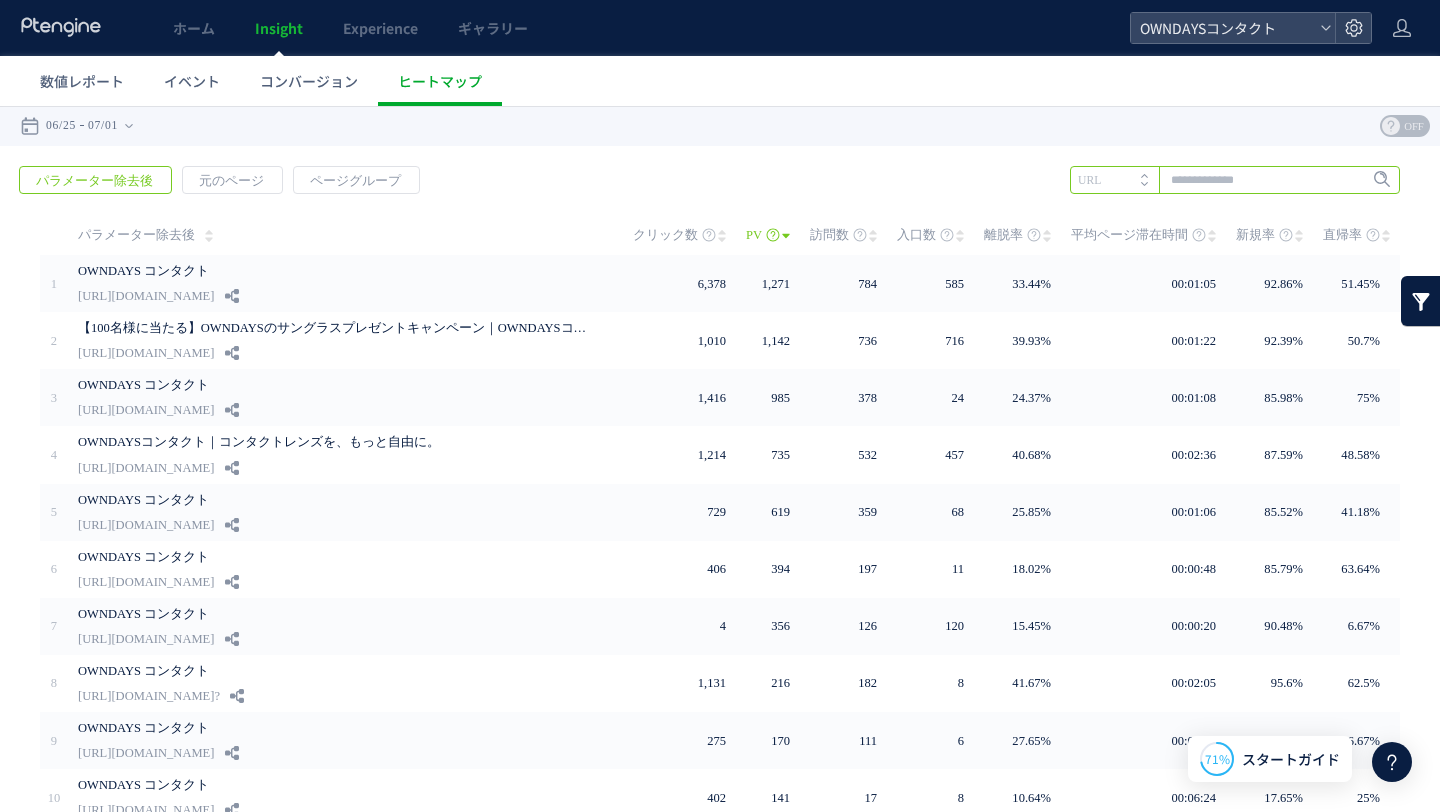 click at bounding box center (1235, 180) 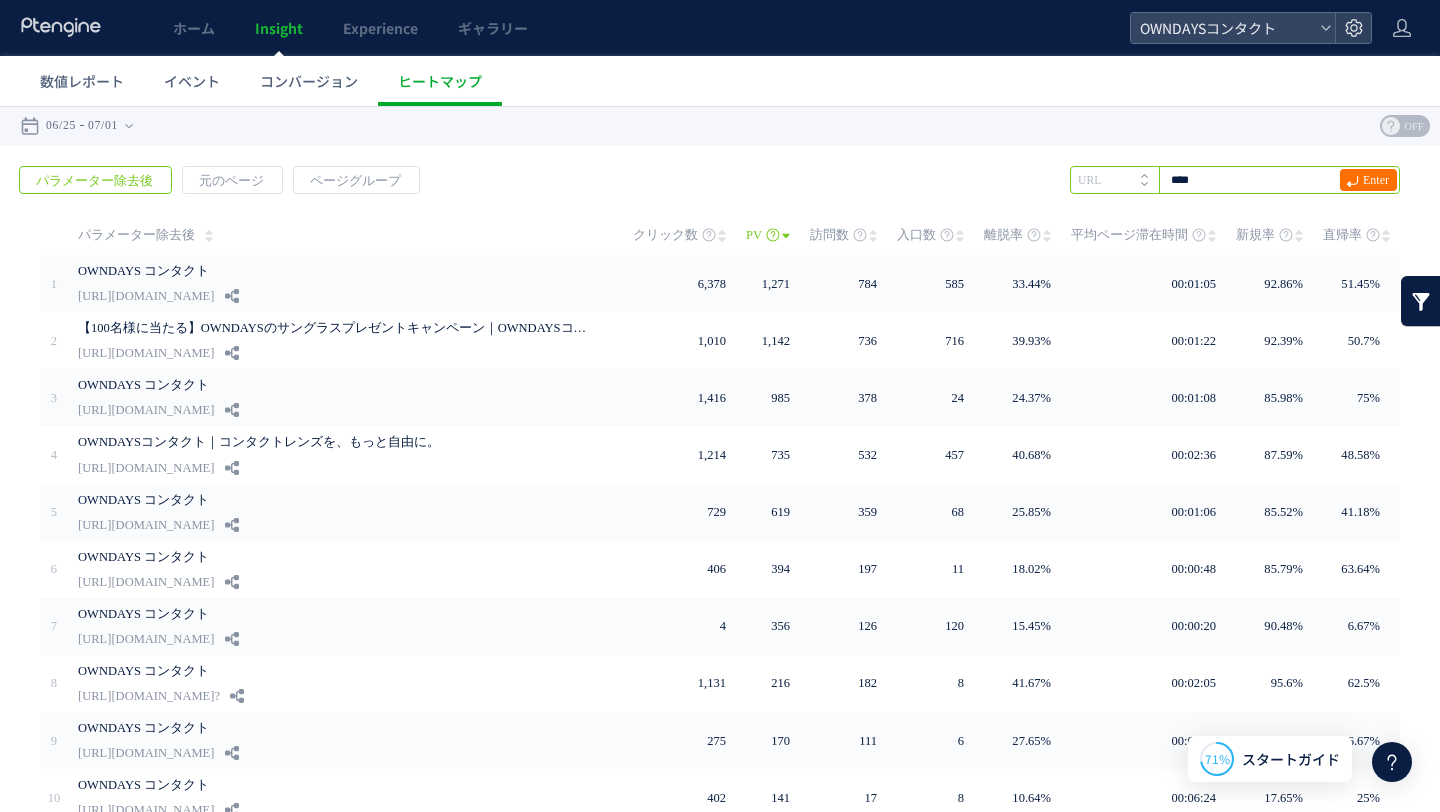 type on "****" 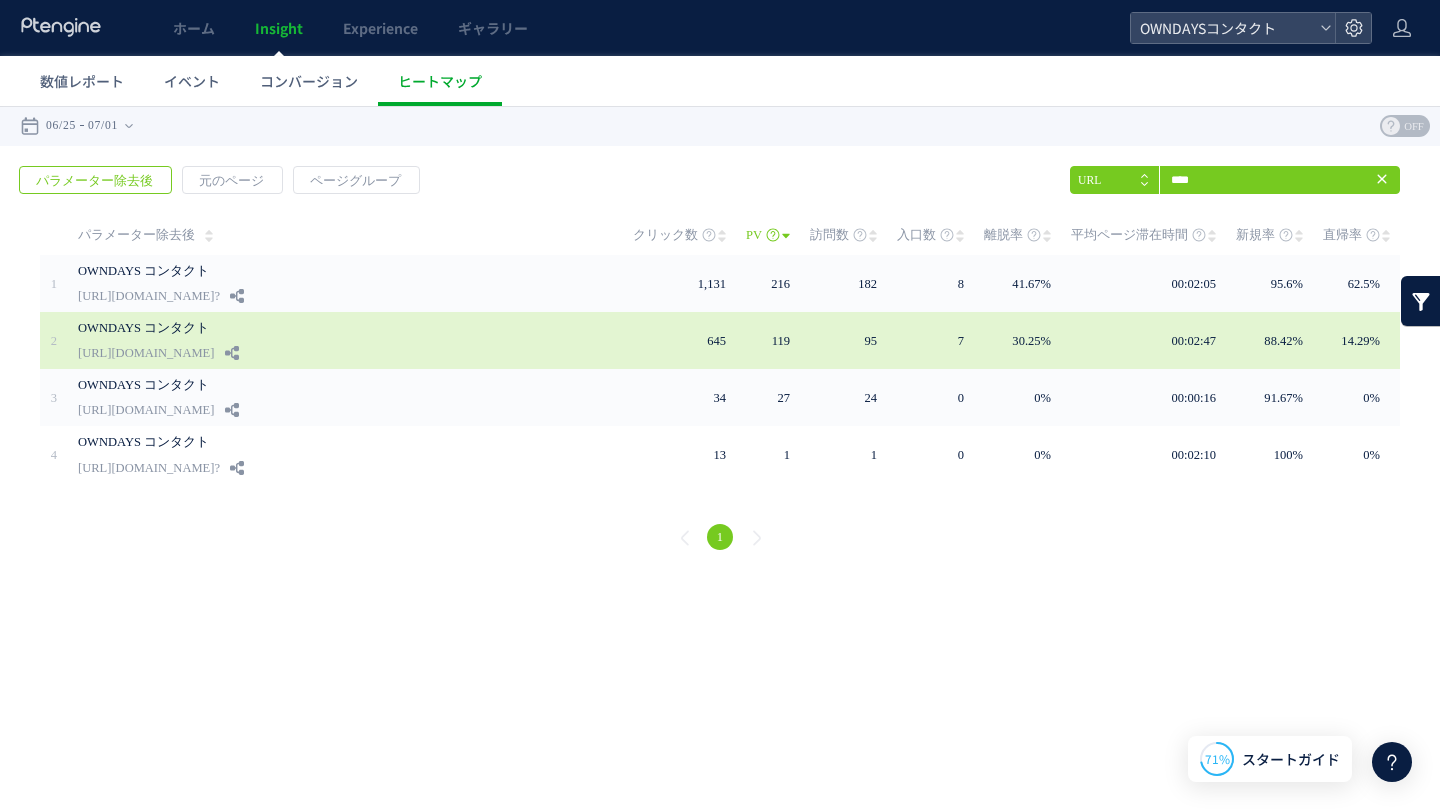 click at bounding box center [619, 340] 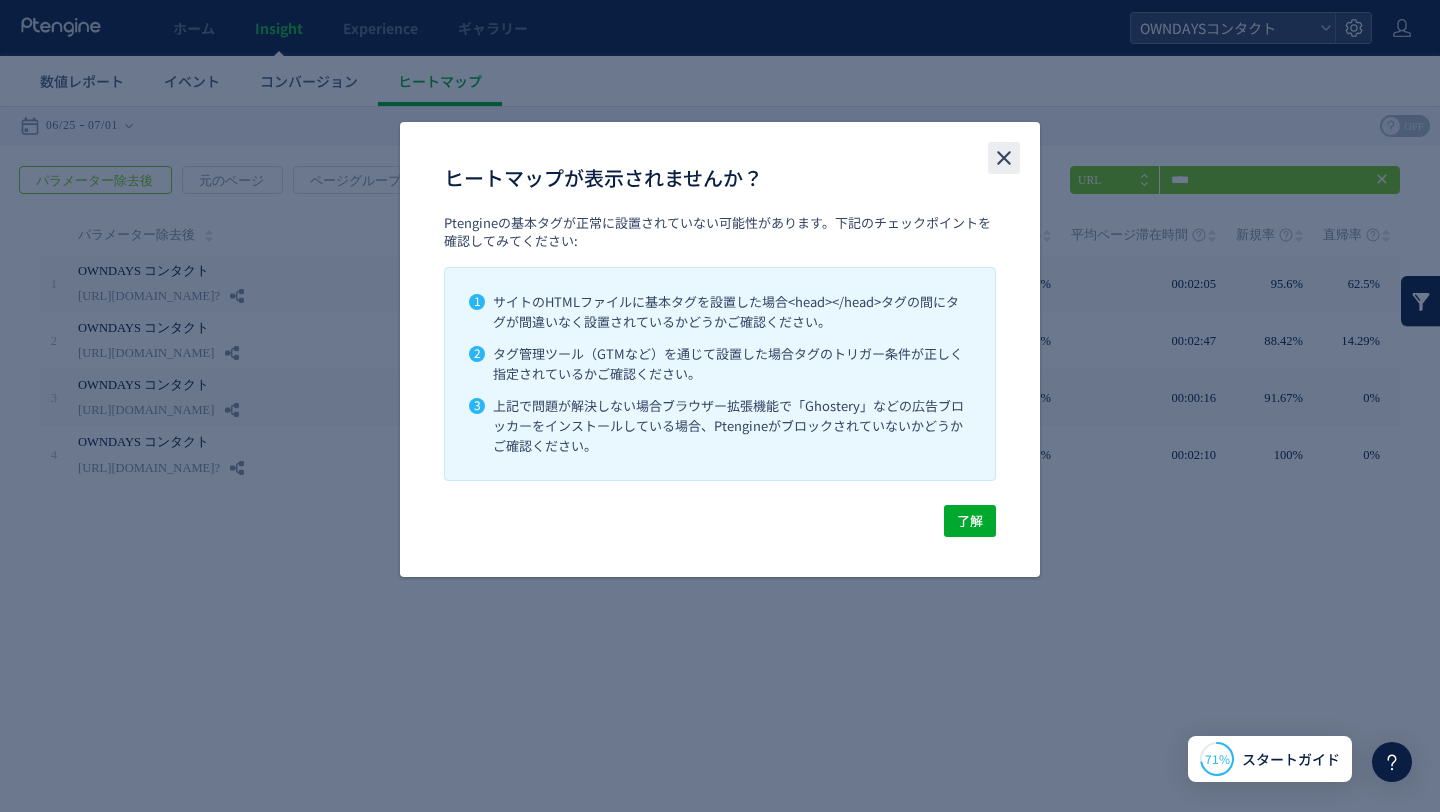 click 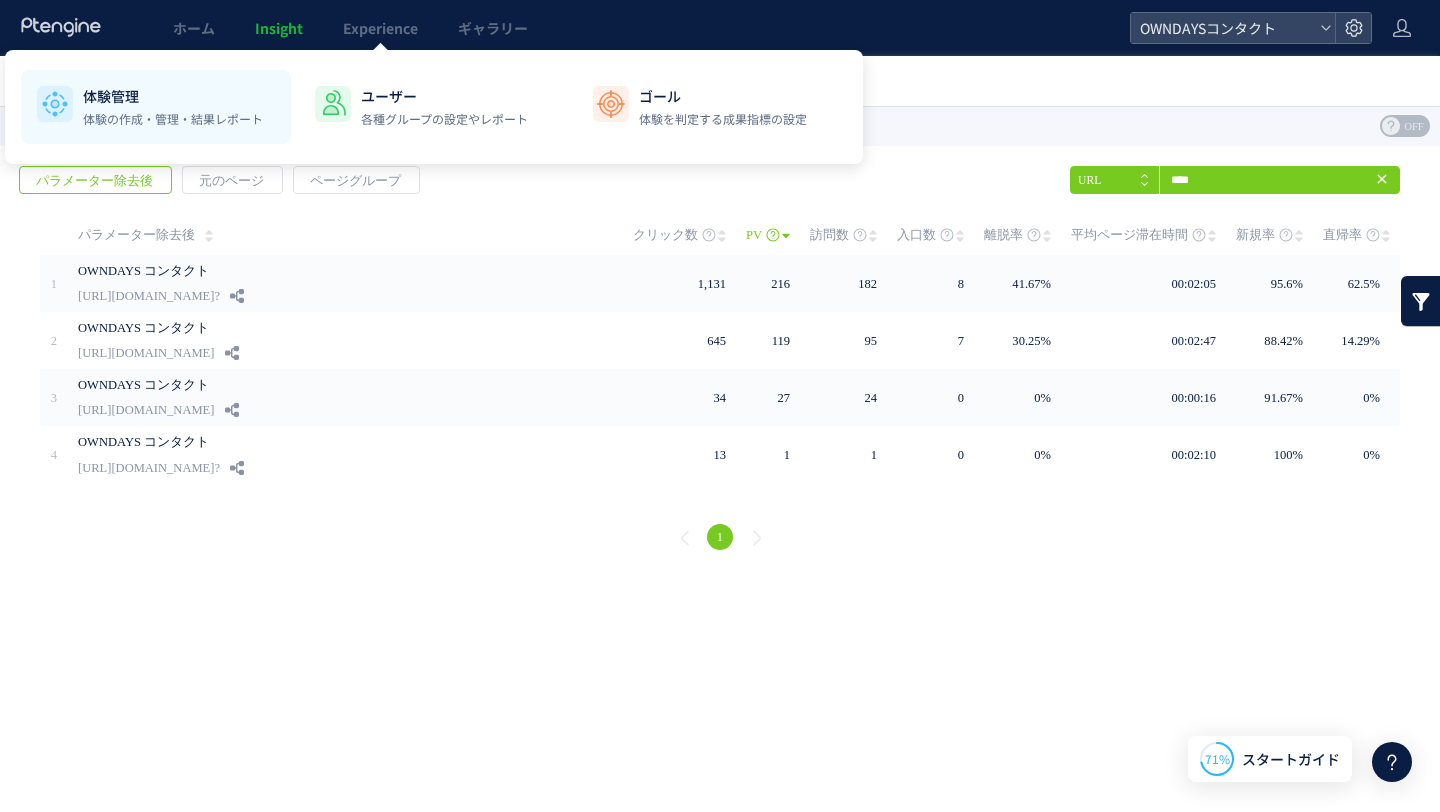 click on "体験管理" at bounding box center (173, 96) 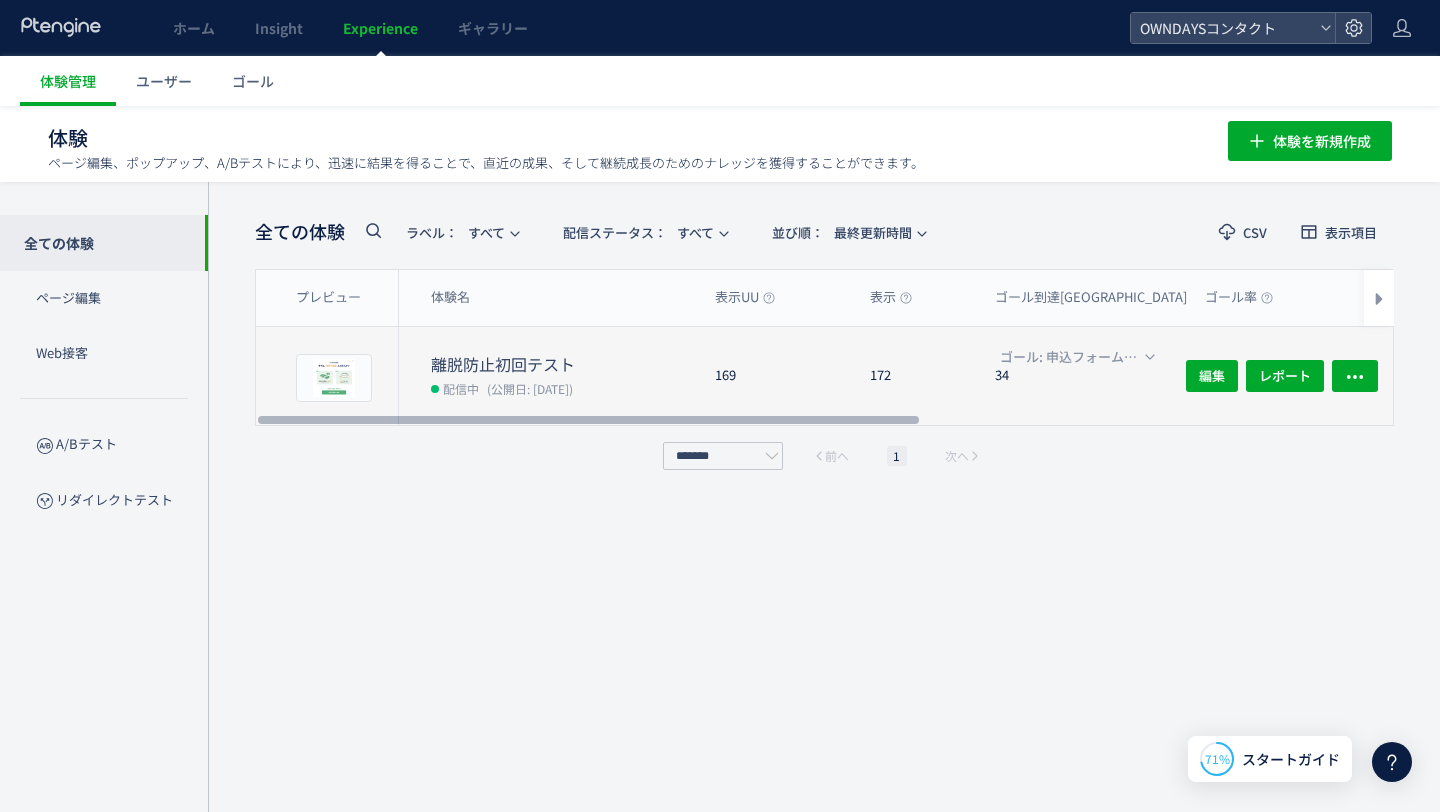 click on "169" 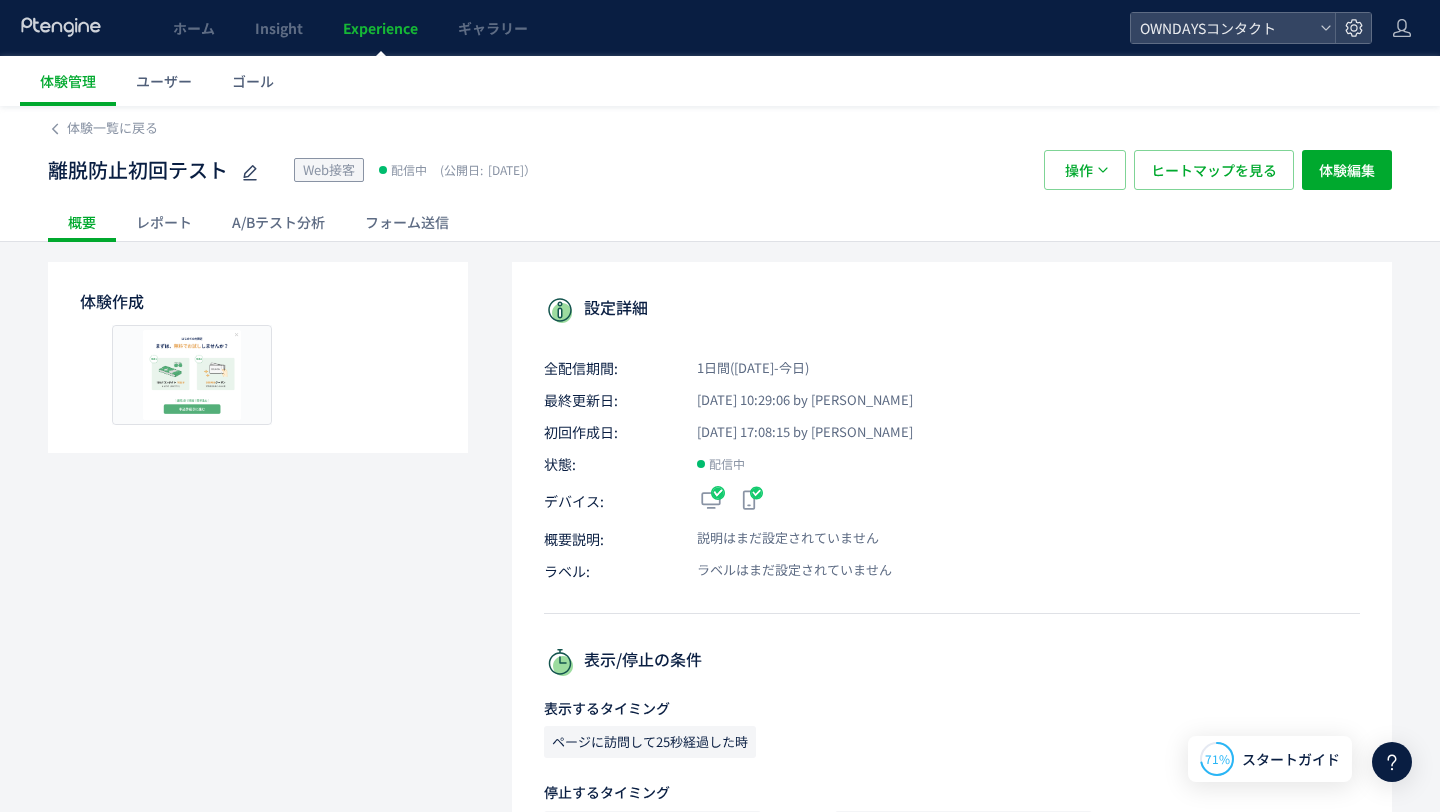 click on "レポート" 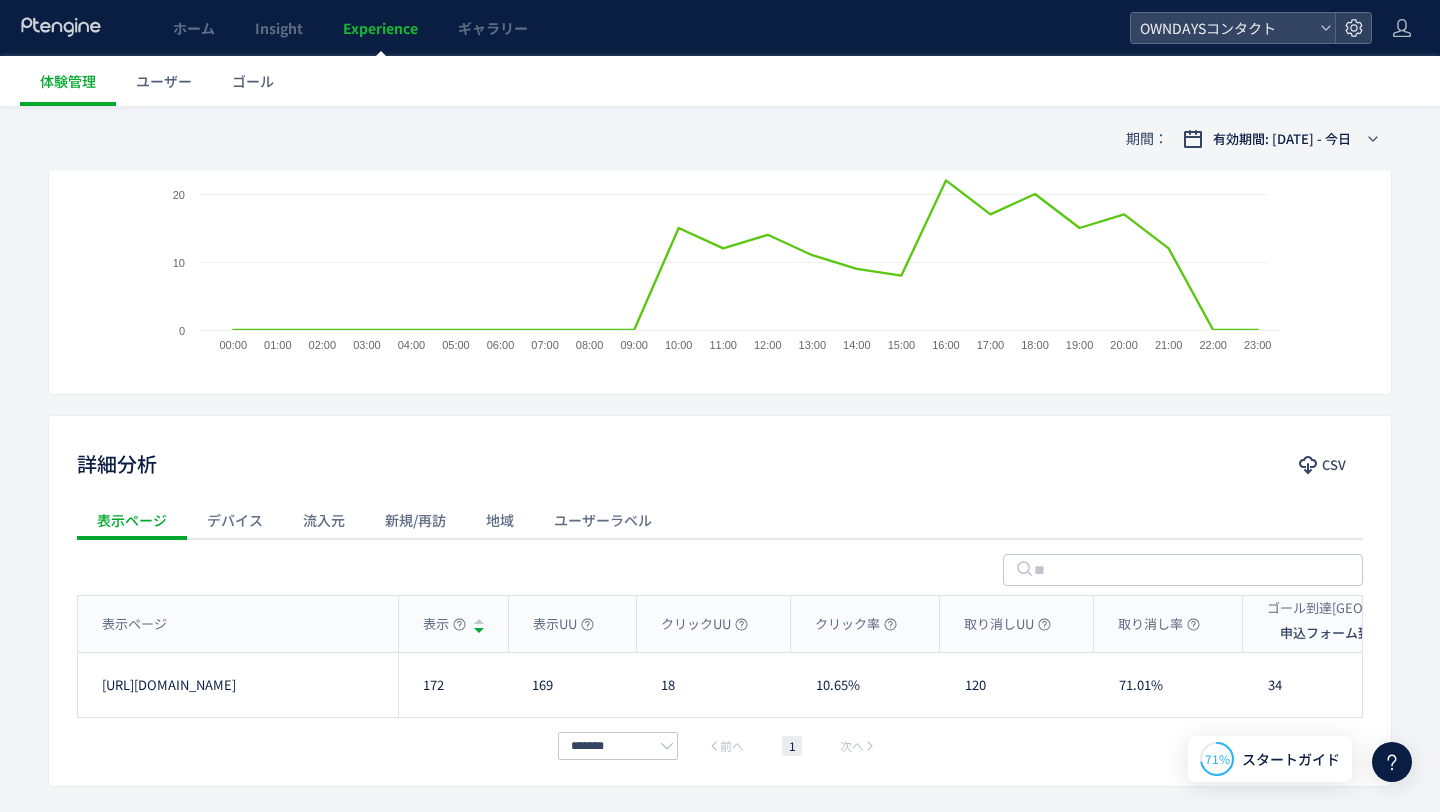 scroll, scrollTop: 471, scrollLeft: 0, axis: vertical 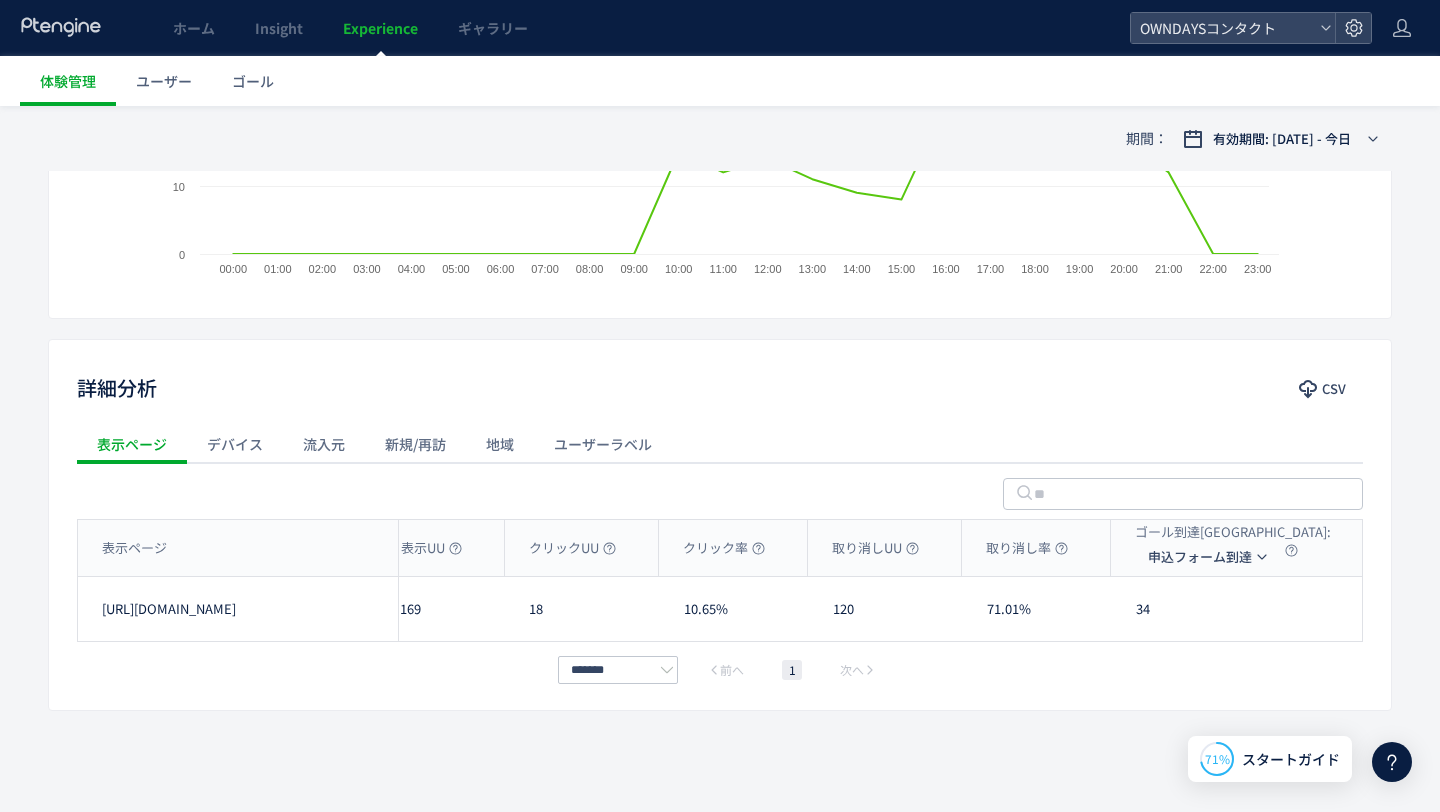 click on "新規/再訪" 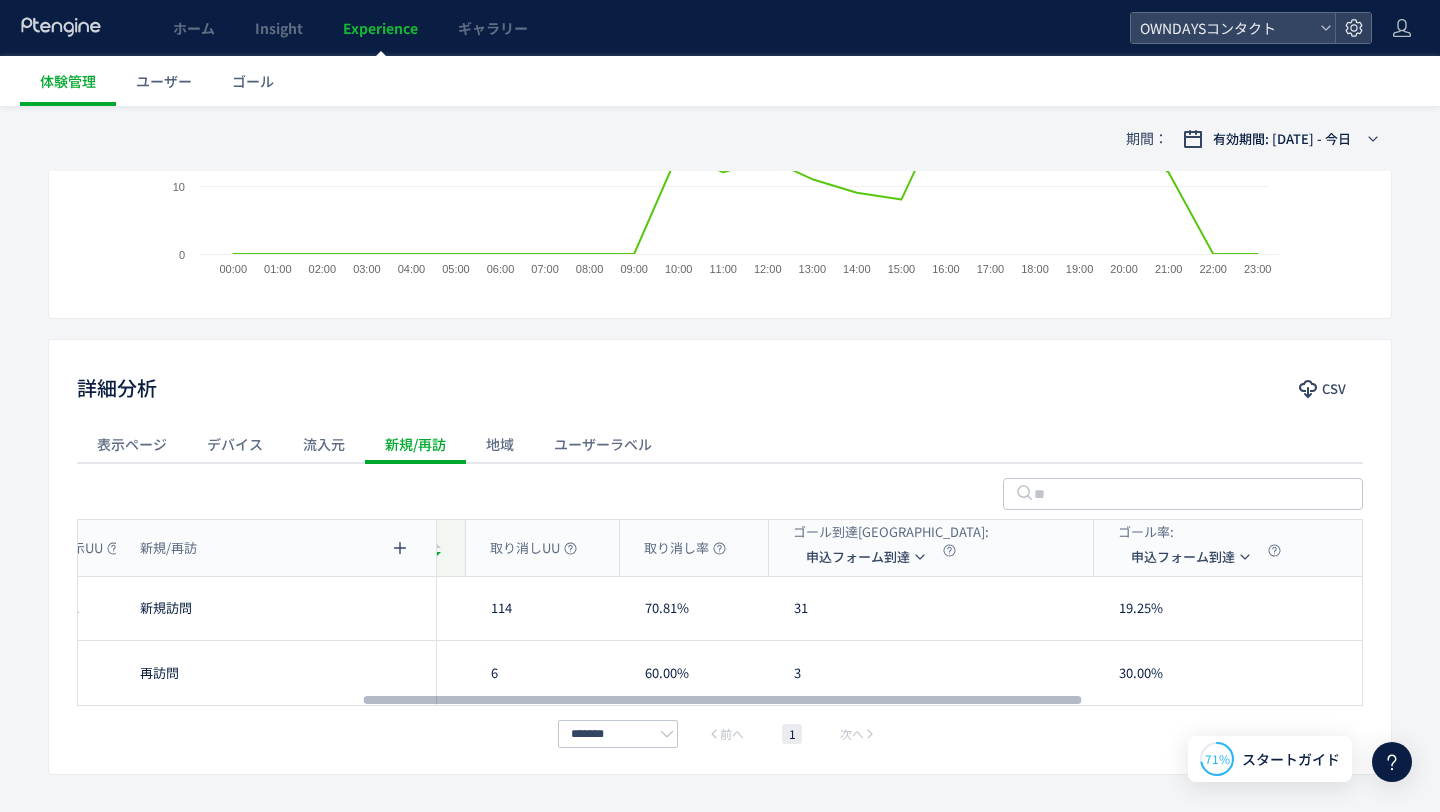 scroll, scrollTop: 0, scrollLeft: 518, axis: horizontal 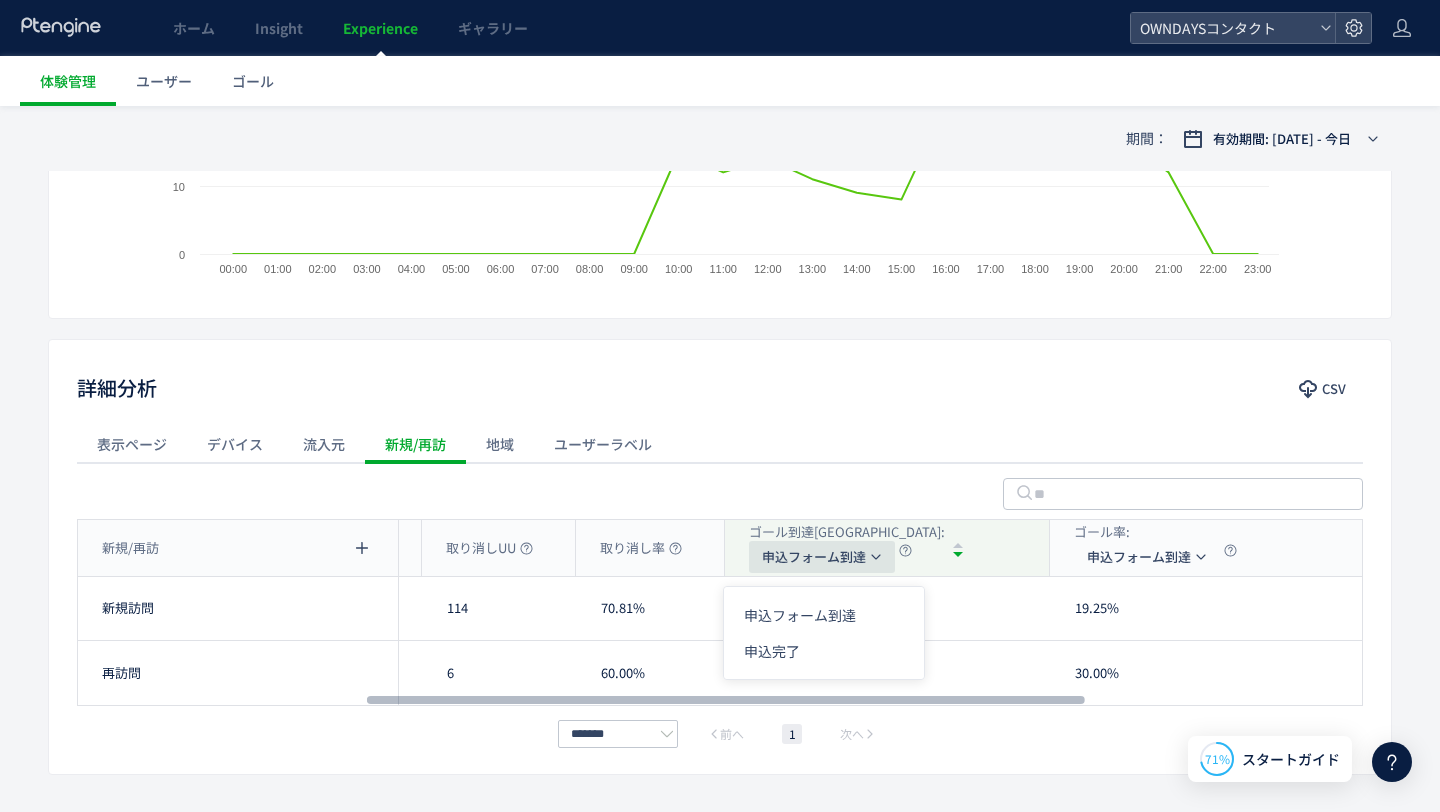 click on "申込フォーム到達" 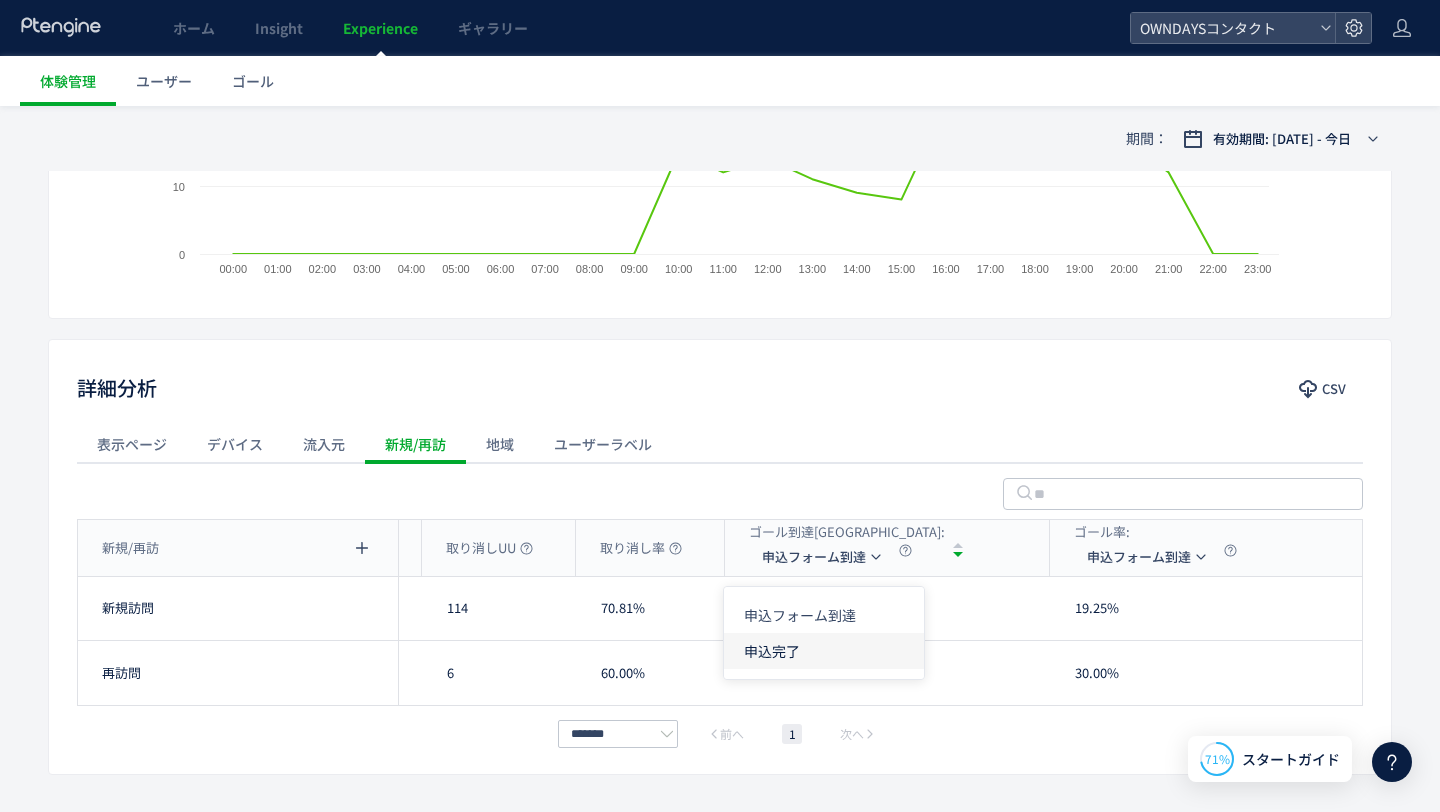 click on "申込完了" 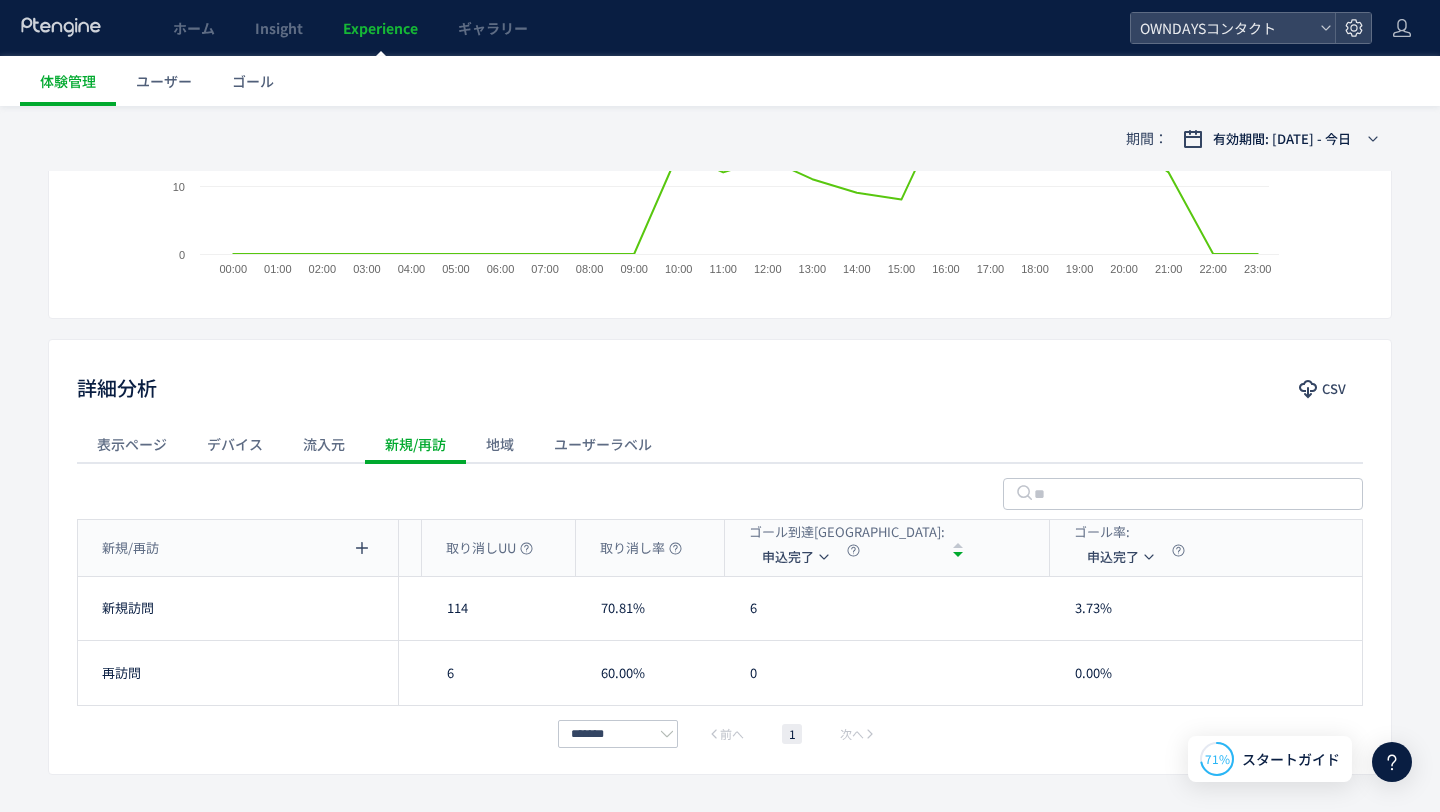 click on "地域" 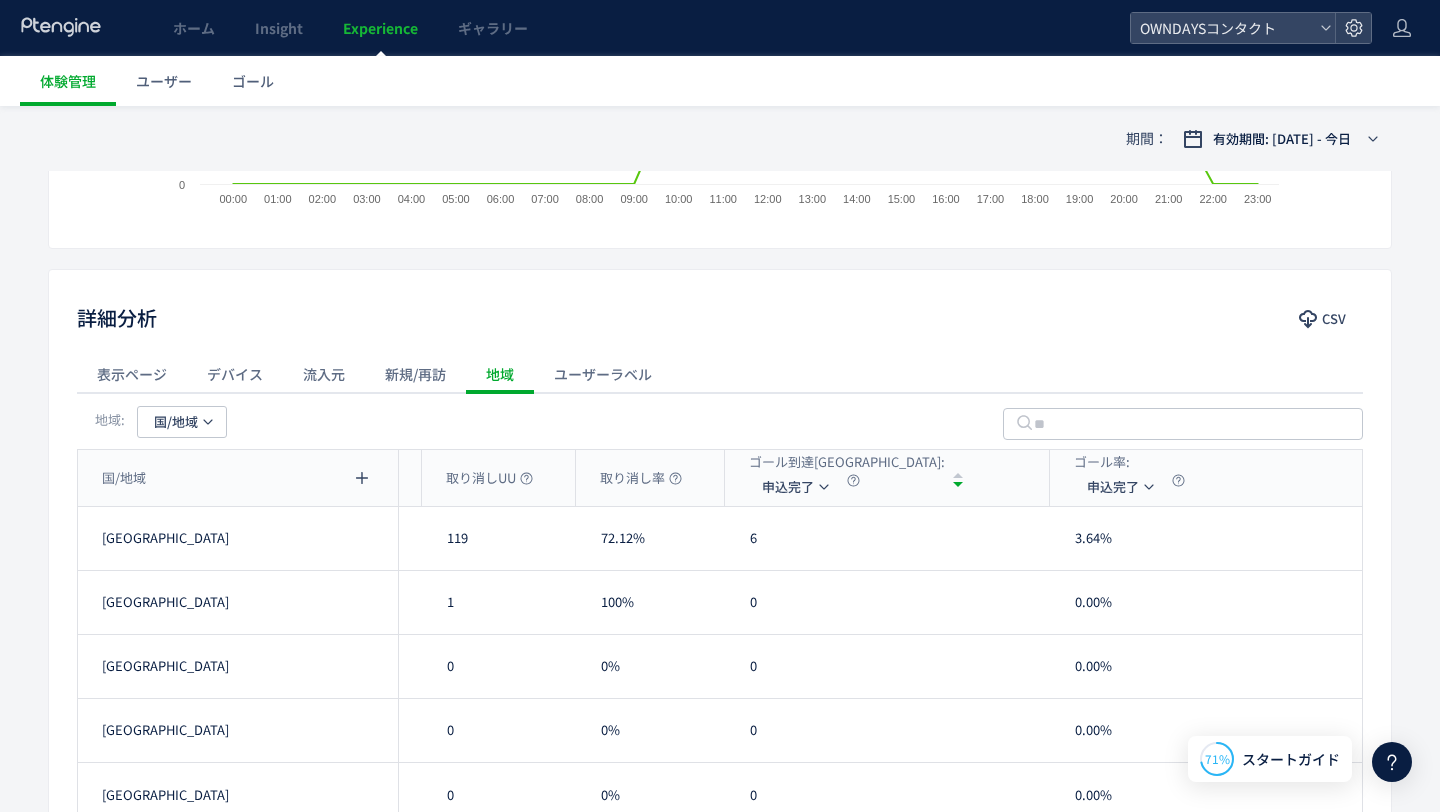 scroll, scrollTop: 562, scrollLeft: 0, axis: vertical 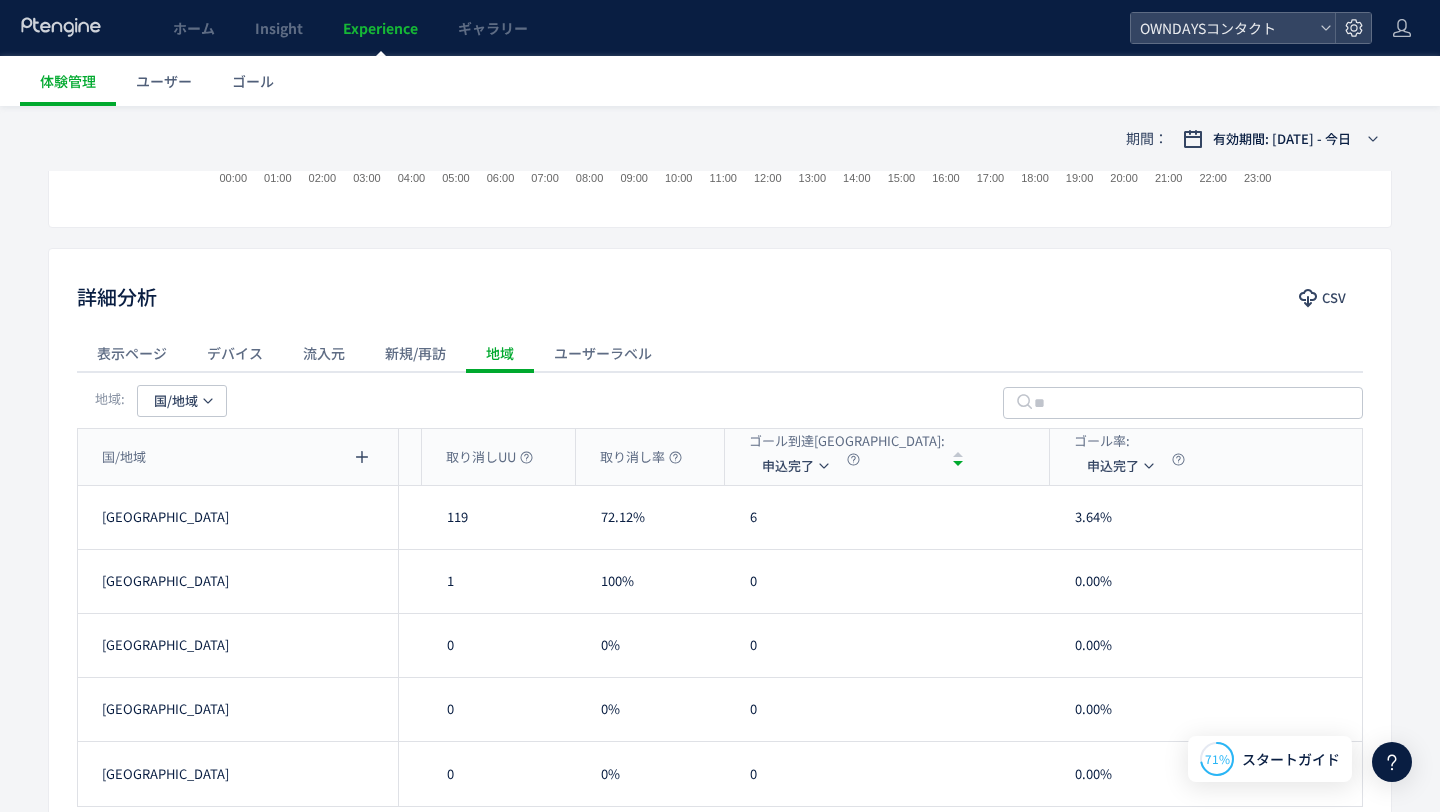 click on "国/地域" 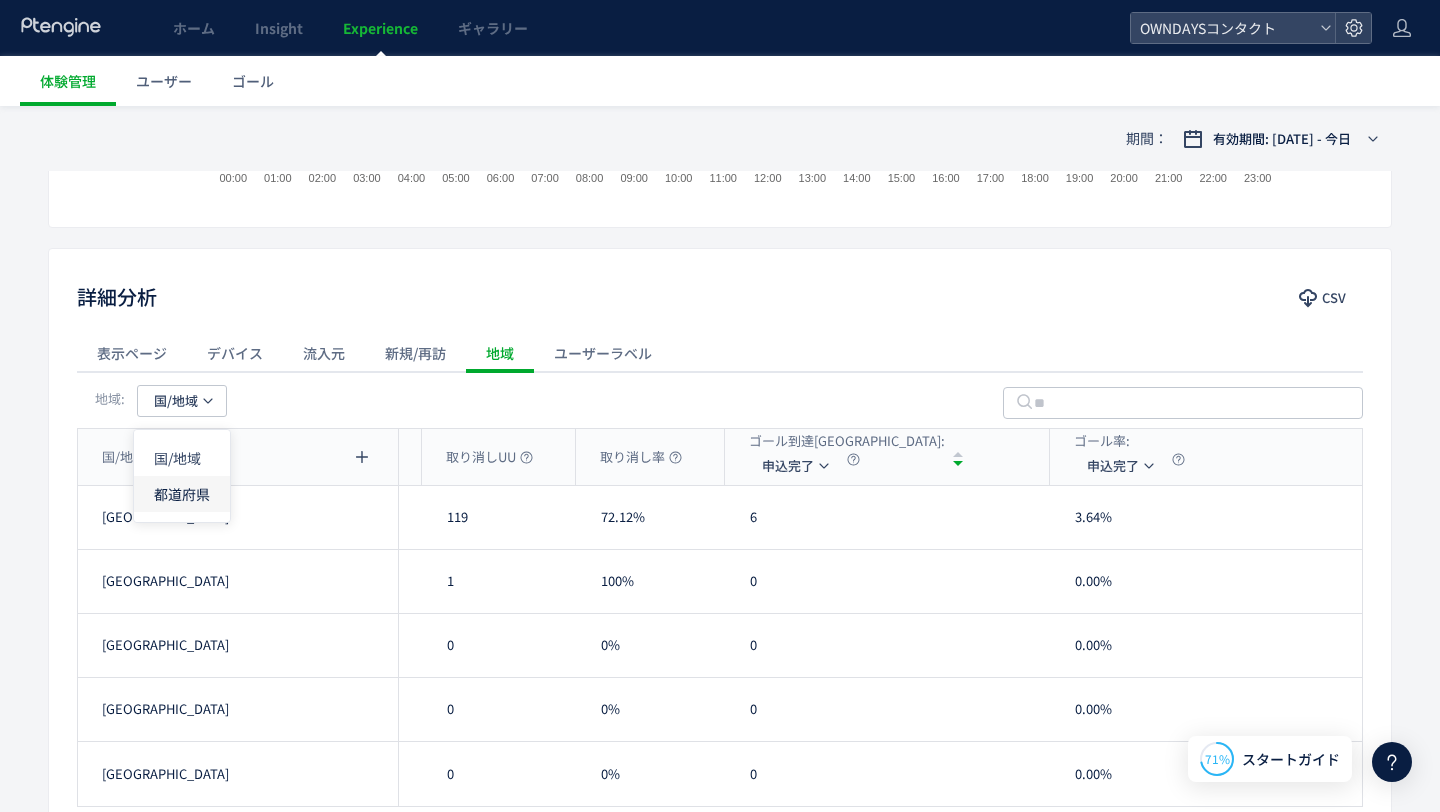 click on "都道府県" 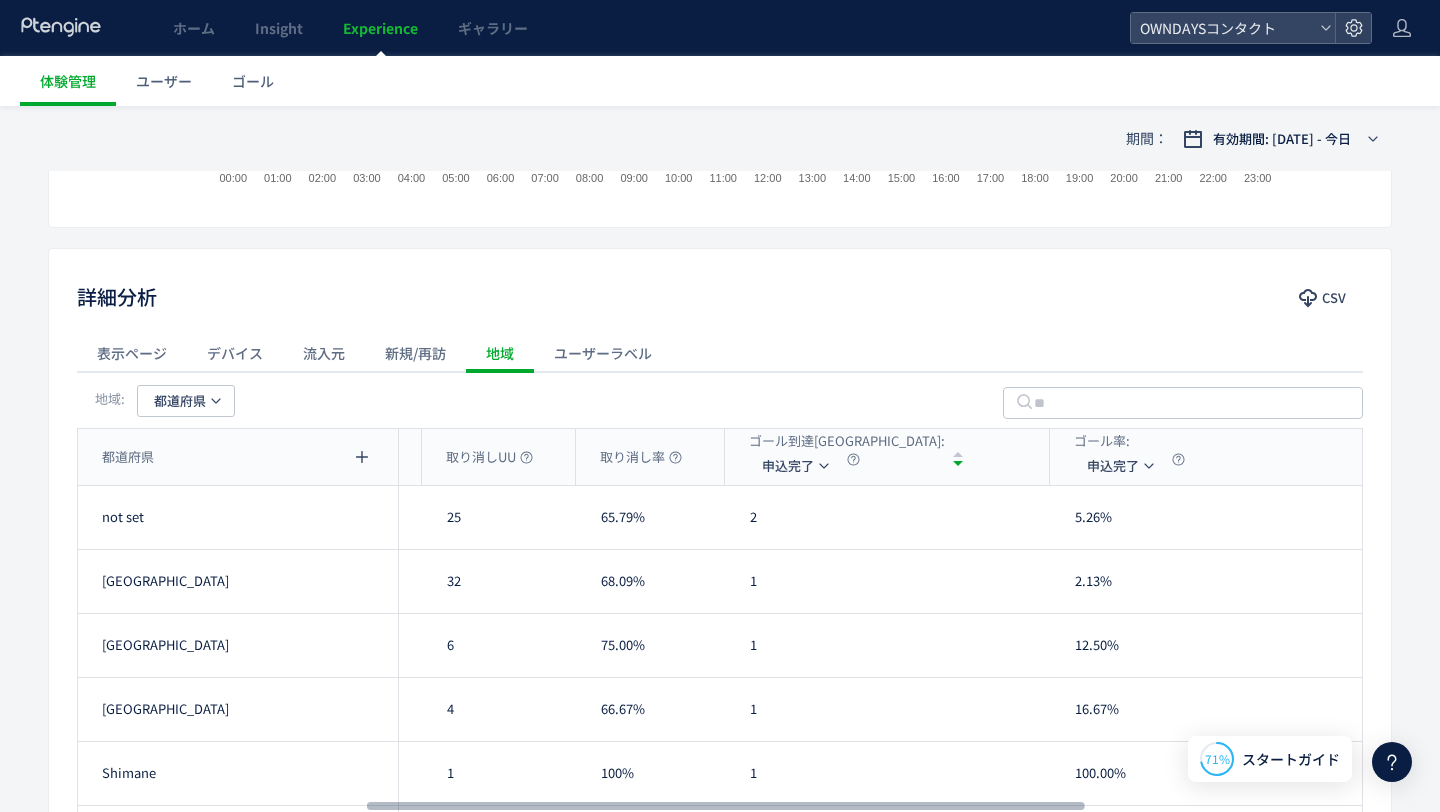 scroll, scrollTop: 615, scrollLeft: 0, axis: vertical 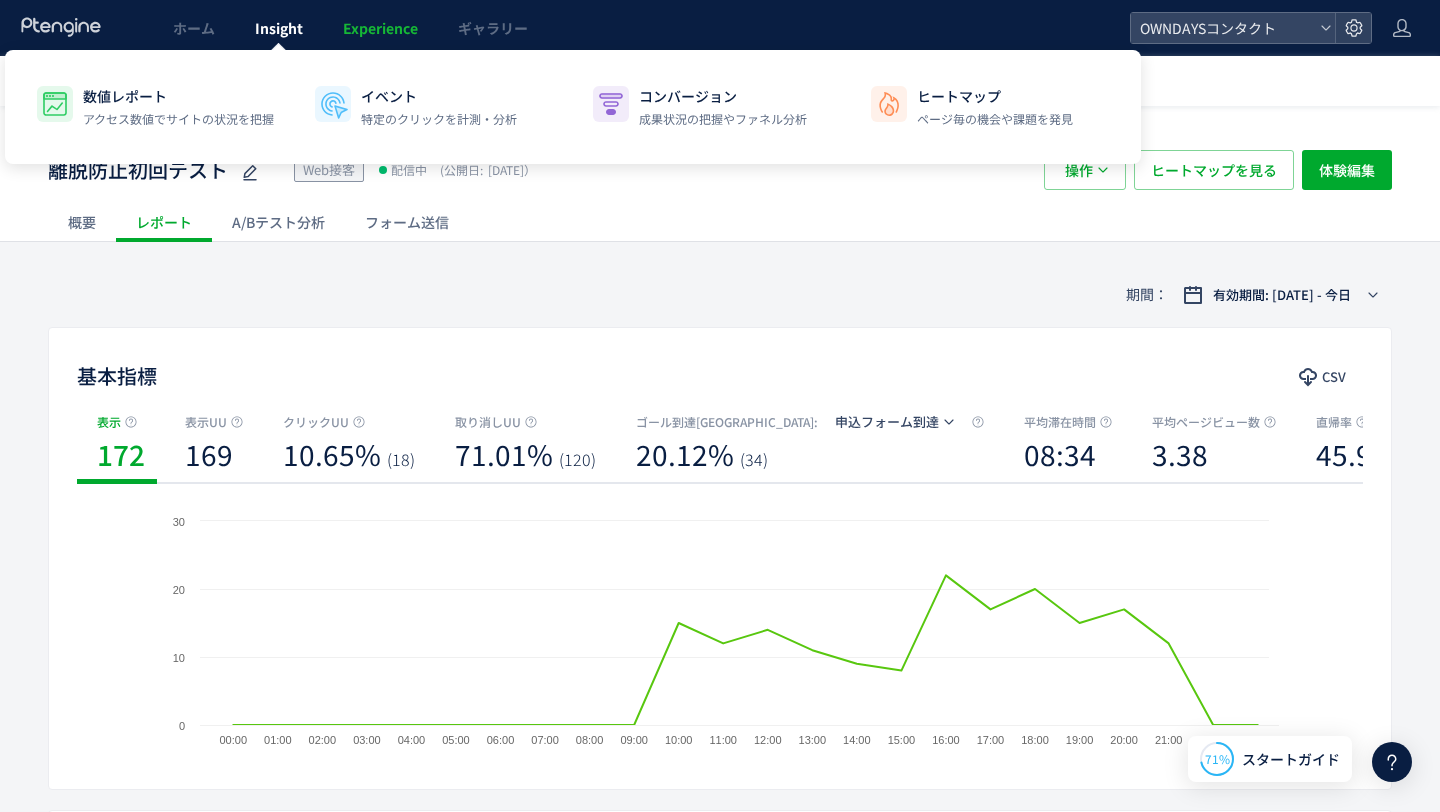click on "Insight" at bounding box center [279, 28] 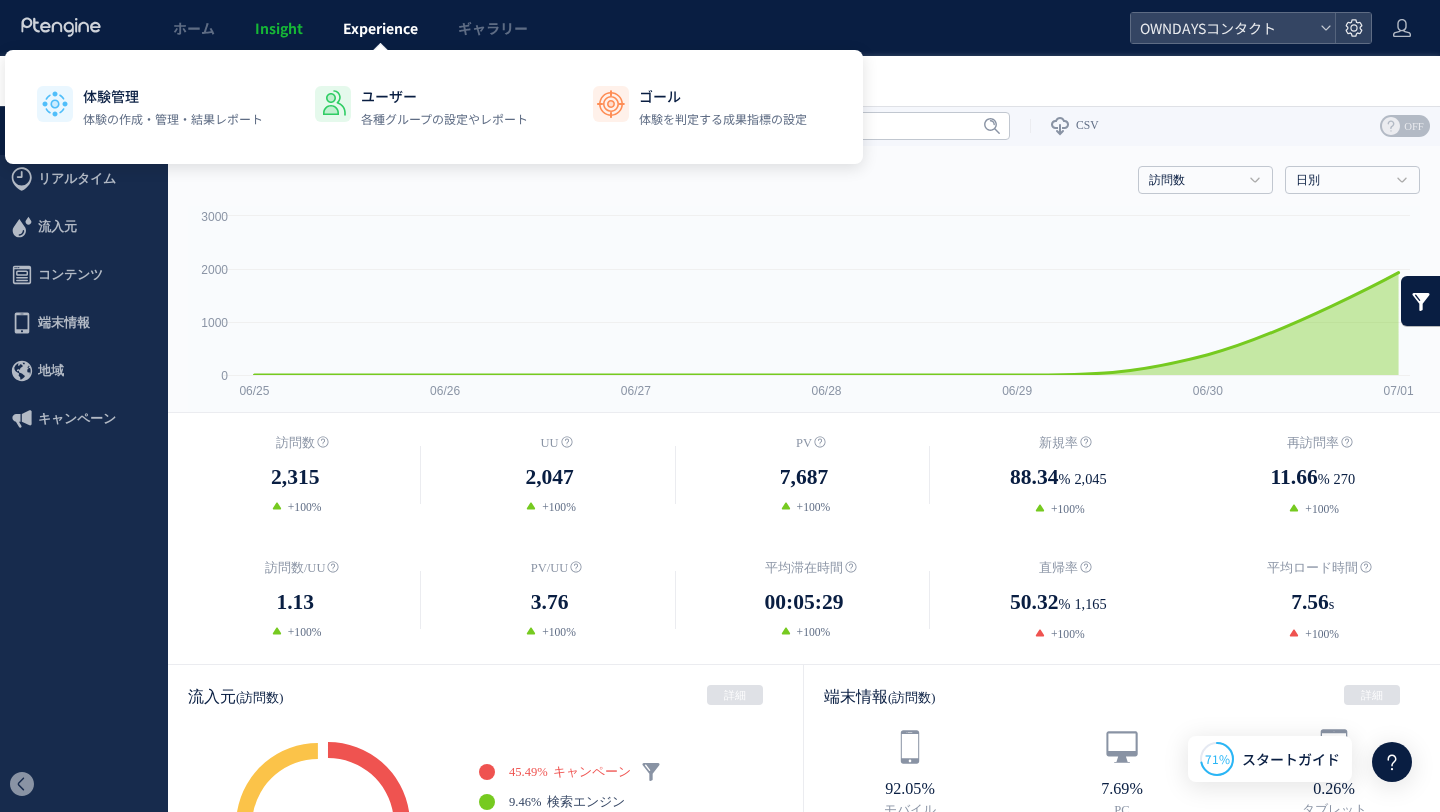 click on "Experience" at bounding box center (380, 28) 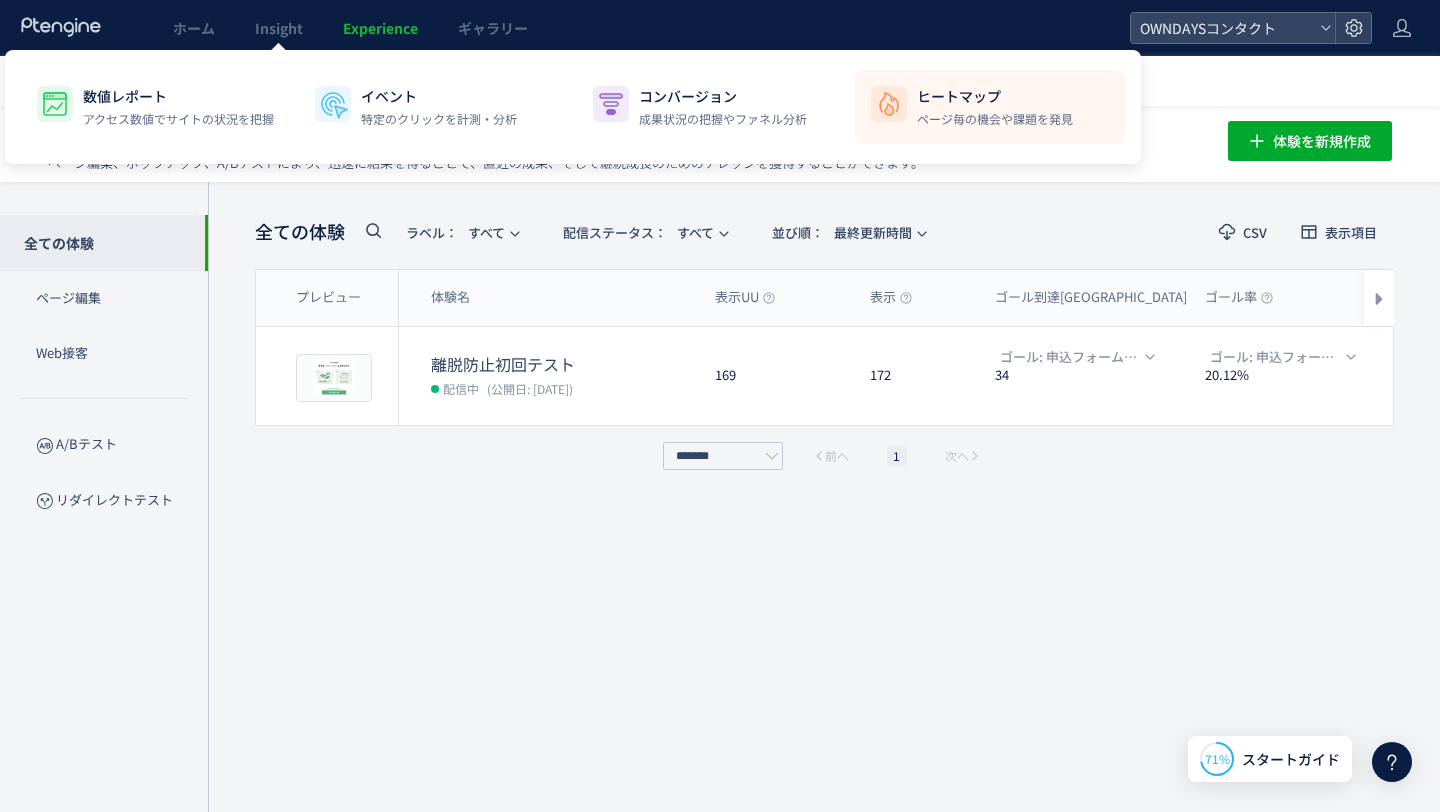 click at bounding box center (889, 104) 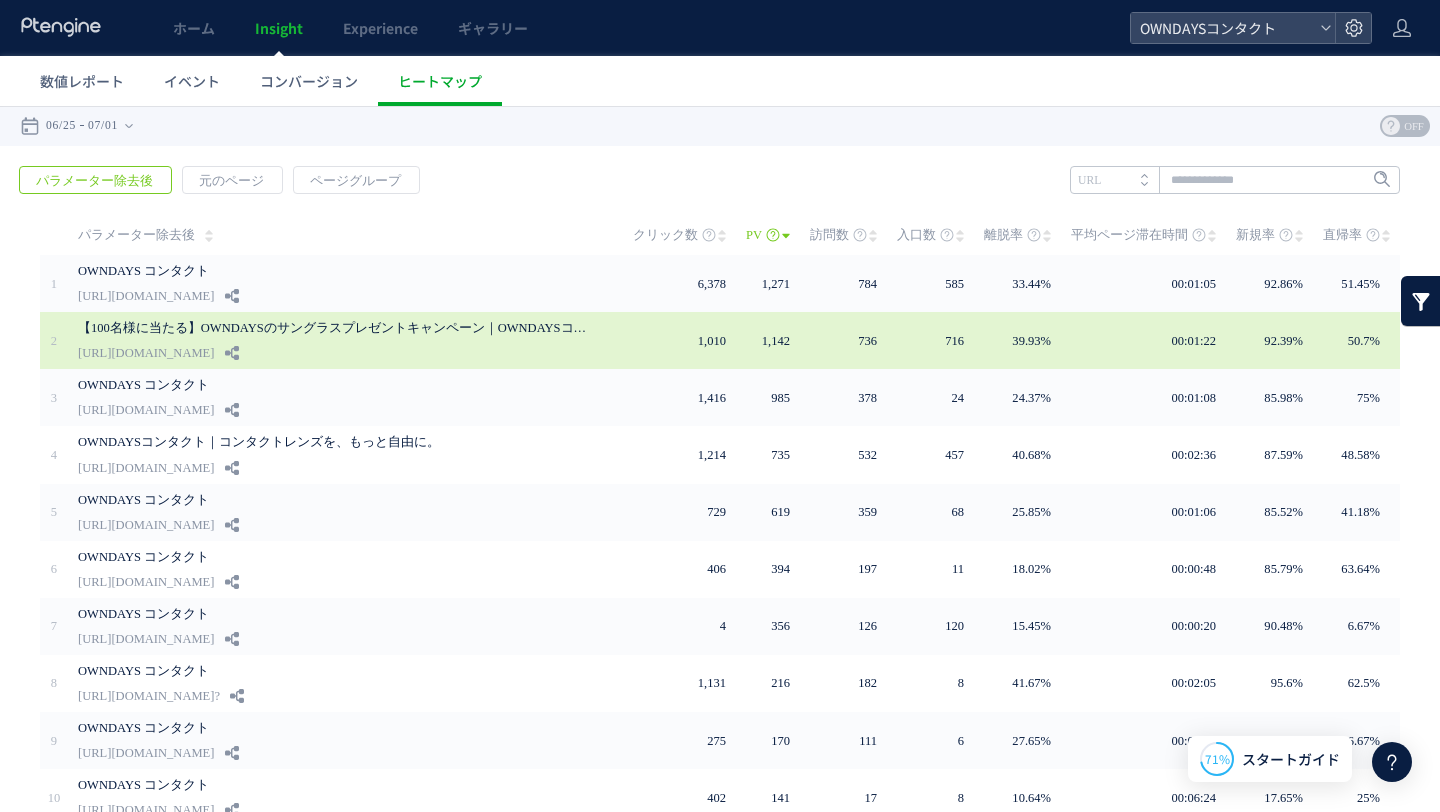 click on "【100名様に当たる】OWNDAYSのサングラスプレゼントキャンペーン｜OWNDAYSコンタクト
[URL][DOMAIN_NAME]" at bounding box center [341, 340] 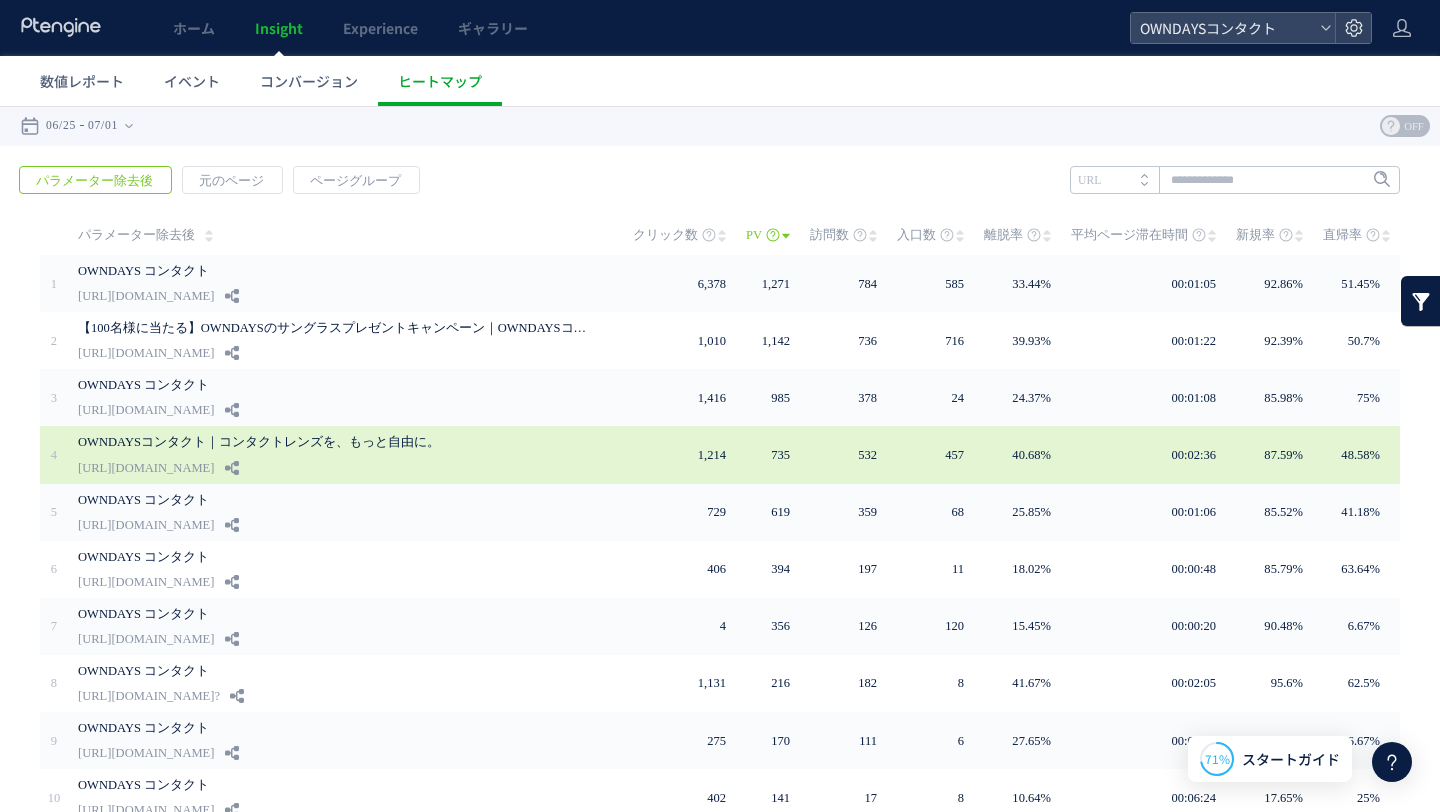 click on "OWNDAYSコンタクト｜コンタクトレンズを、もっと自由に。" at bounding box center [338, 442] 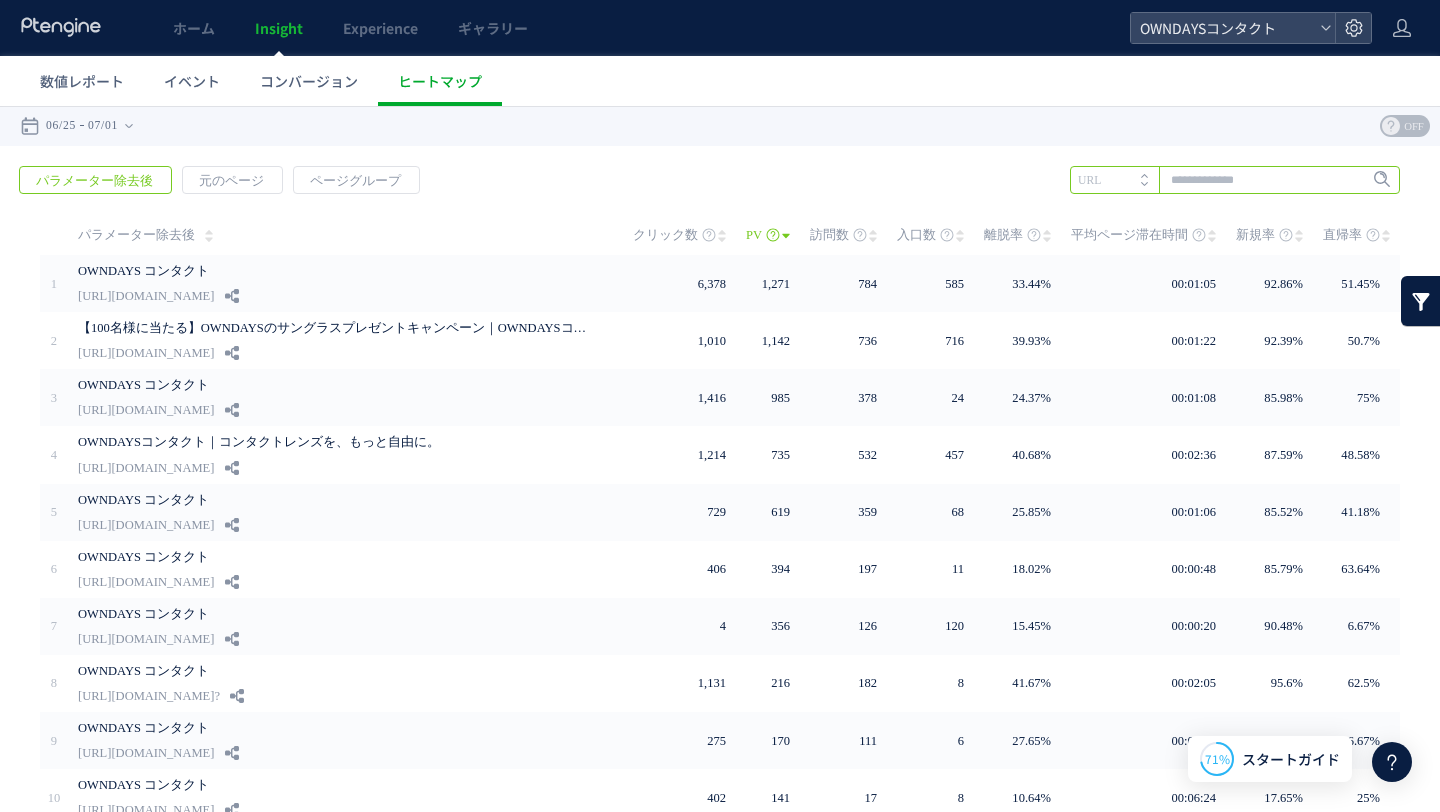 click at bounding box center (1235, 180) 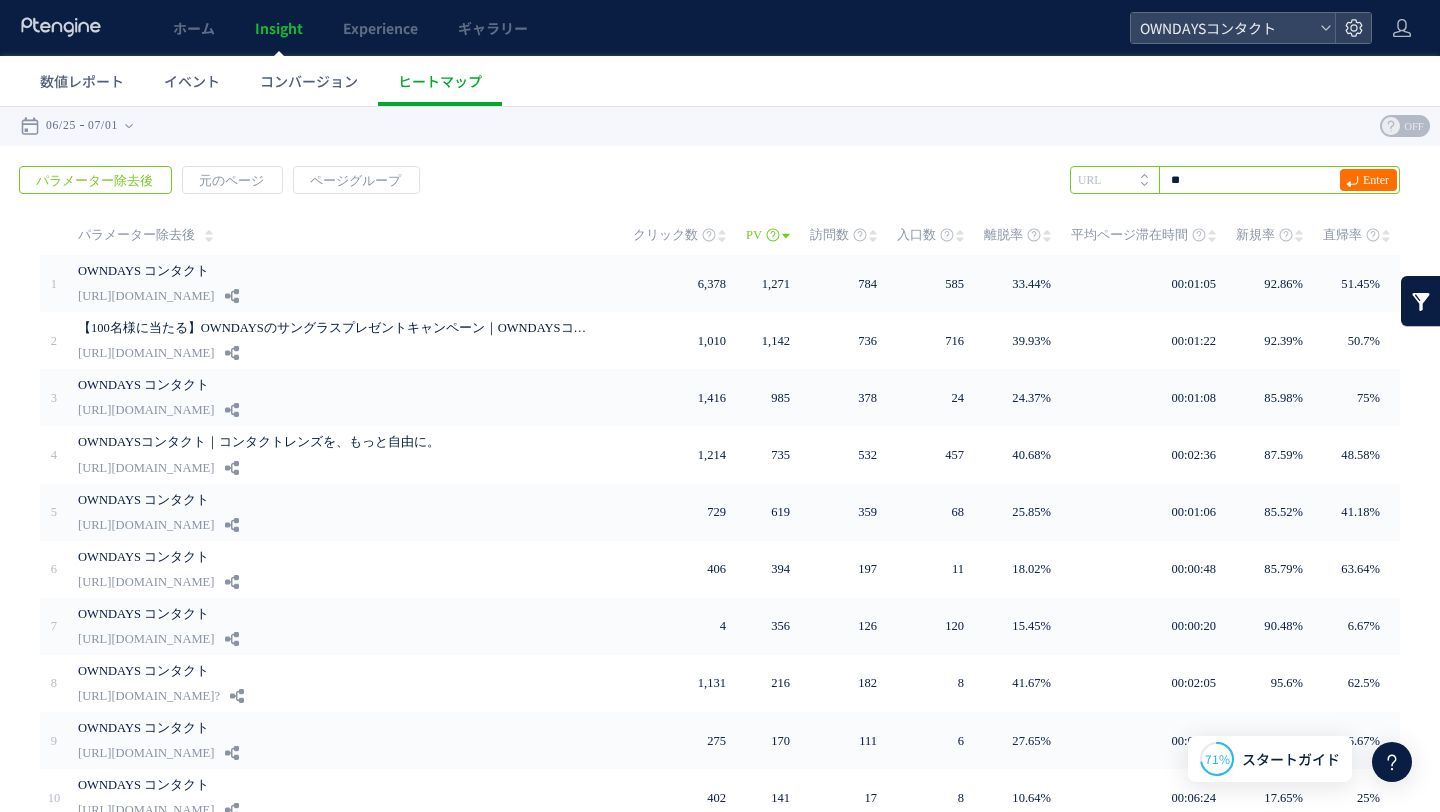 type on "*" 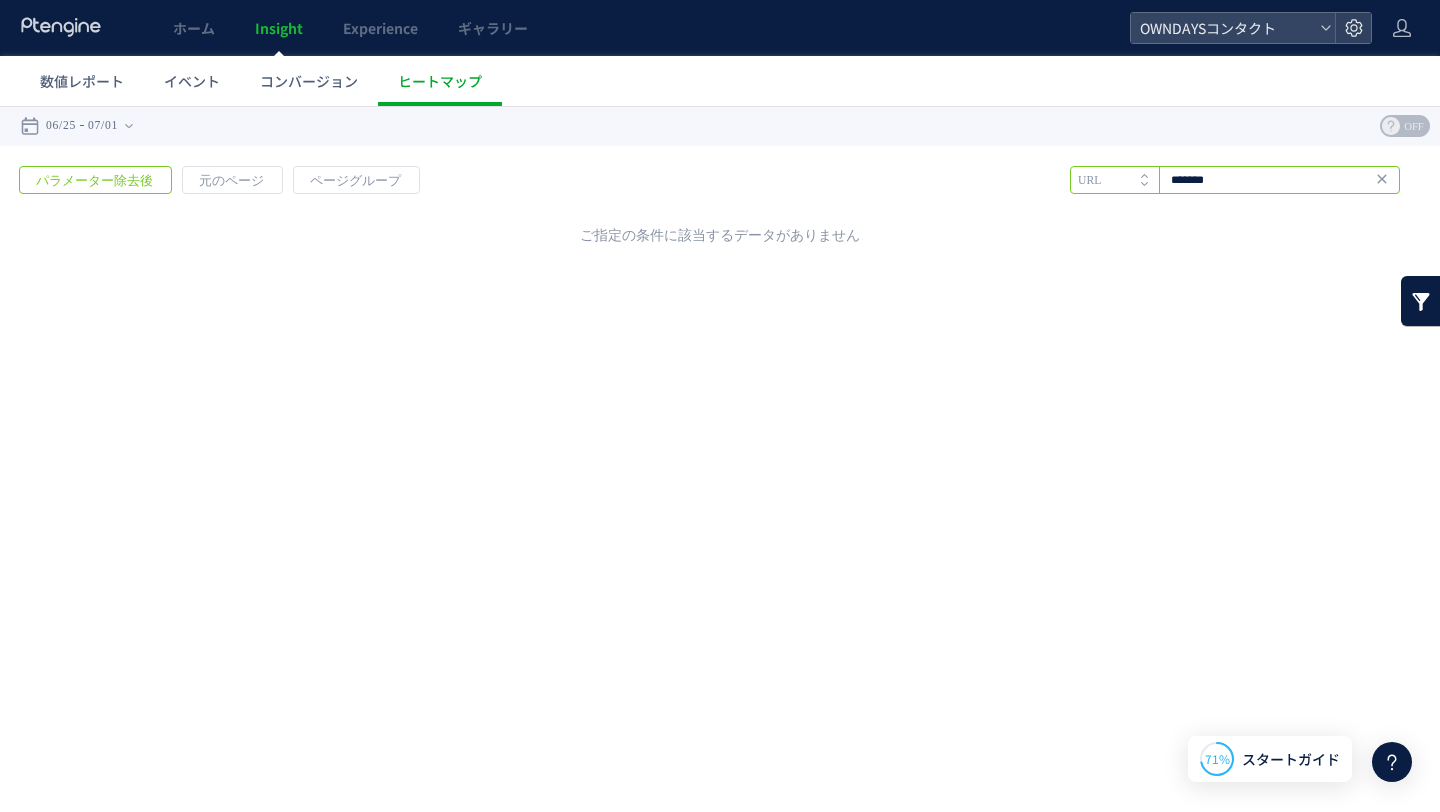 click on "*******" at bounding box center [1235, 180] 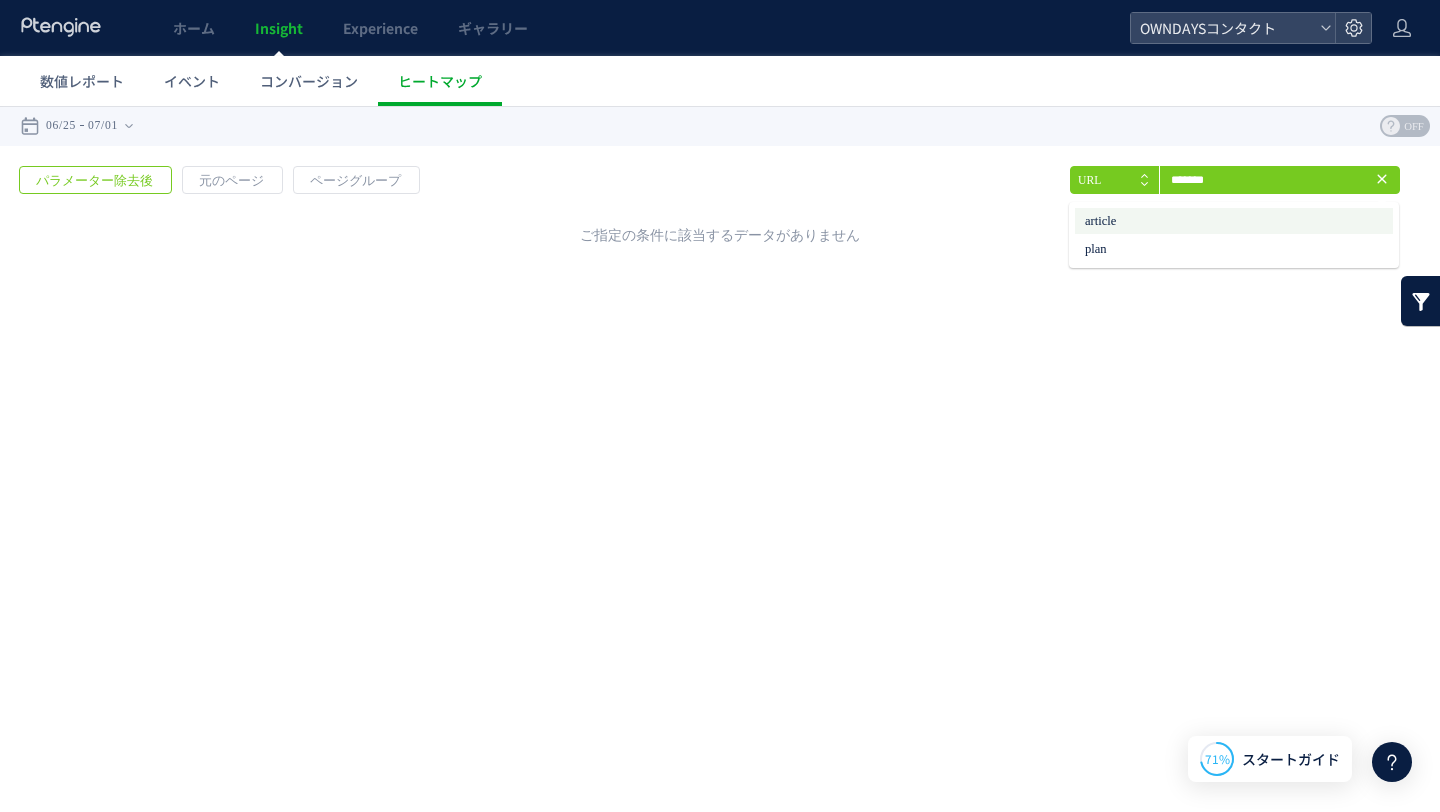 click on "article" at bounding box center (1234, 221) 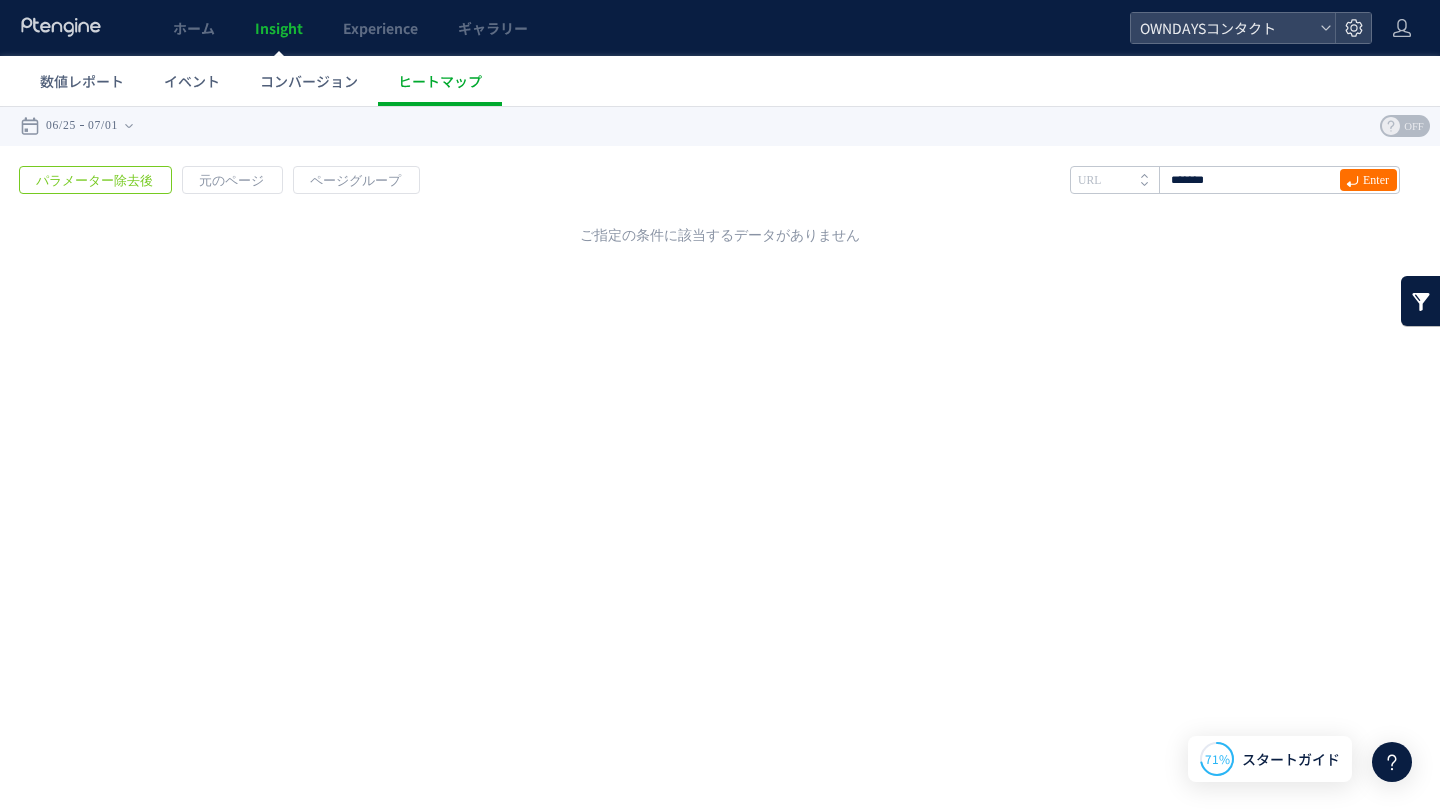 click on "戻る
パラメーター除去後
元のページ
ページグループ
実装" at bounding box center (720, 201) 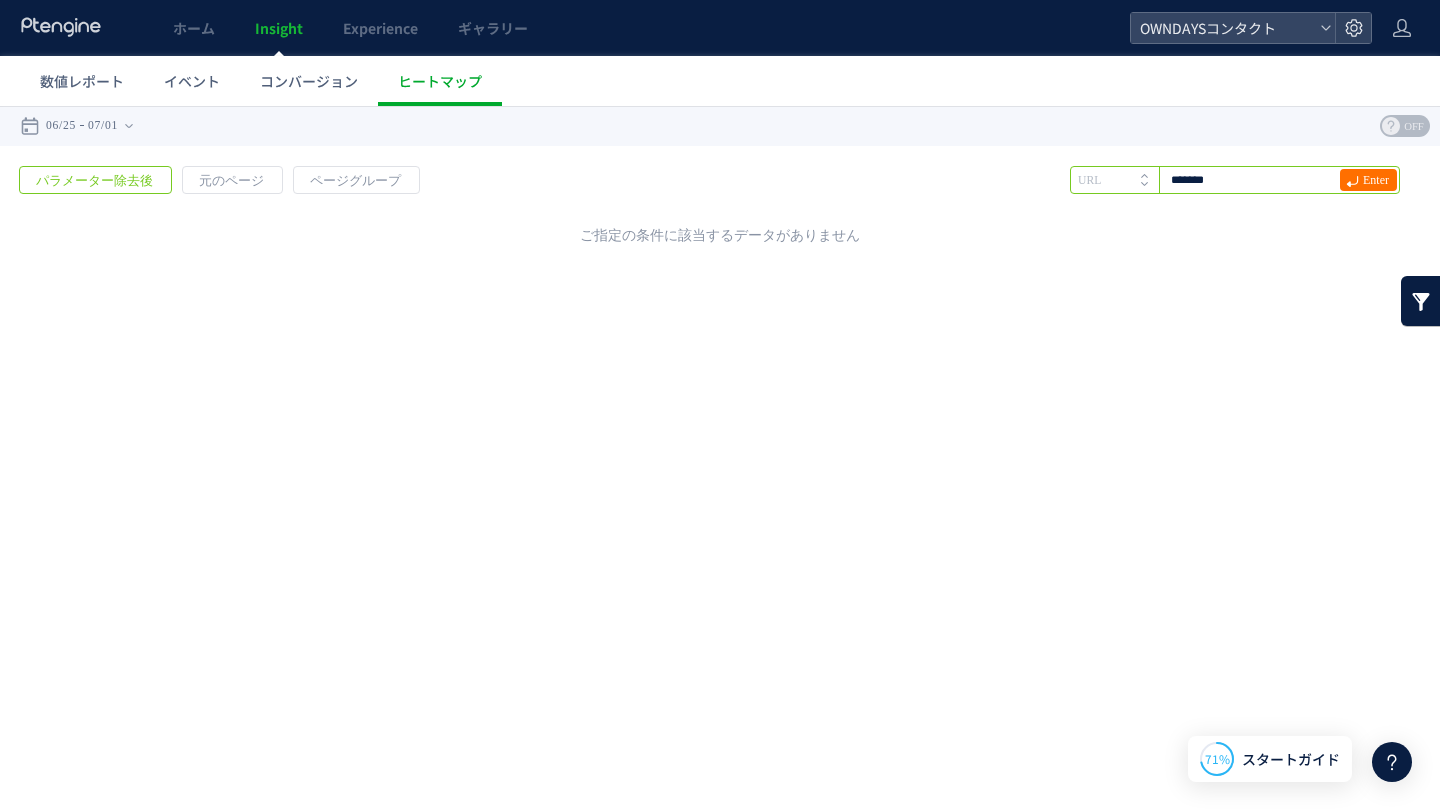 click on "*******" at bounding box center (1235, 180) 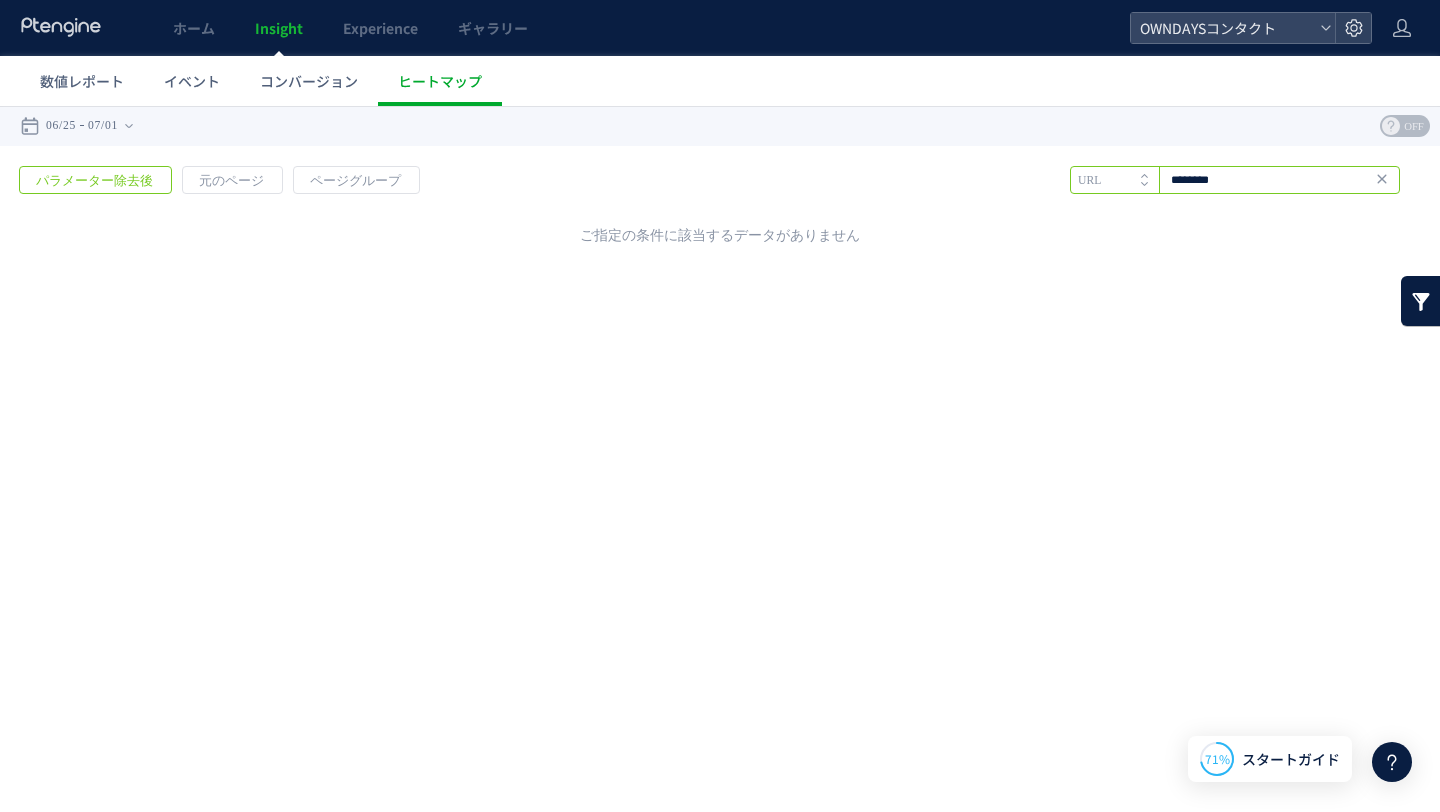 click on "********" at bounding box center [1235, 180] 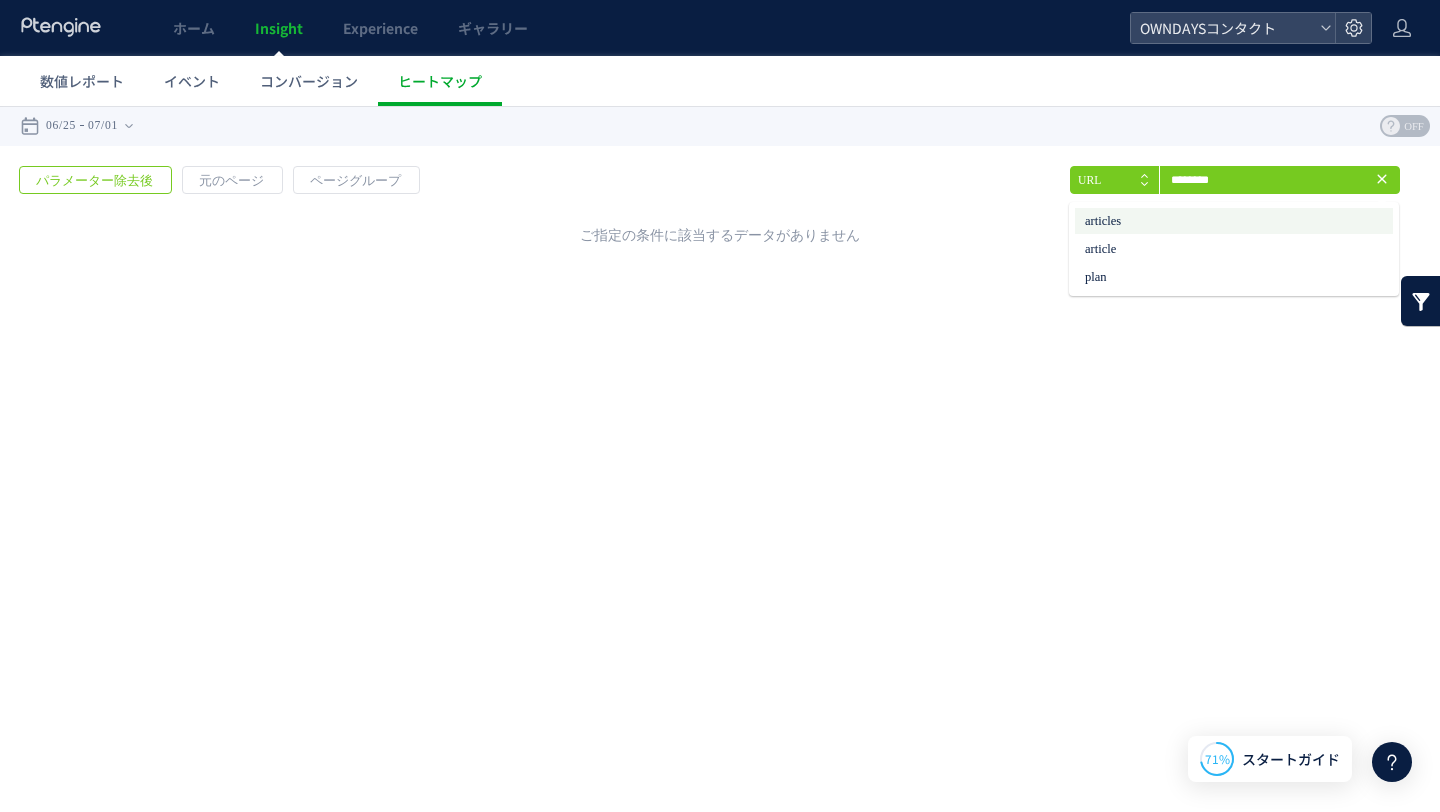 click on "articles" at bounding box center [1234, 221] 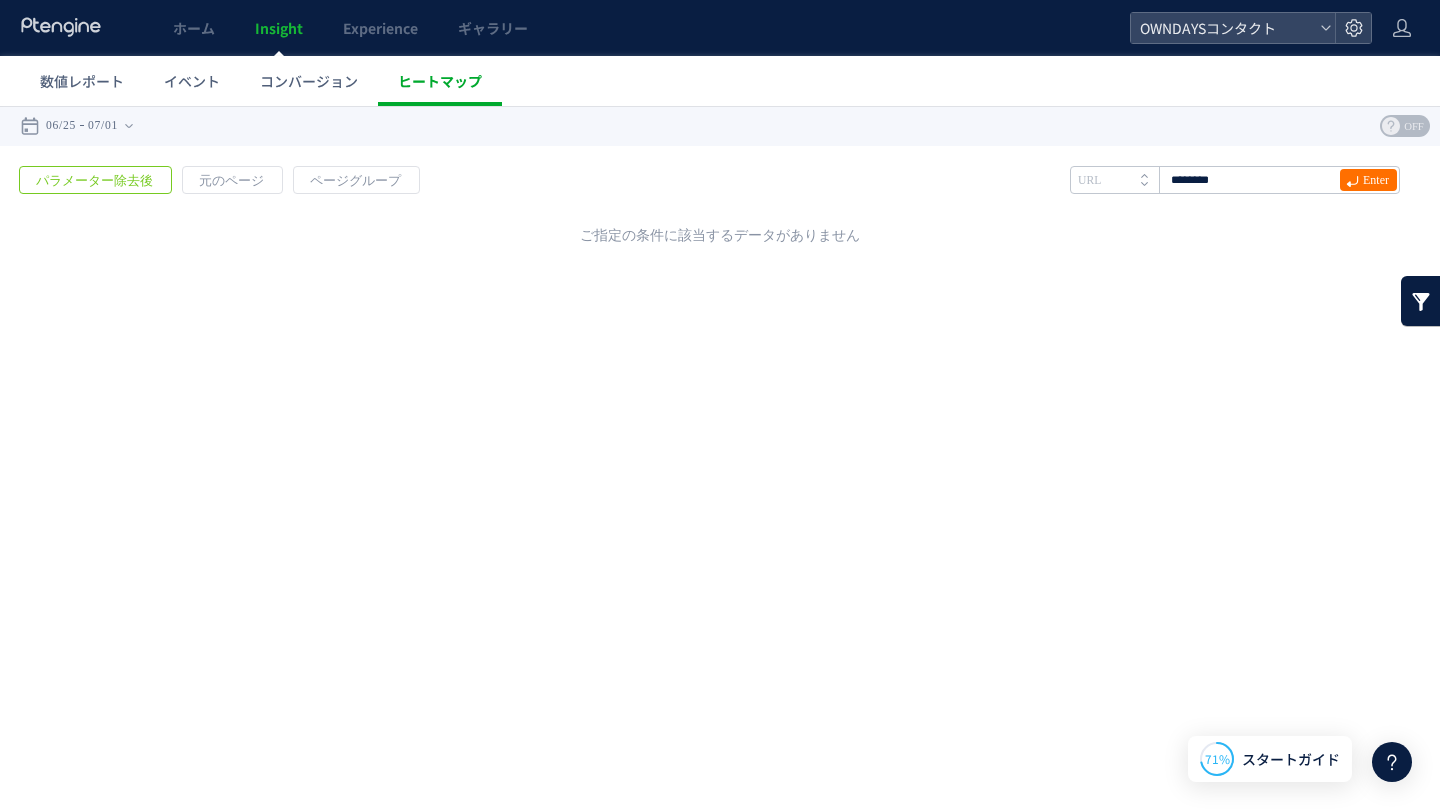 click on "ヒートマップ" at bounding box center (440, 81) 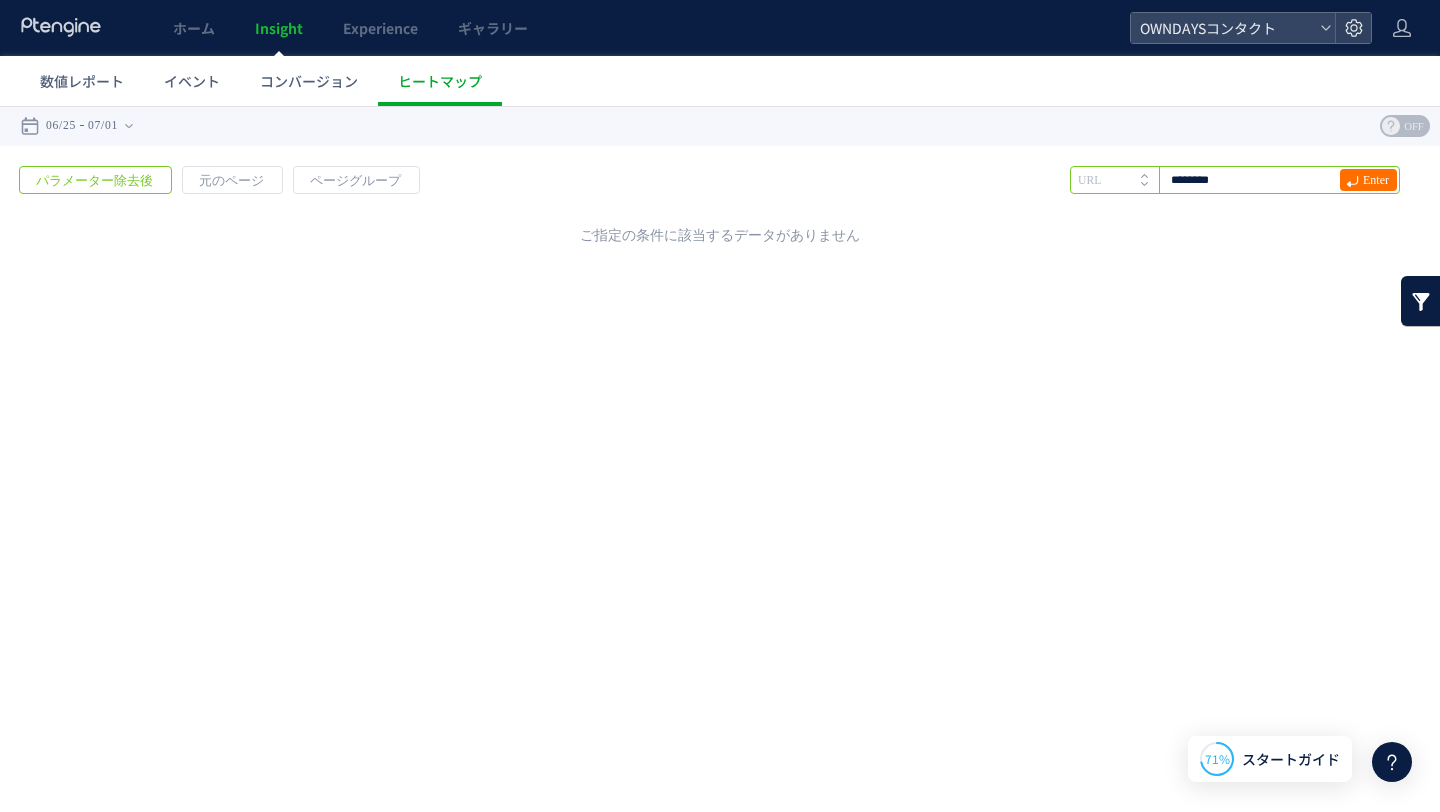 click on "********" at bounding box center (1235, 180) 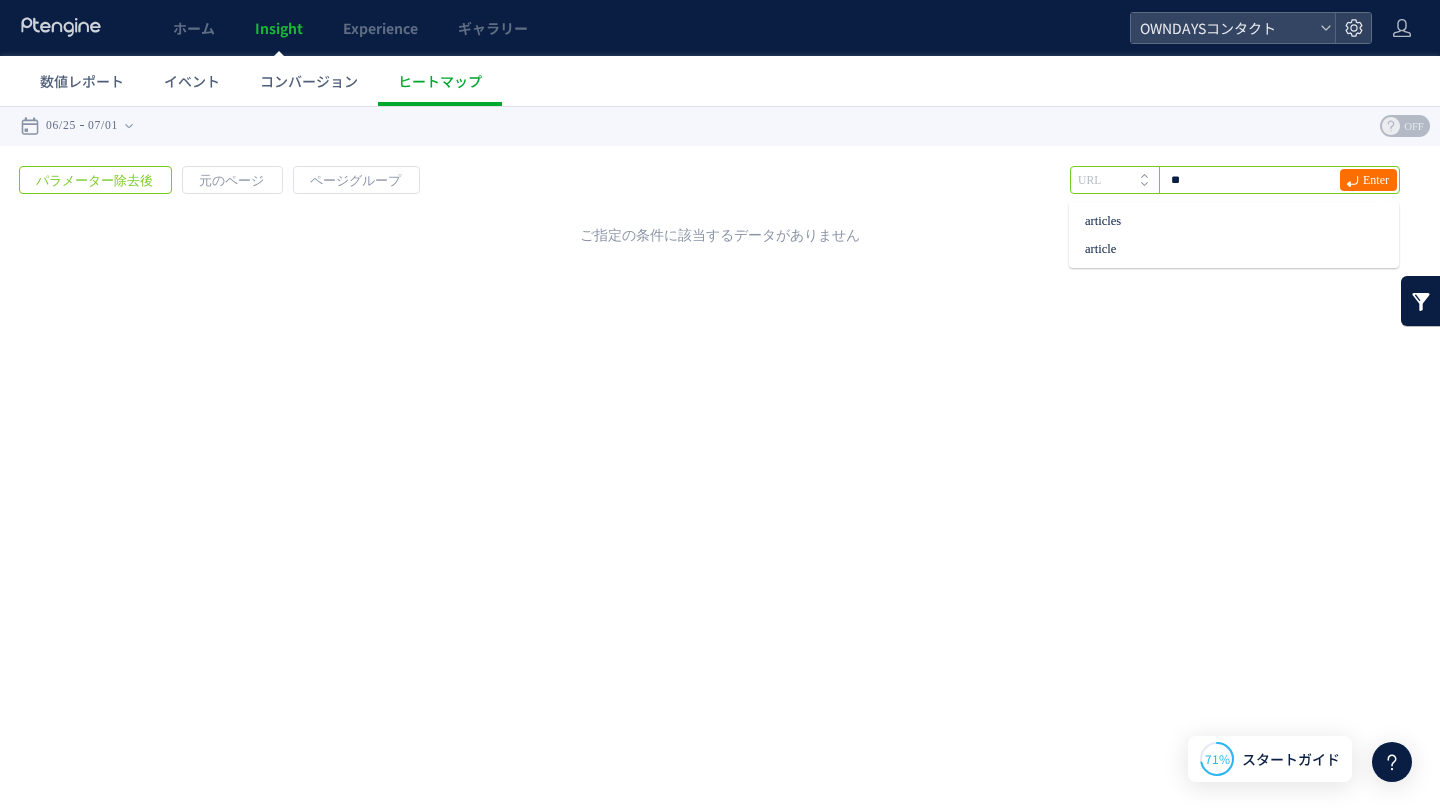 type on "*" 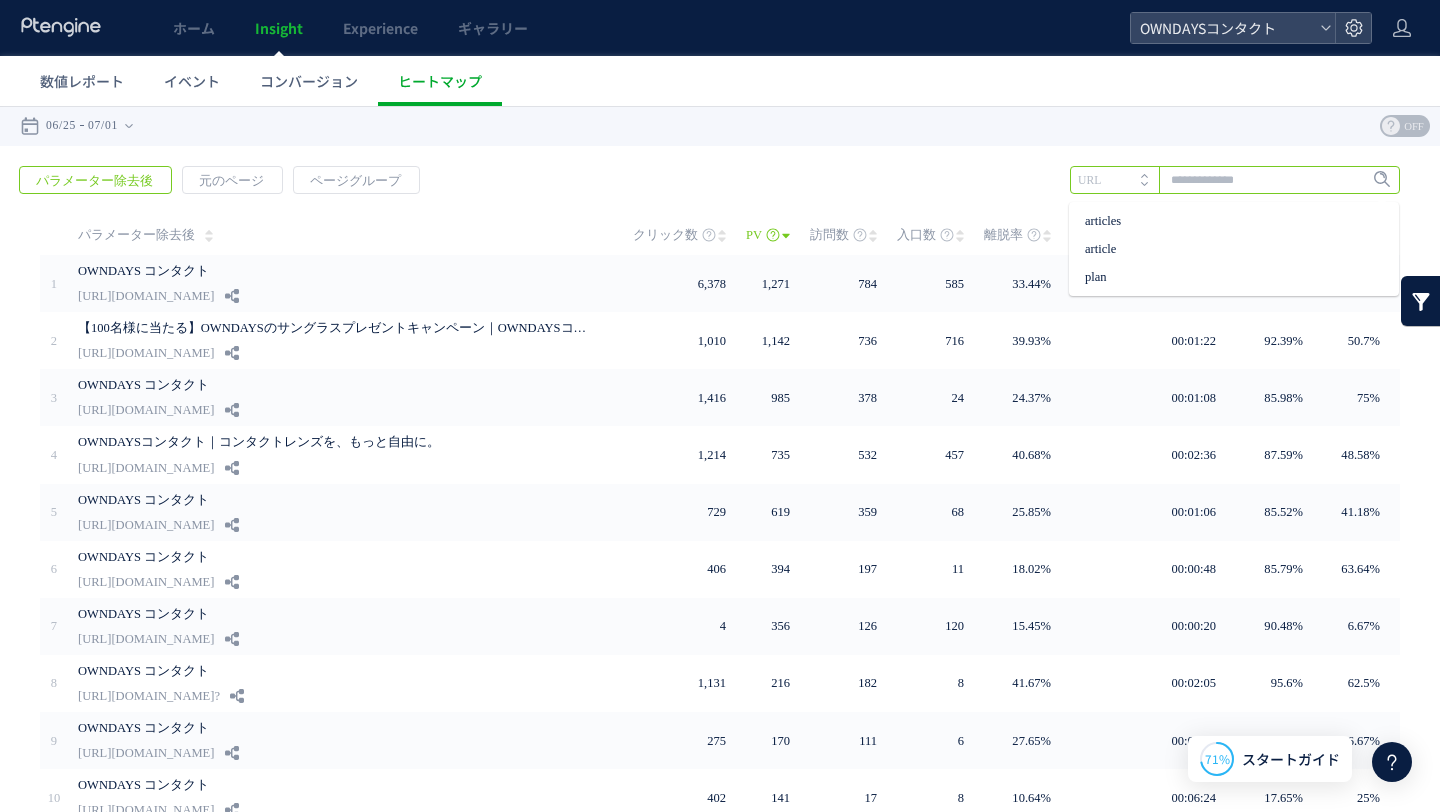 type 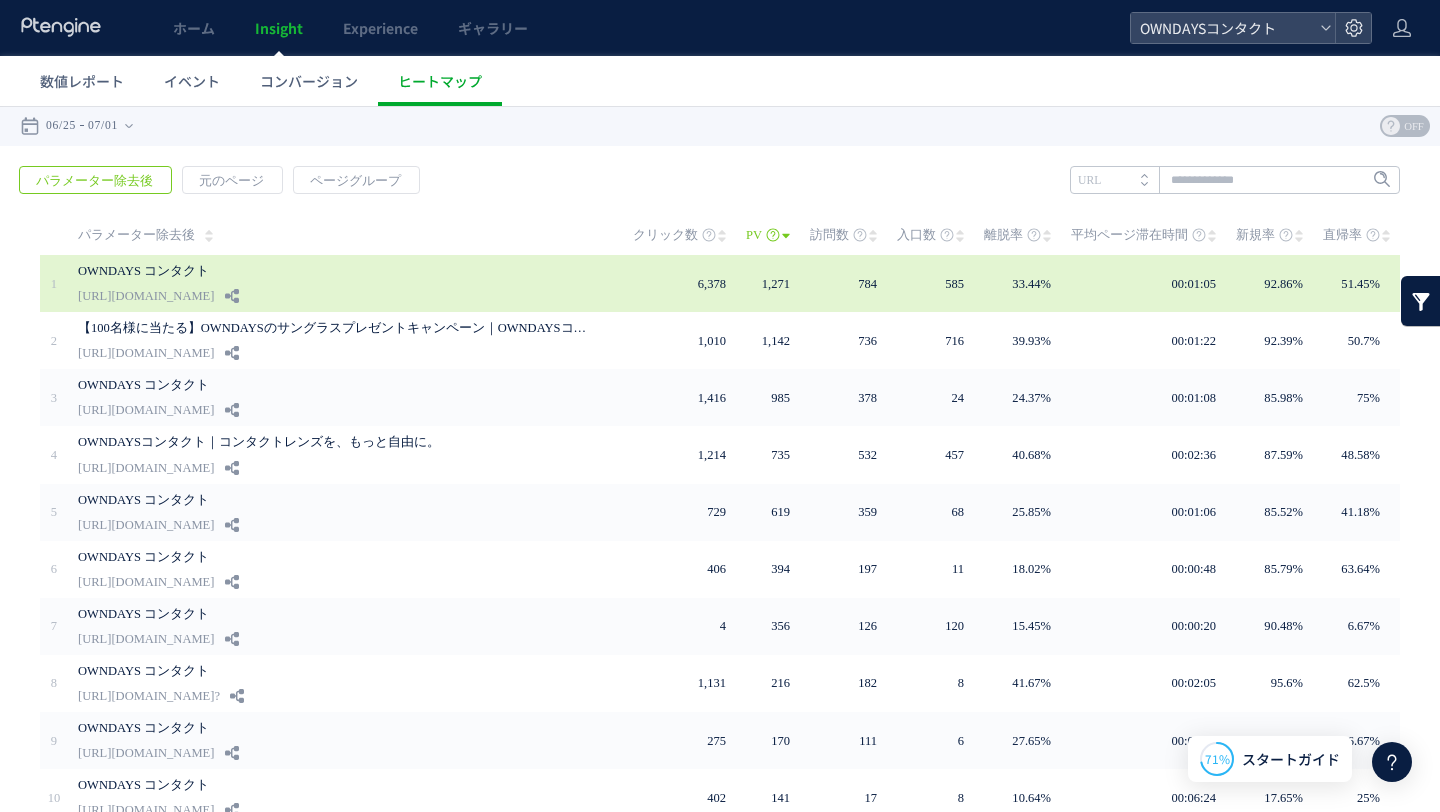 click at bounding box center [619, 283] 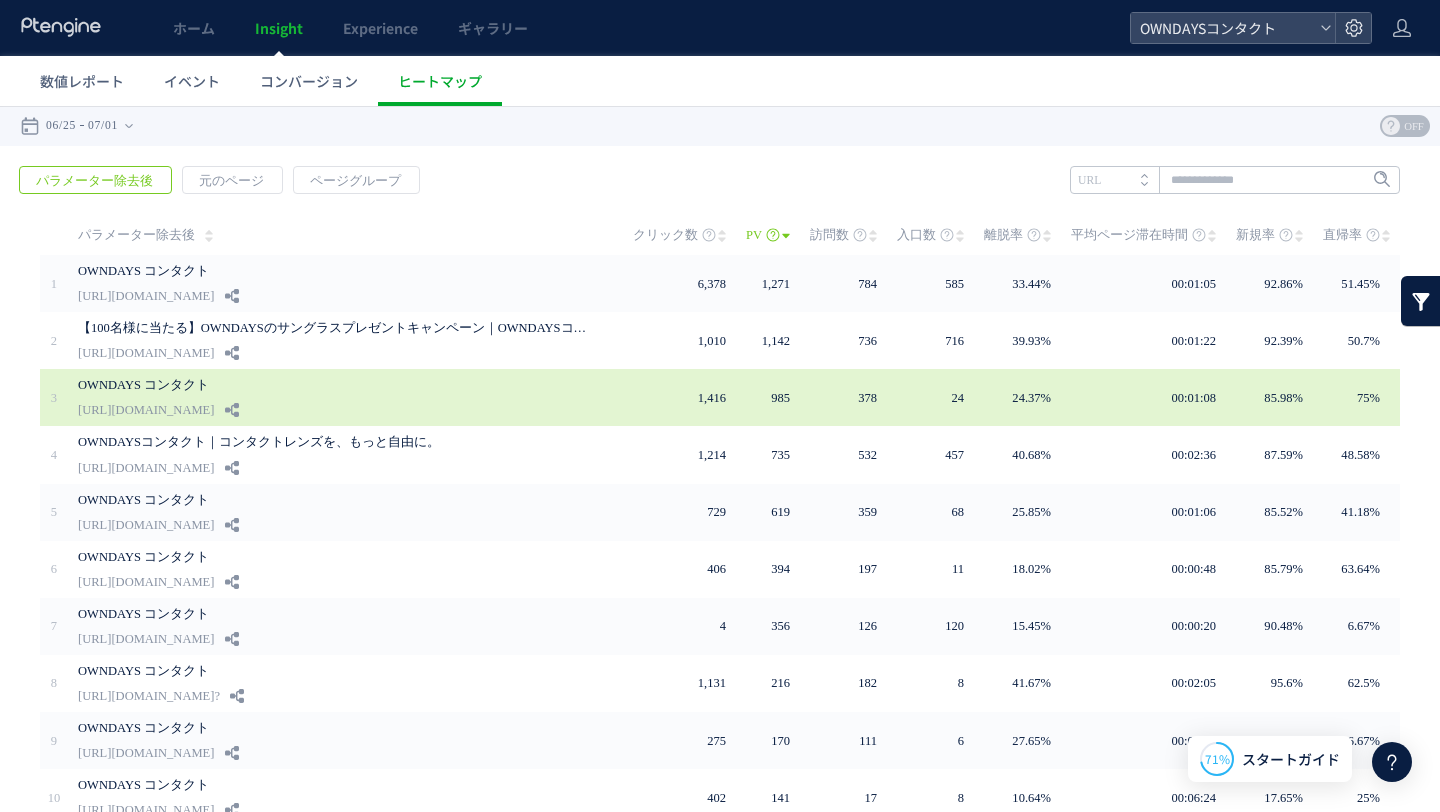 click at bounding box center (619, 397) 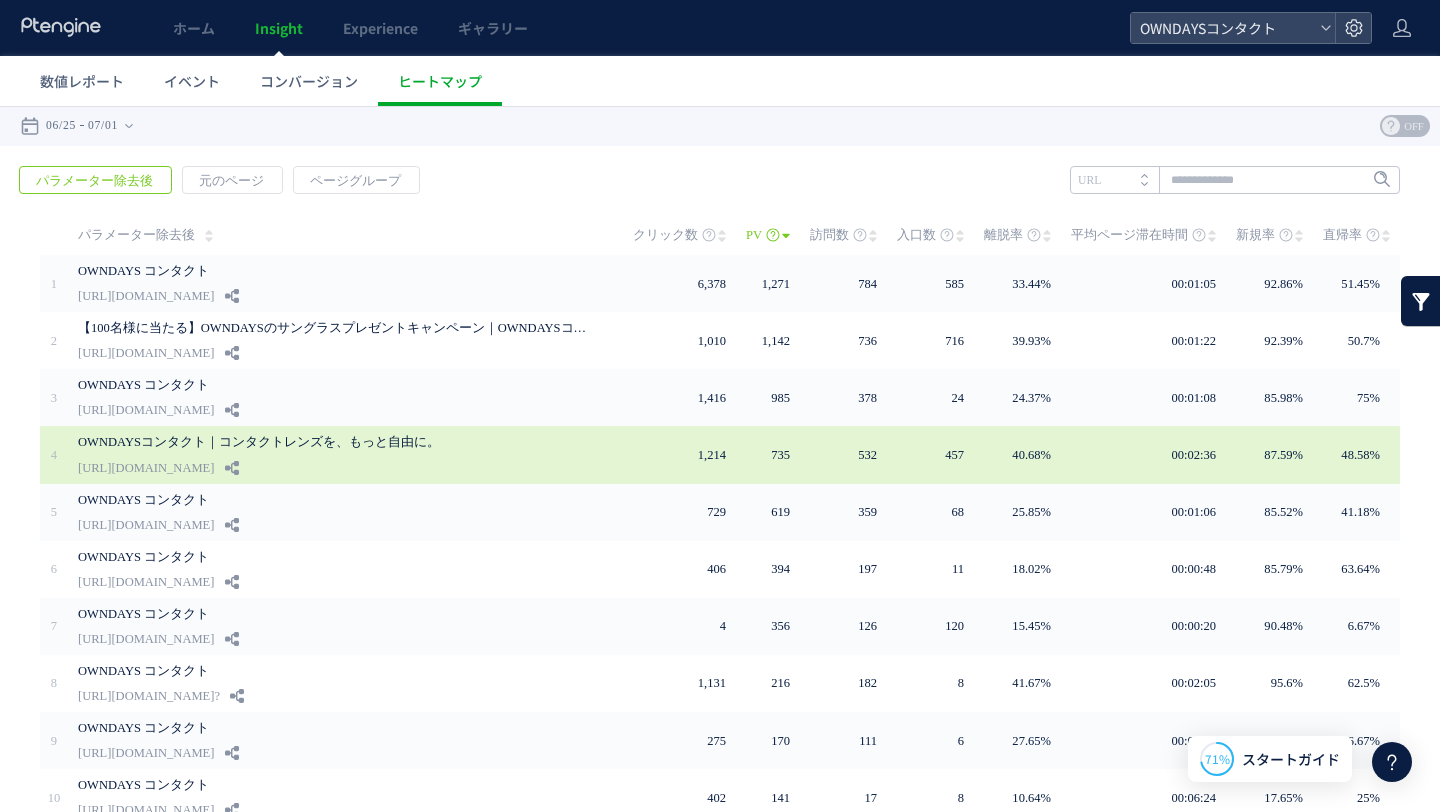 click on "OWNDAYSコンタクト｜コンタクトレンズを、もっと自由に。" at bounding box center (338, 442) 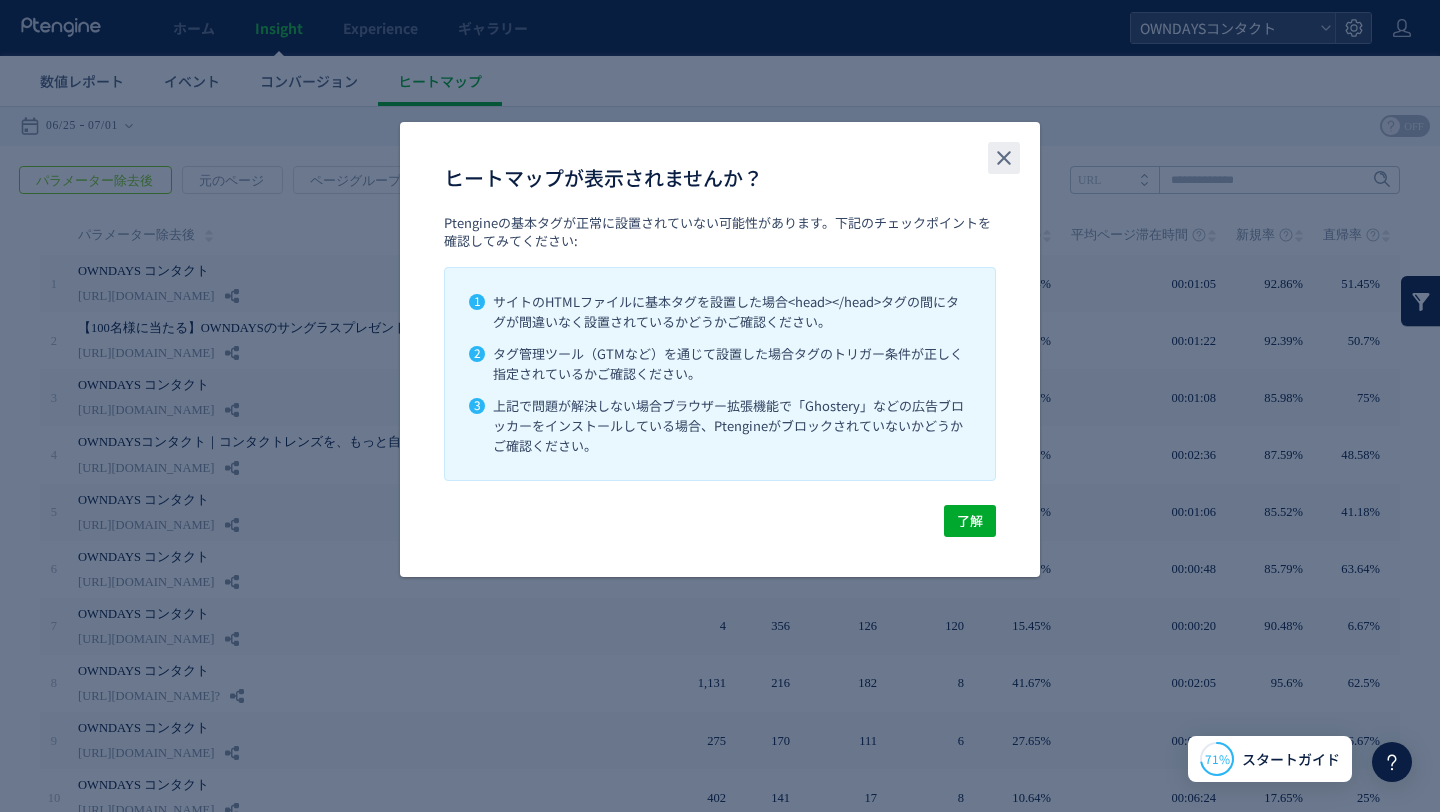 click 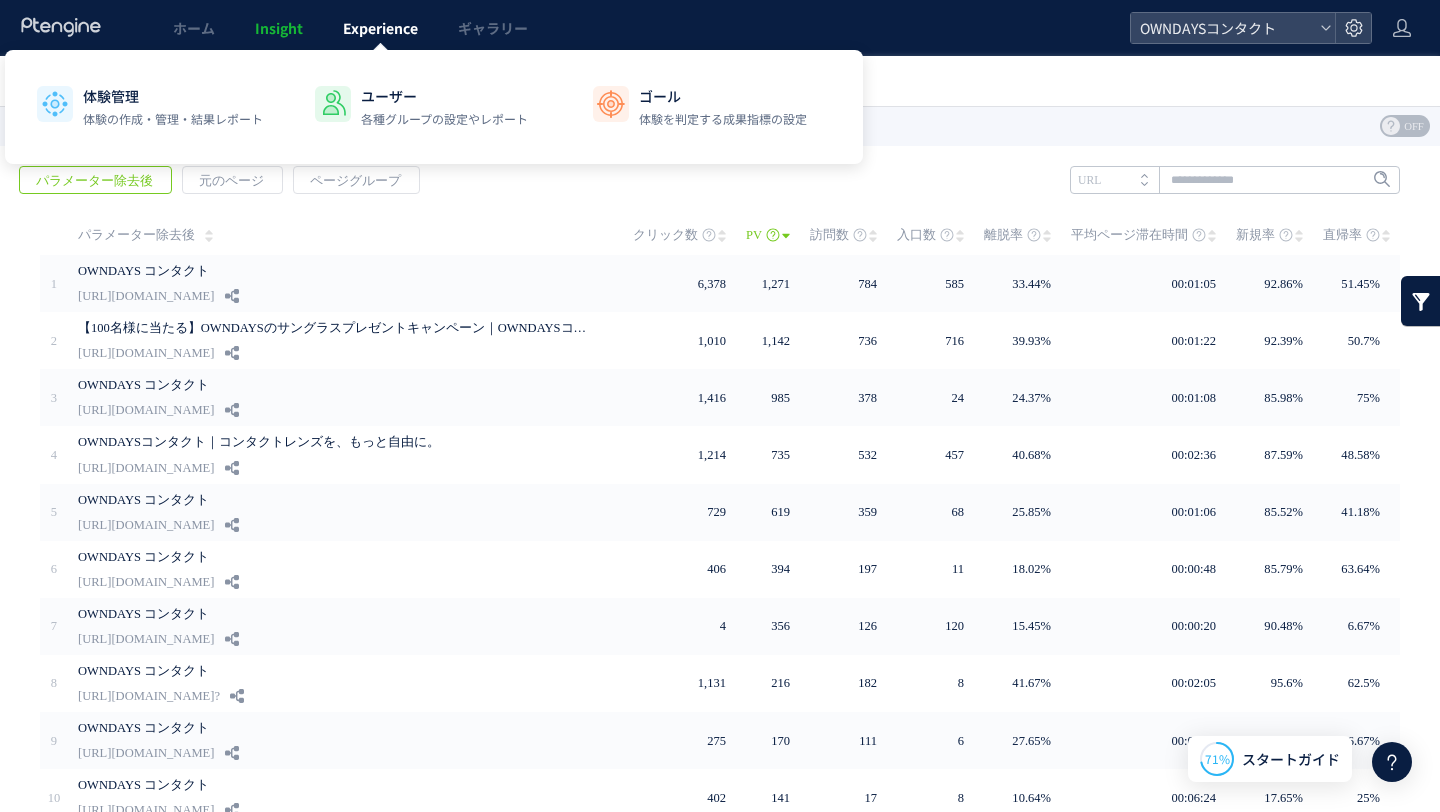 click on "Experience" 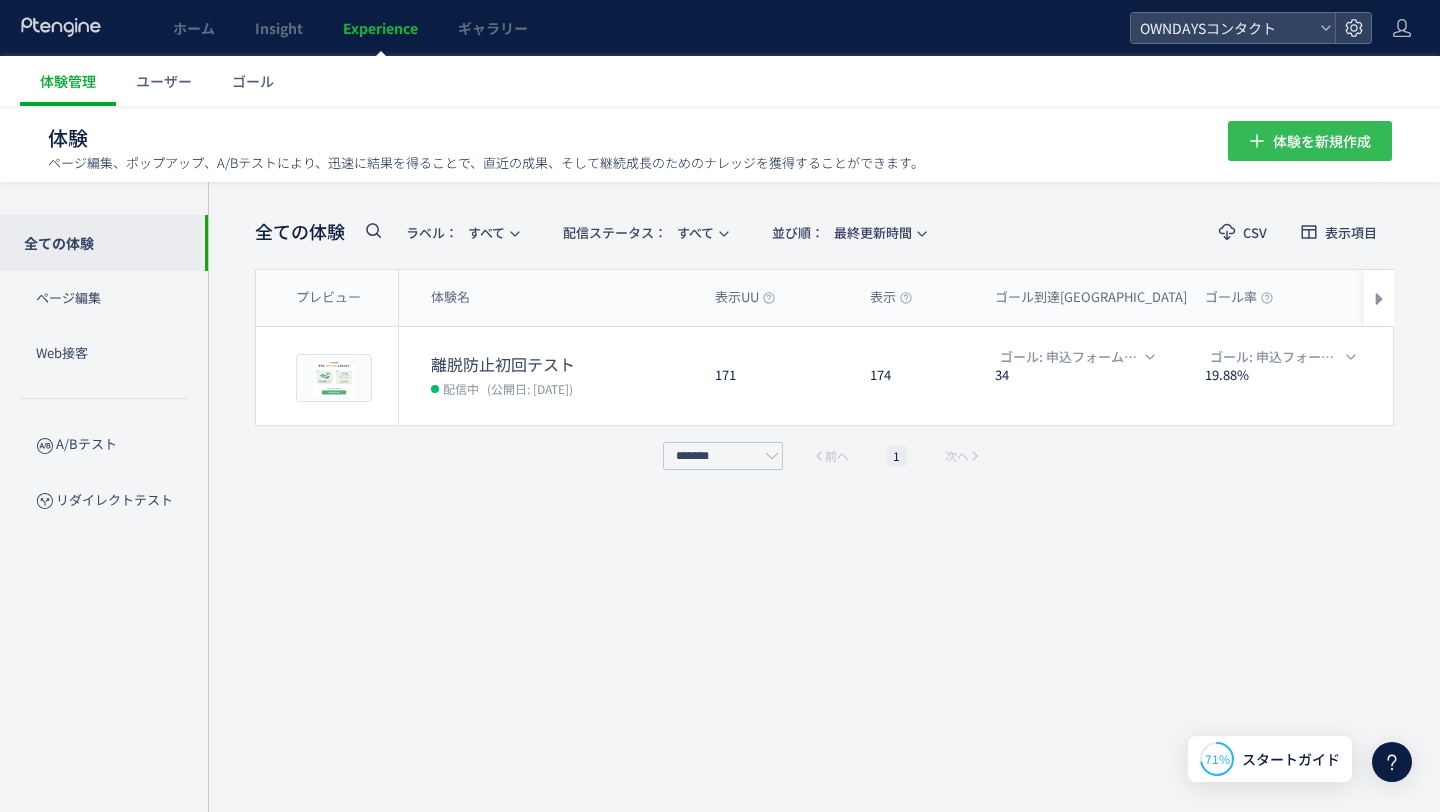 click 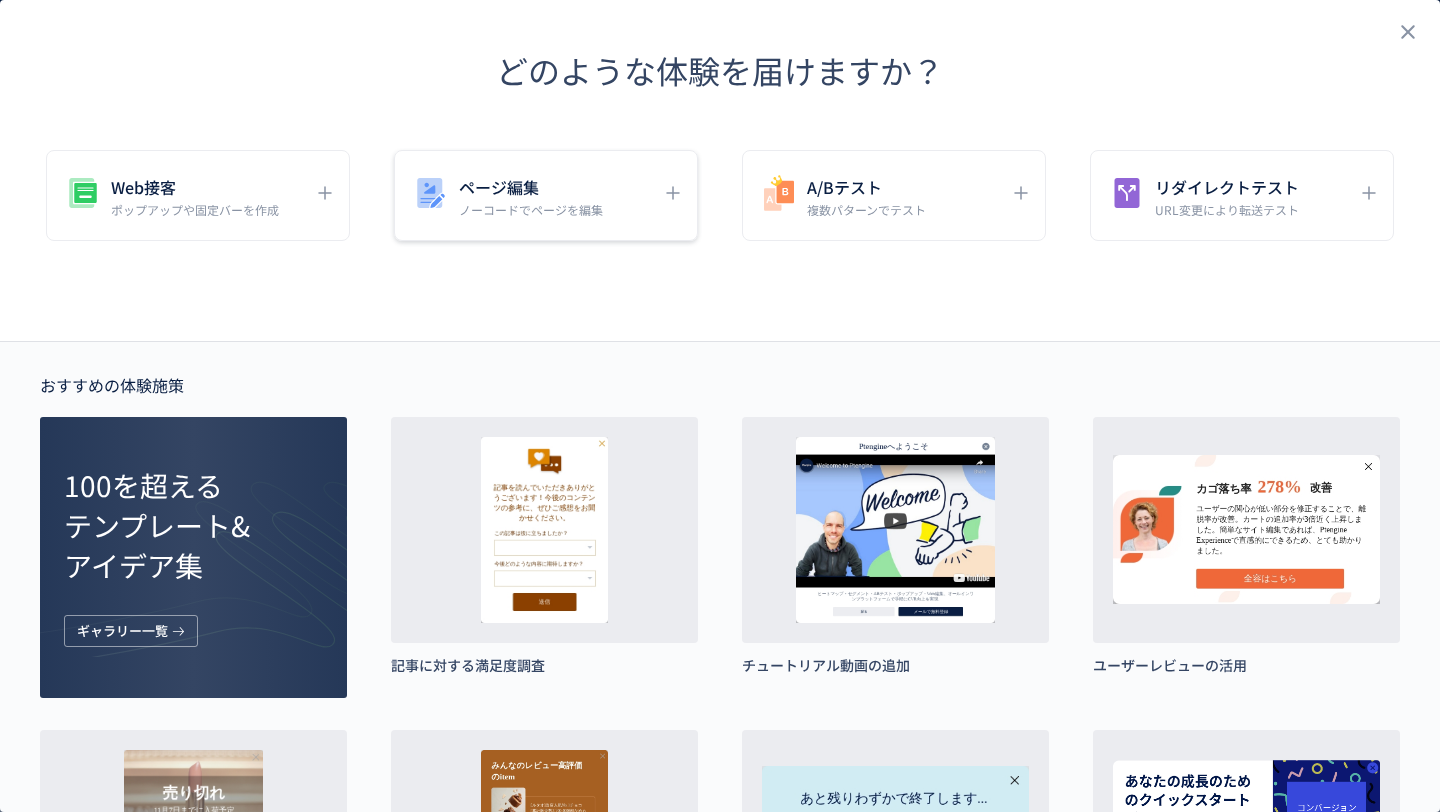 click on "ページ編集" at bounding box center (531, 187) 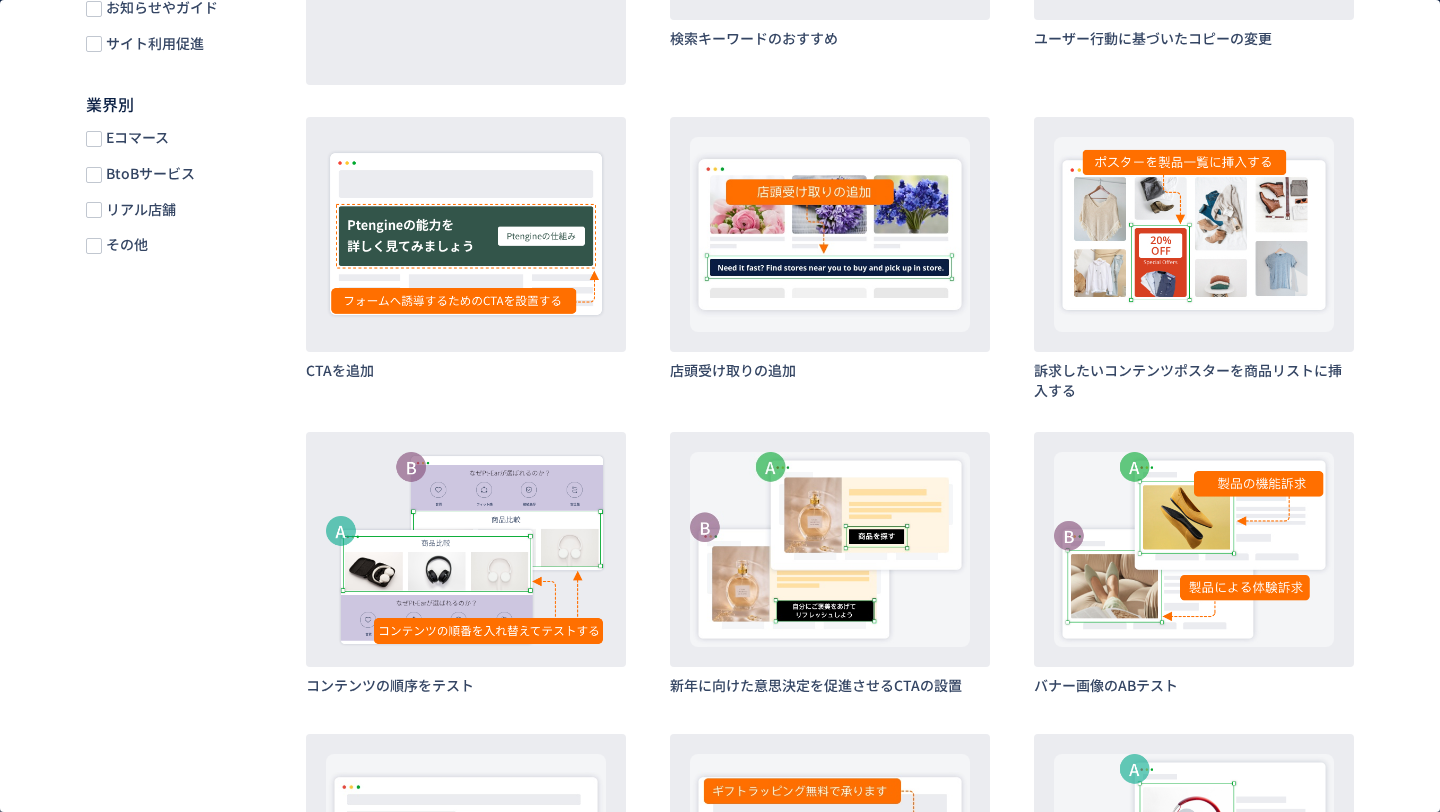 scroll, scrollTop: 0, scrollLeft: 0, axis: both 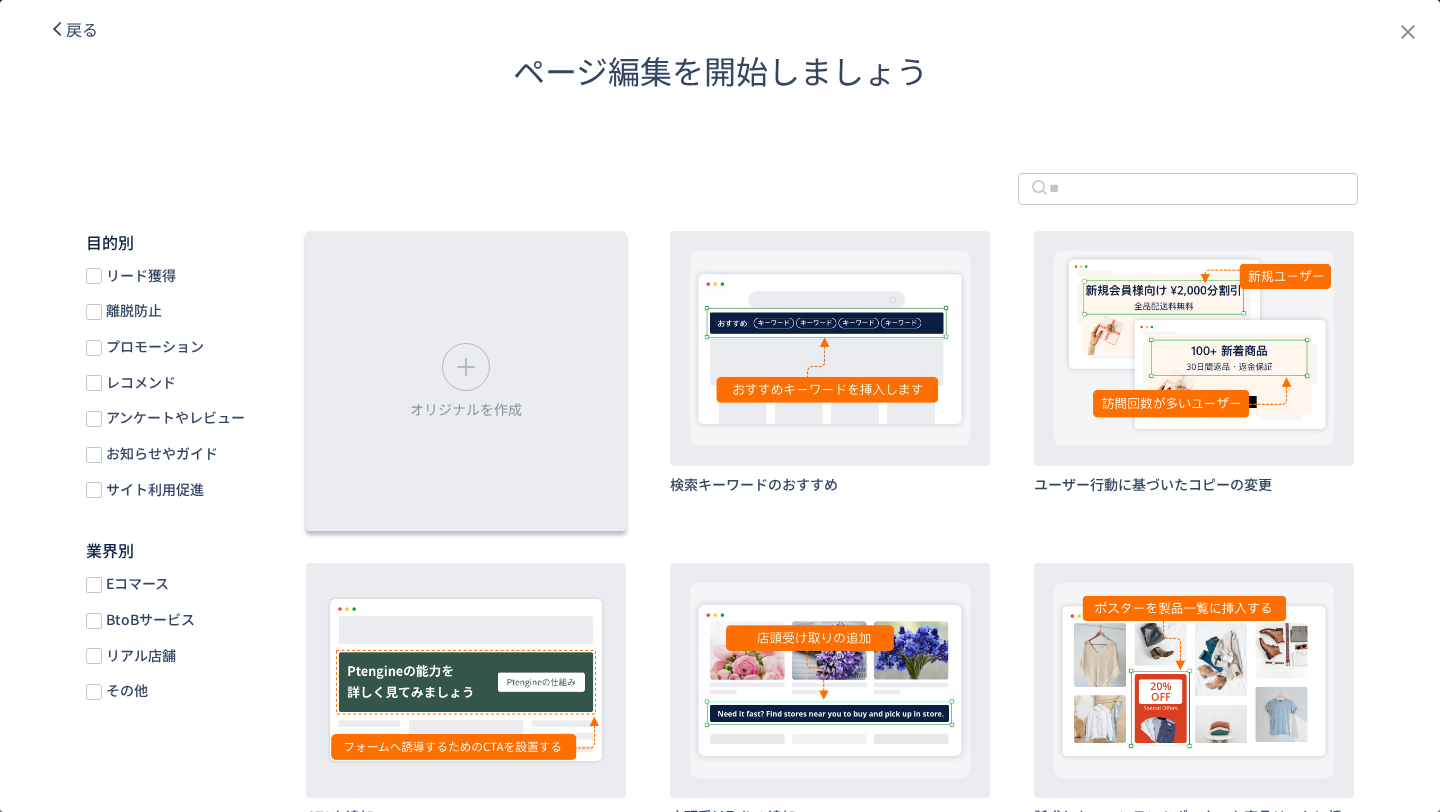 click at bounding box center [466, 367] 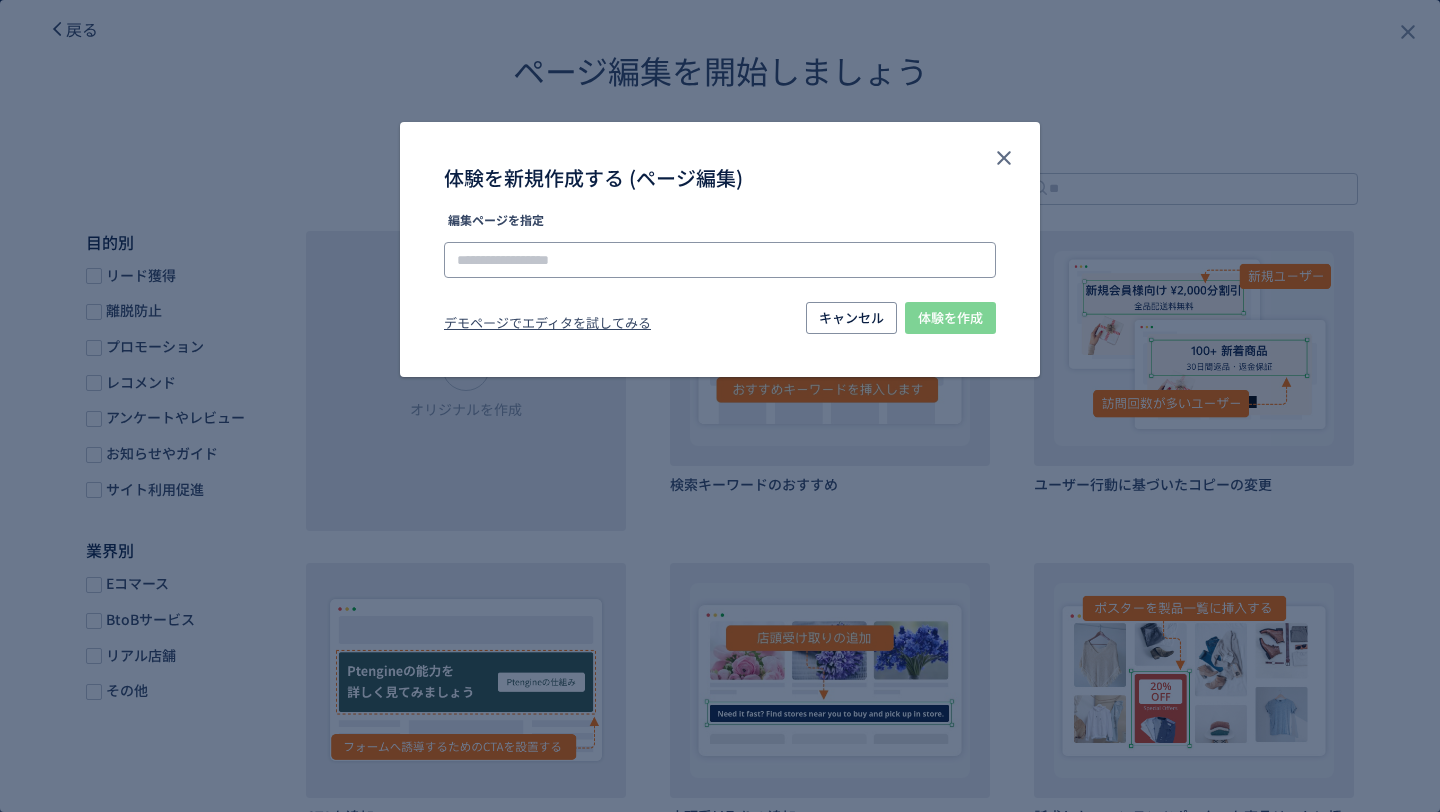click 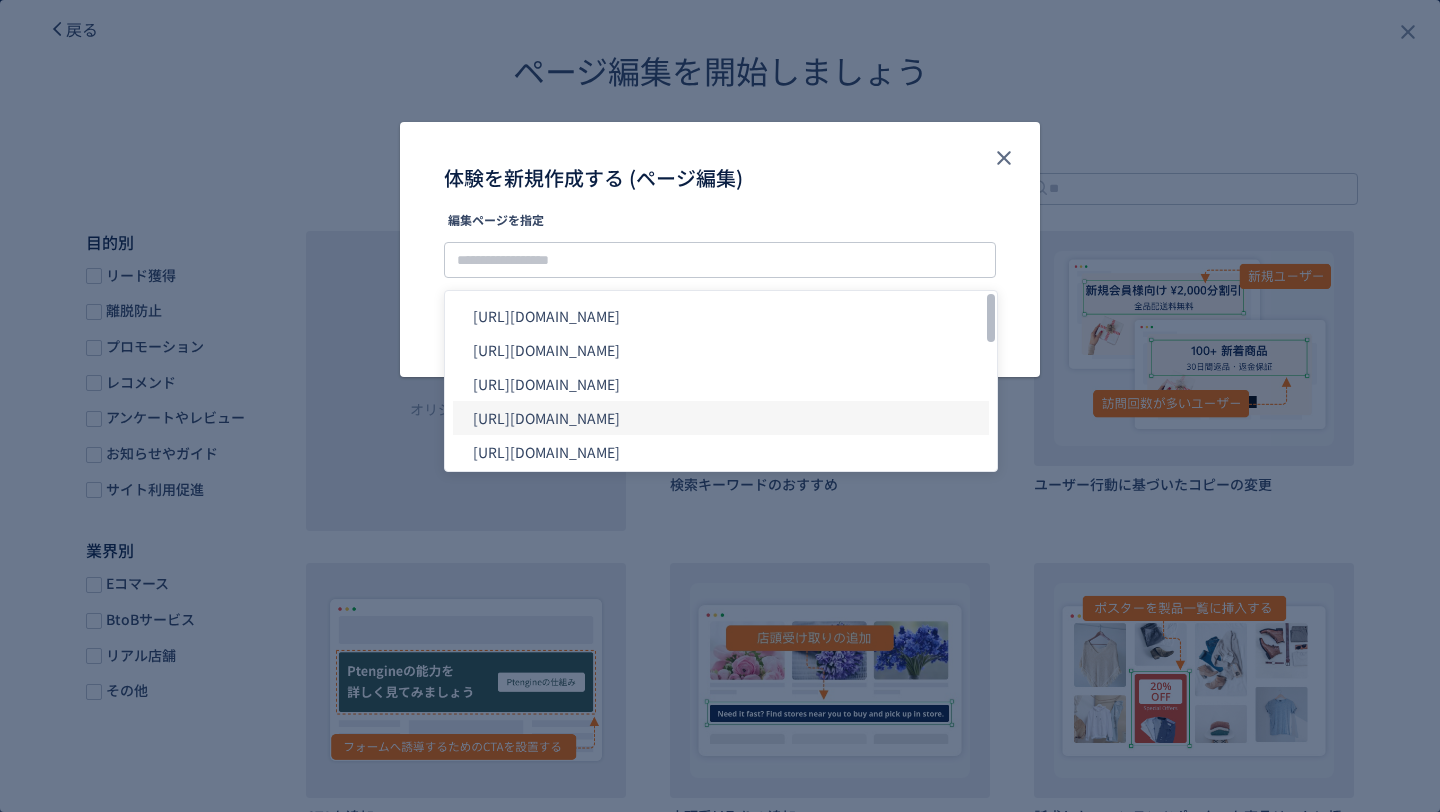 click on "[URL][DOMAIN_NAME]" 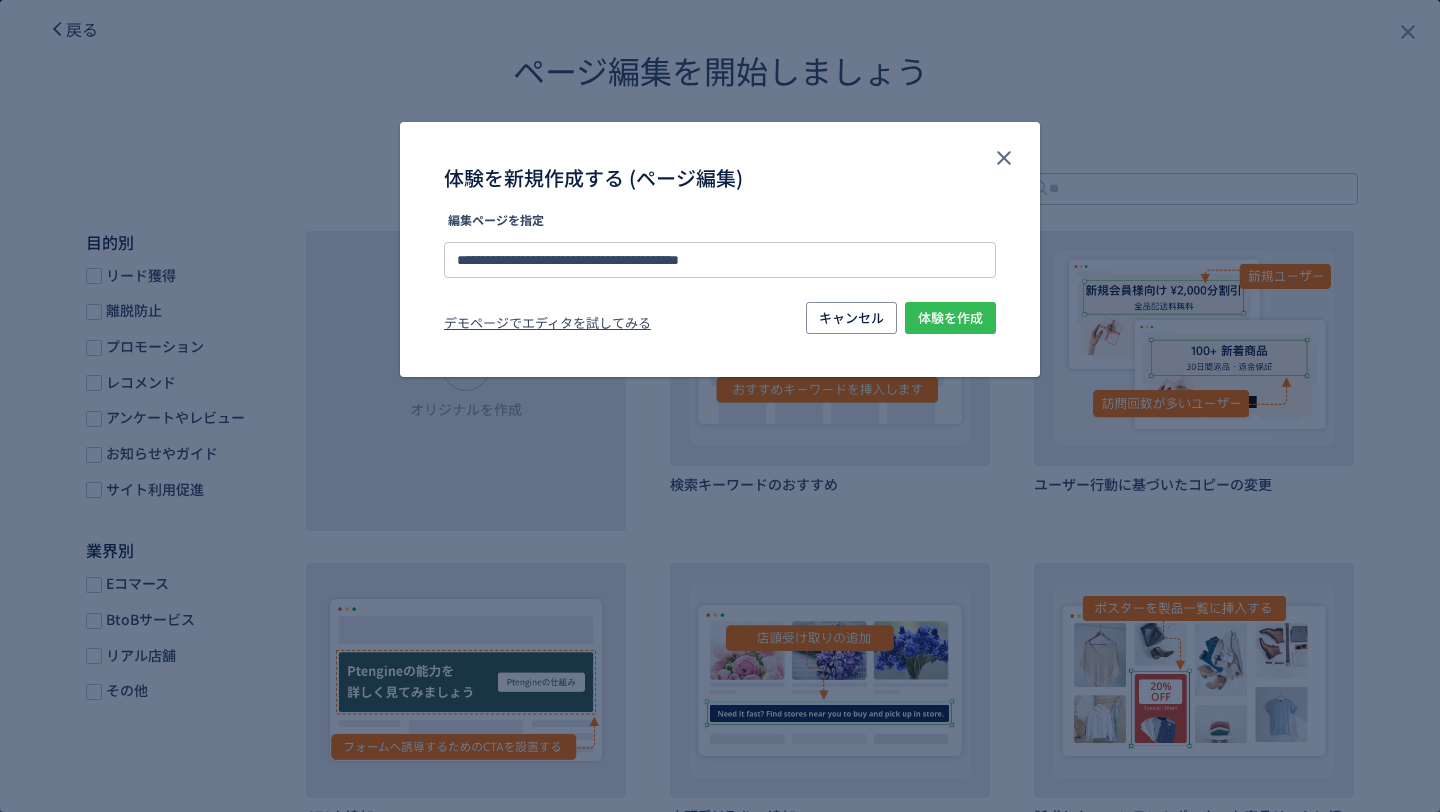 click on "体験を作成" at bounding box center [950, 318] 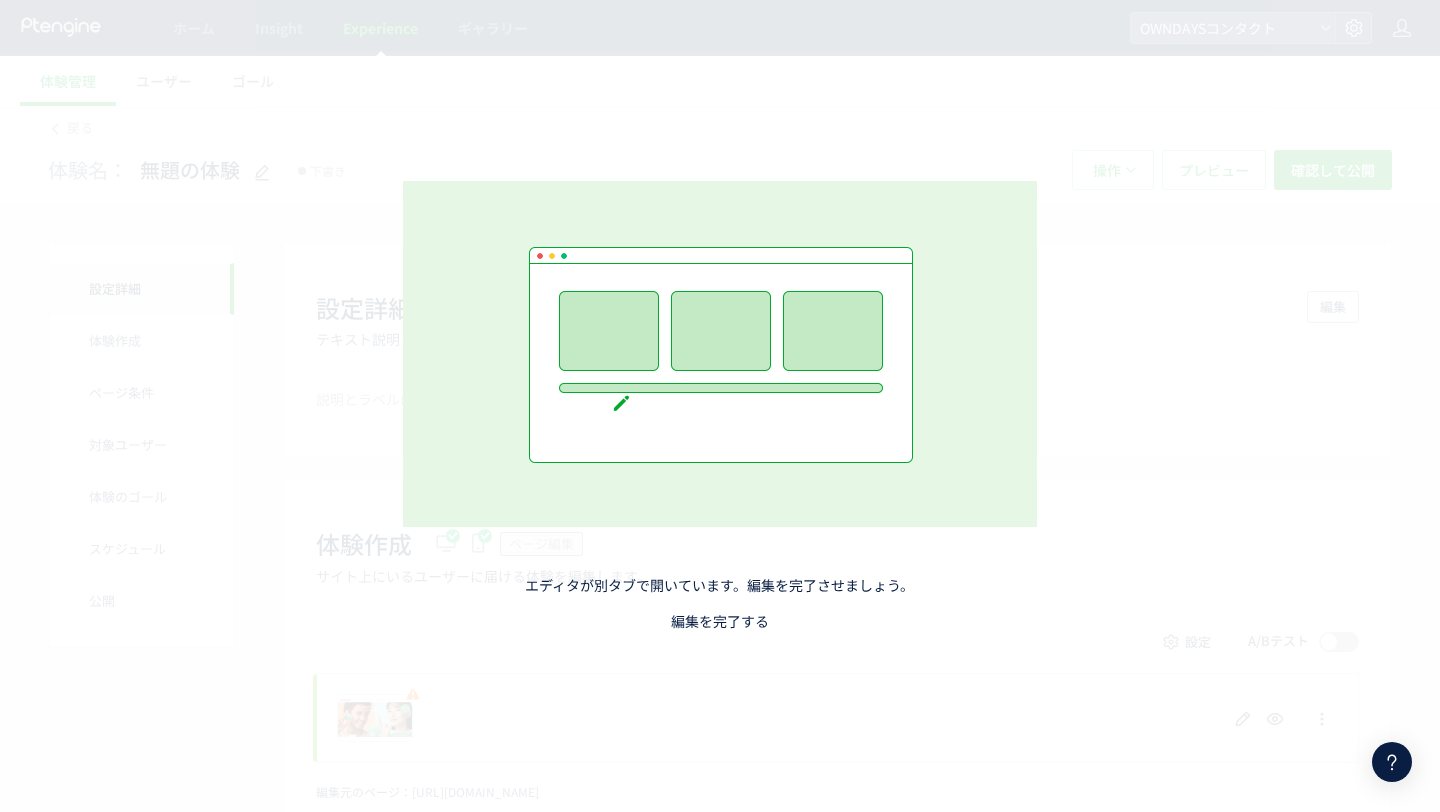 click on "編集を完了する" at bounding box center (720, 621) 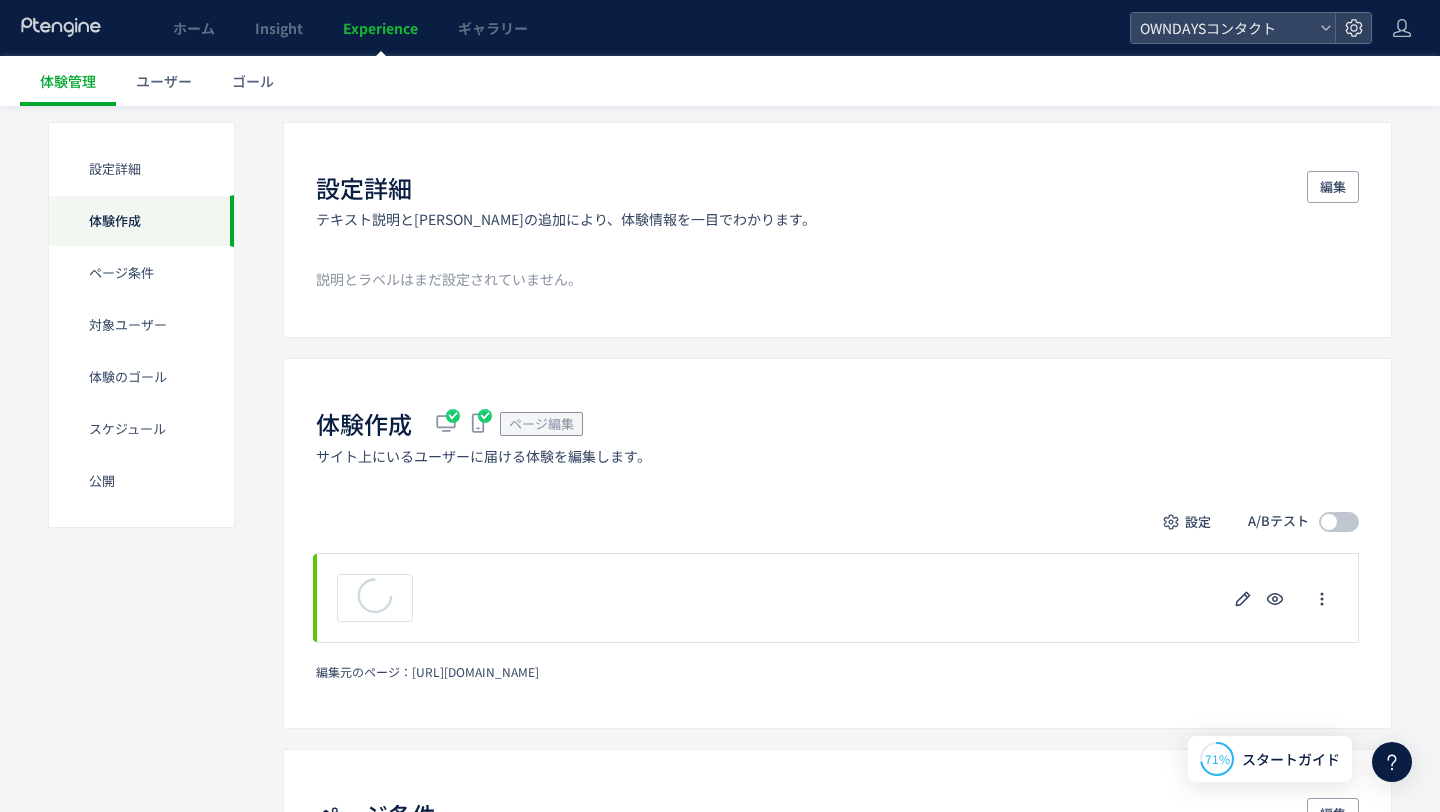 scroll, scrollTop: 298, scrollLeft: 0, axis: vertical 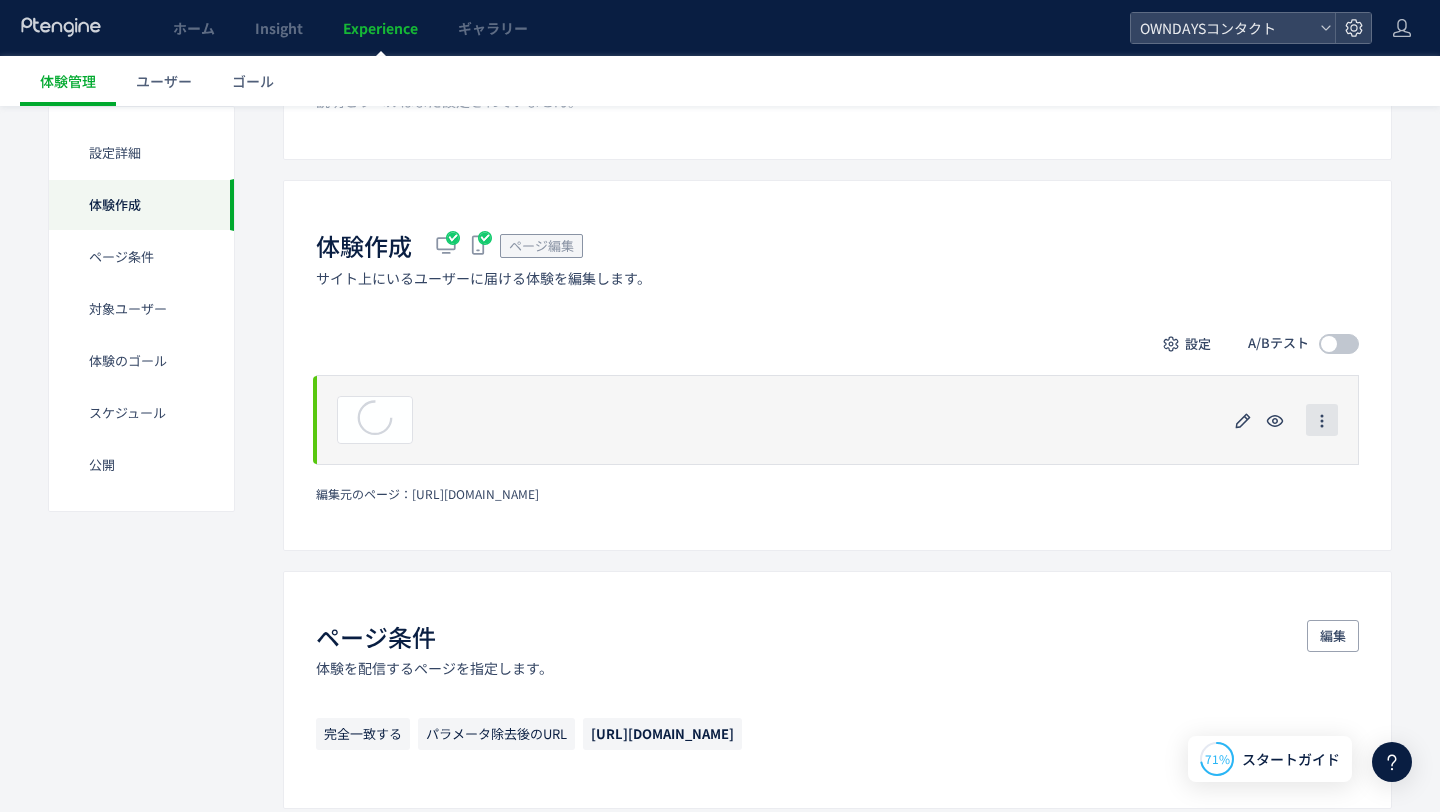 click 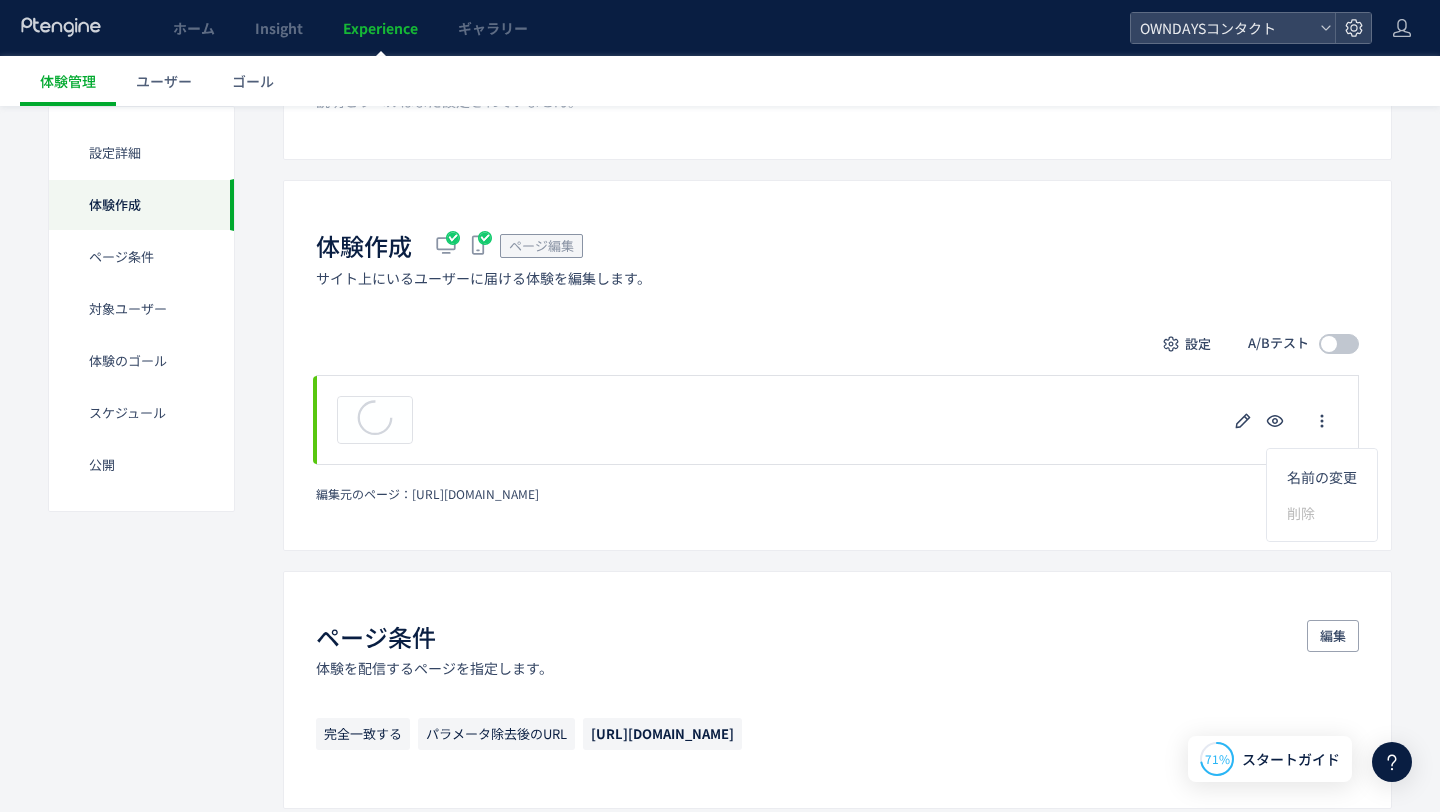 click on "編集元のページ：  [URL][DOMAIN_NAME]" 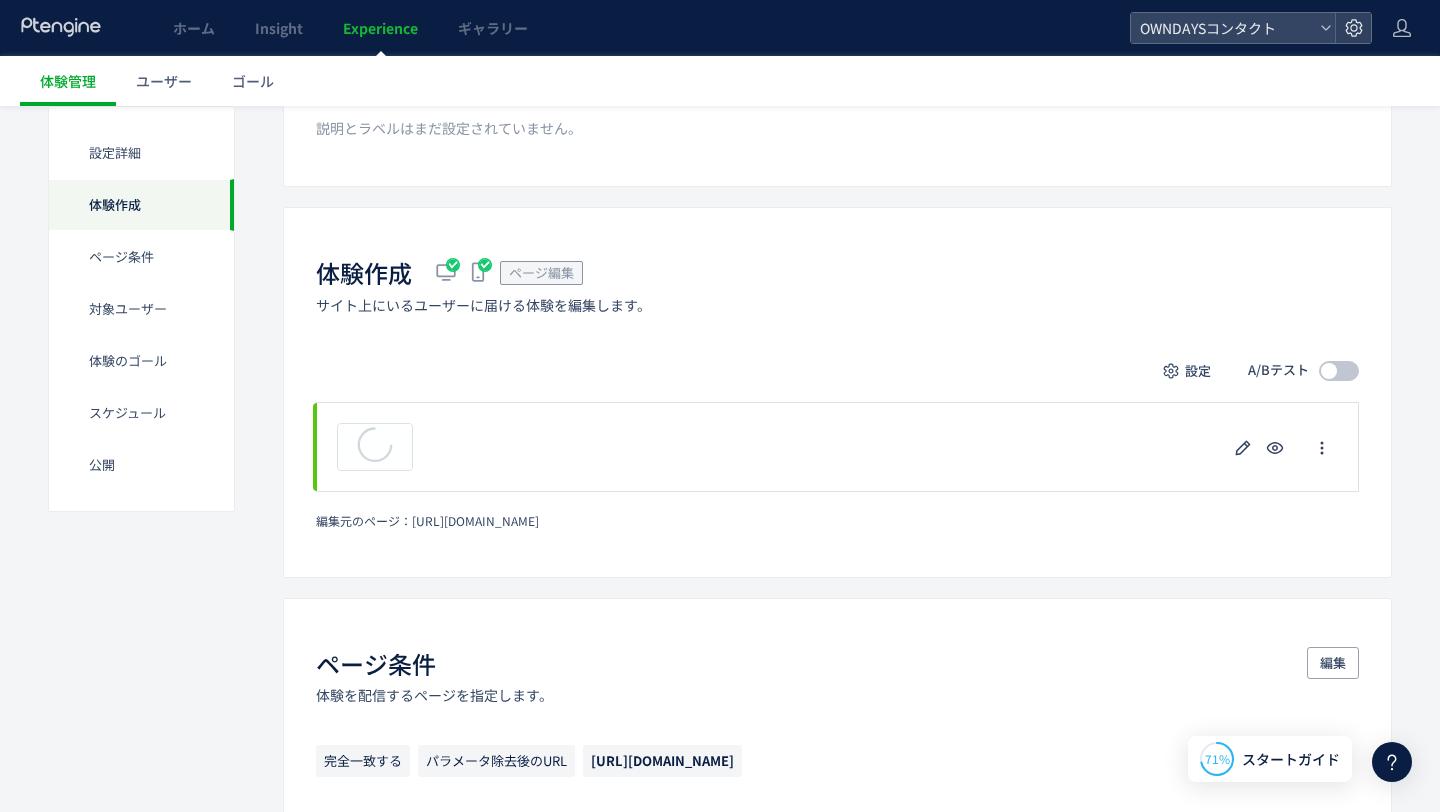 scroll, scrollTop: 272, scrollLeft: 0, axis: vertical 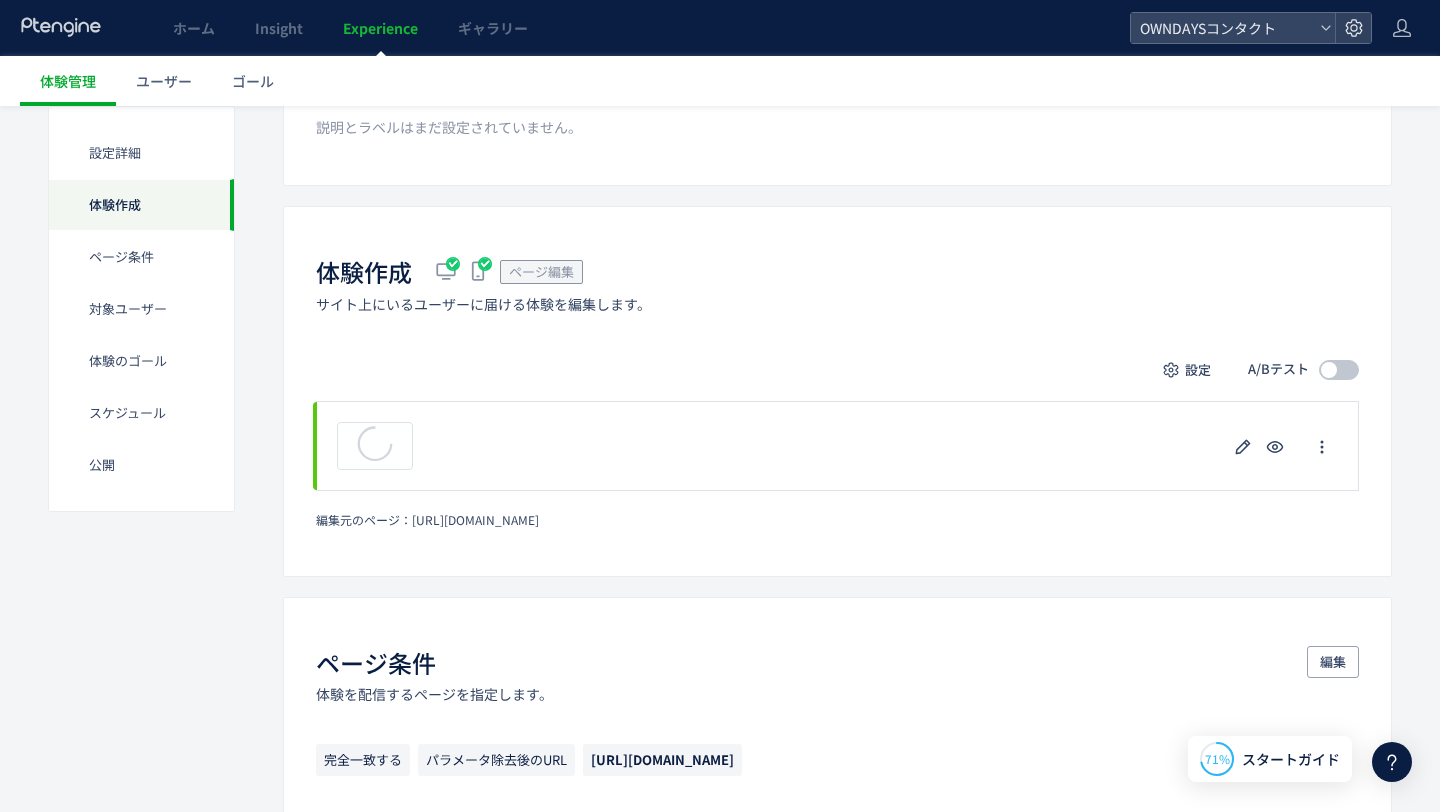 click at bounding box center (1329, 370) 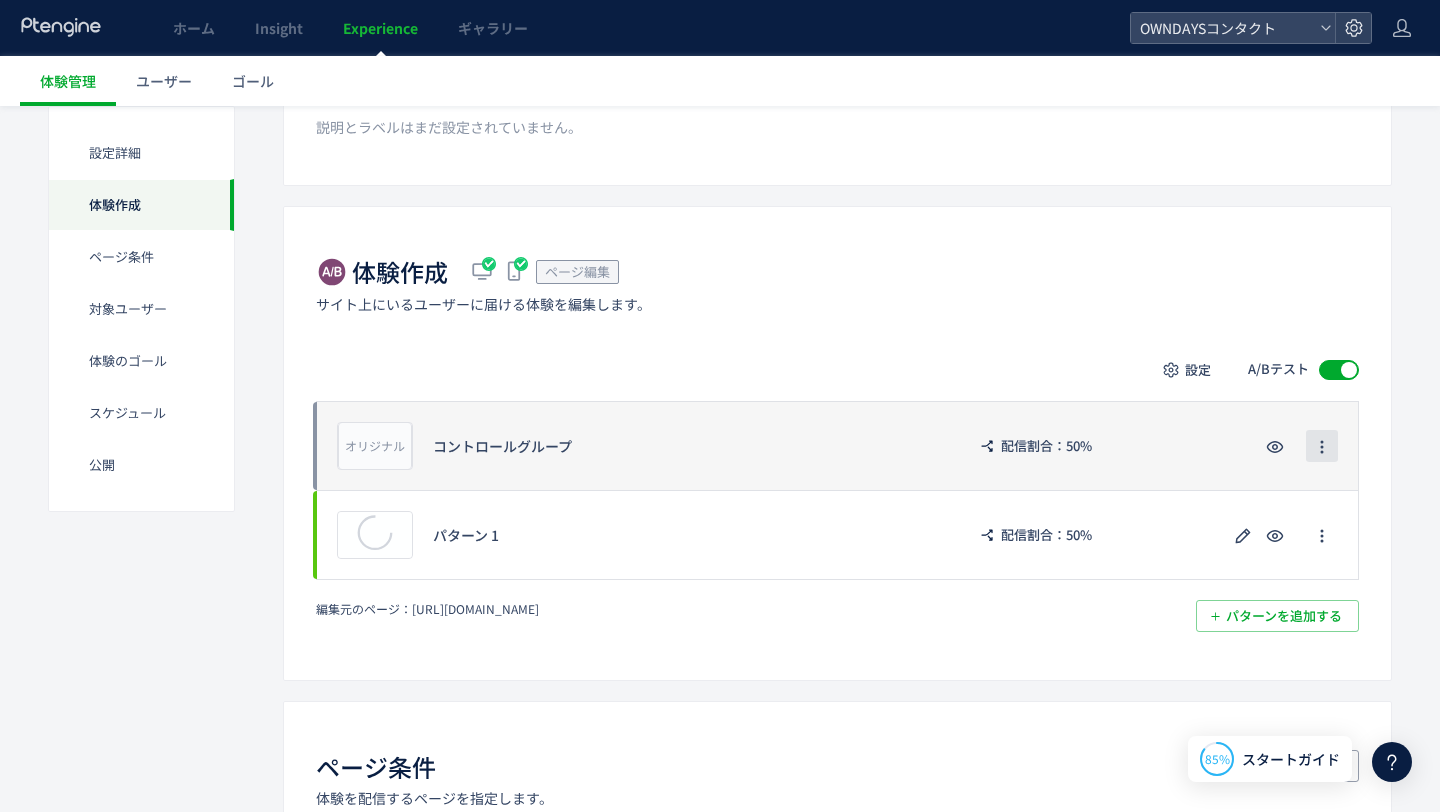 click 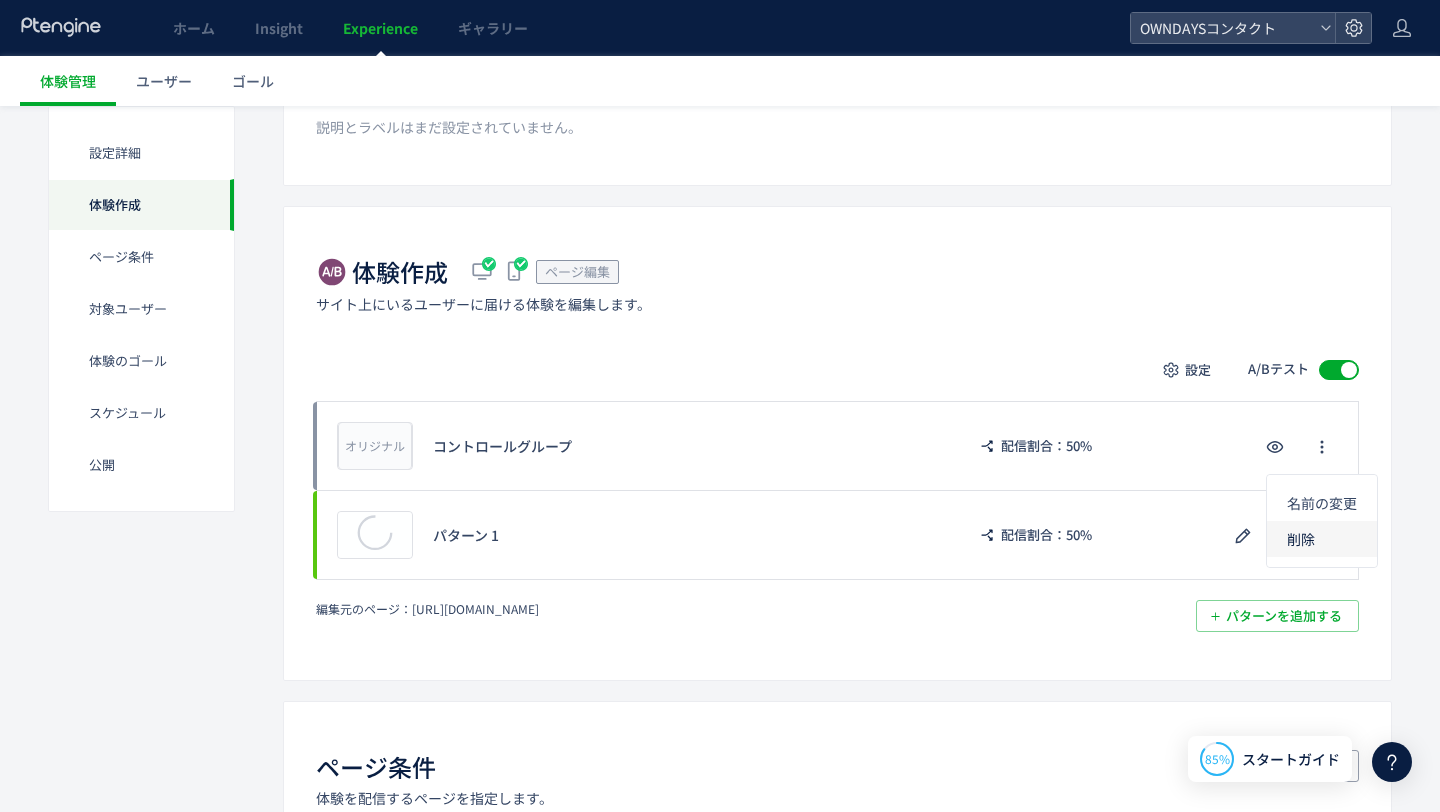 click on "削除" 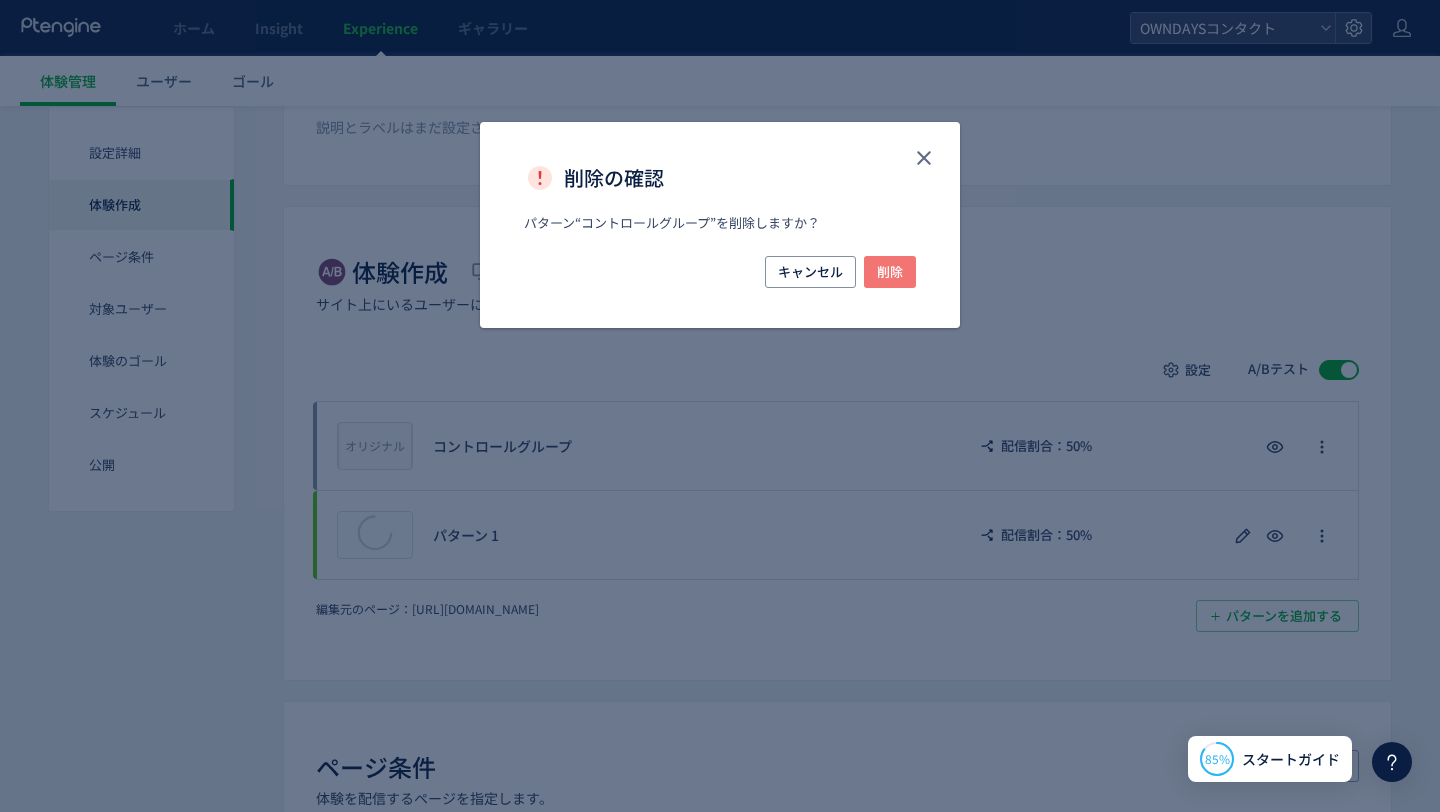 click on "削除" at bounding box center (890, 272) 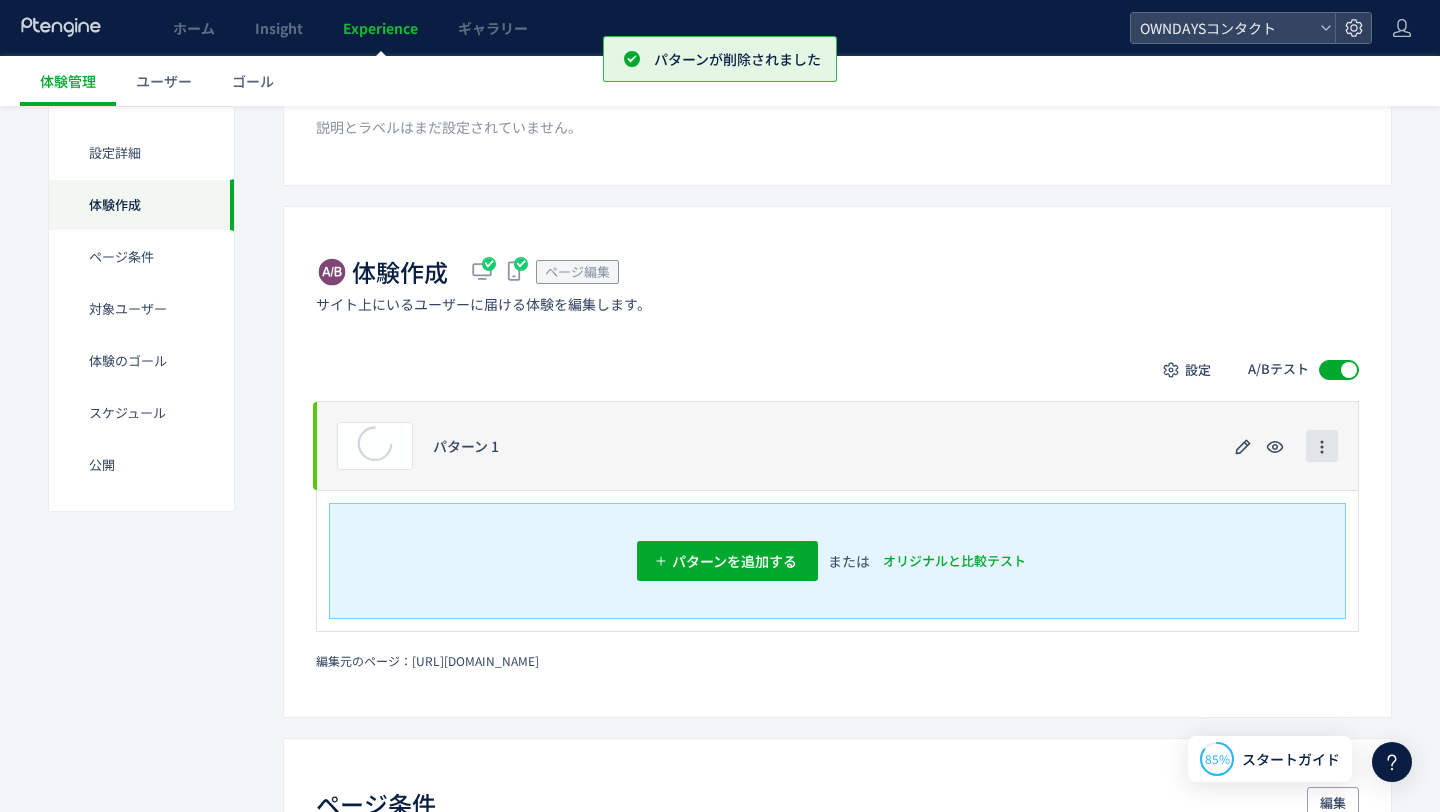 click at bounding box center (1322, 446) 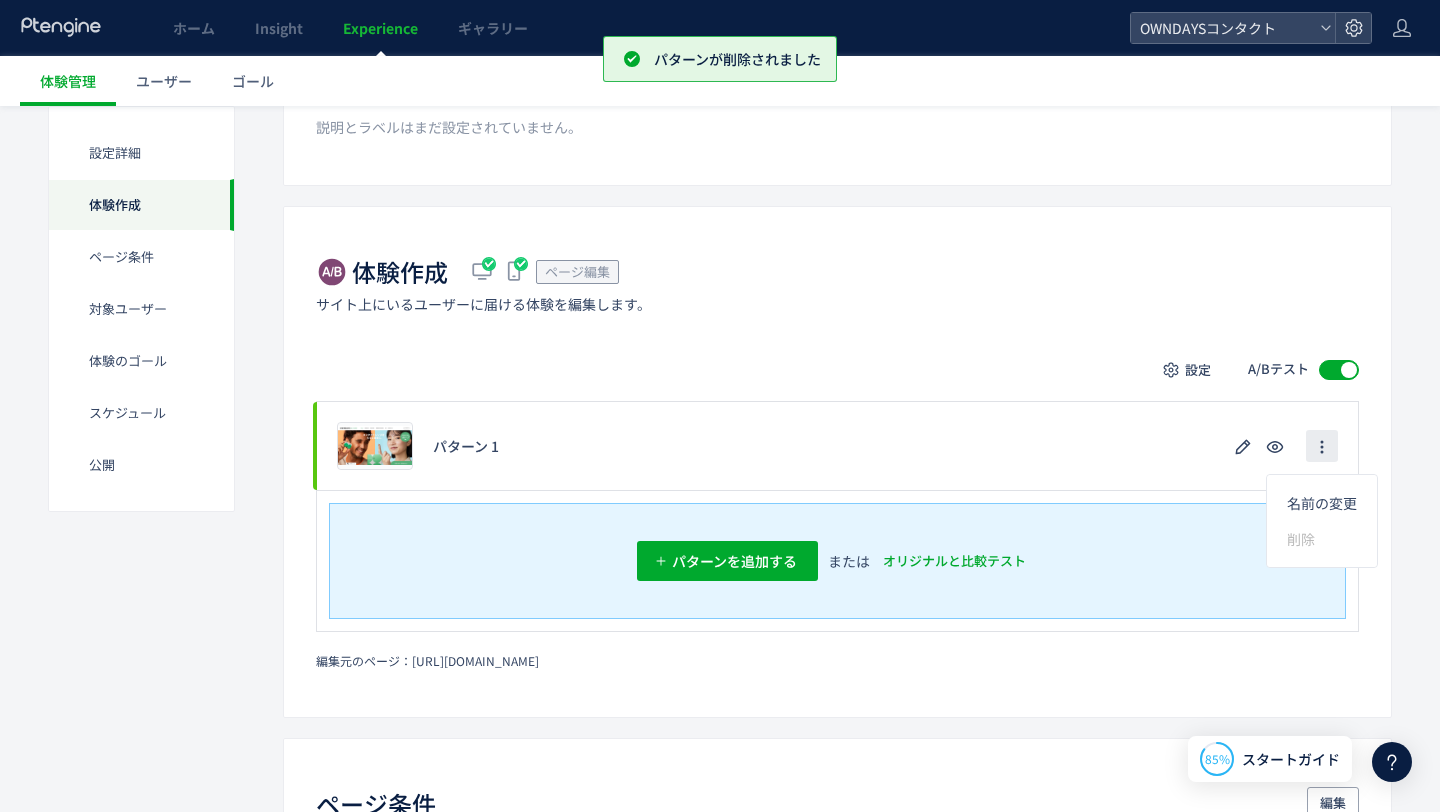 scroll, scrollTop: 0, scrollLeft: 0, axis: both 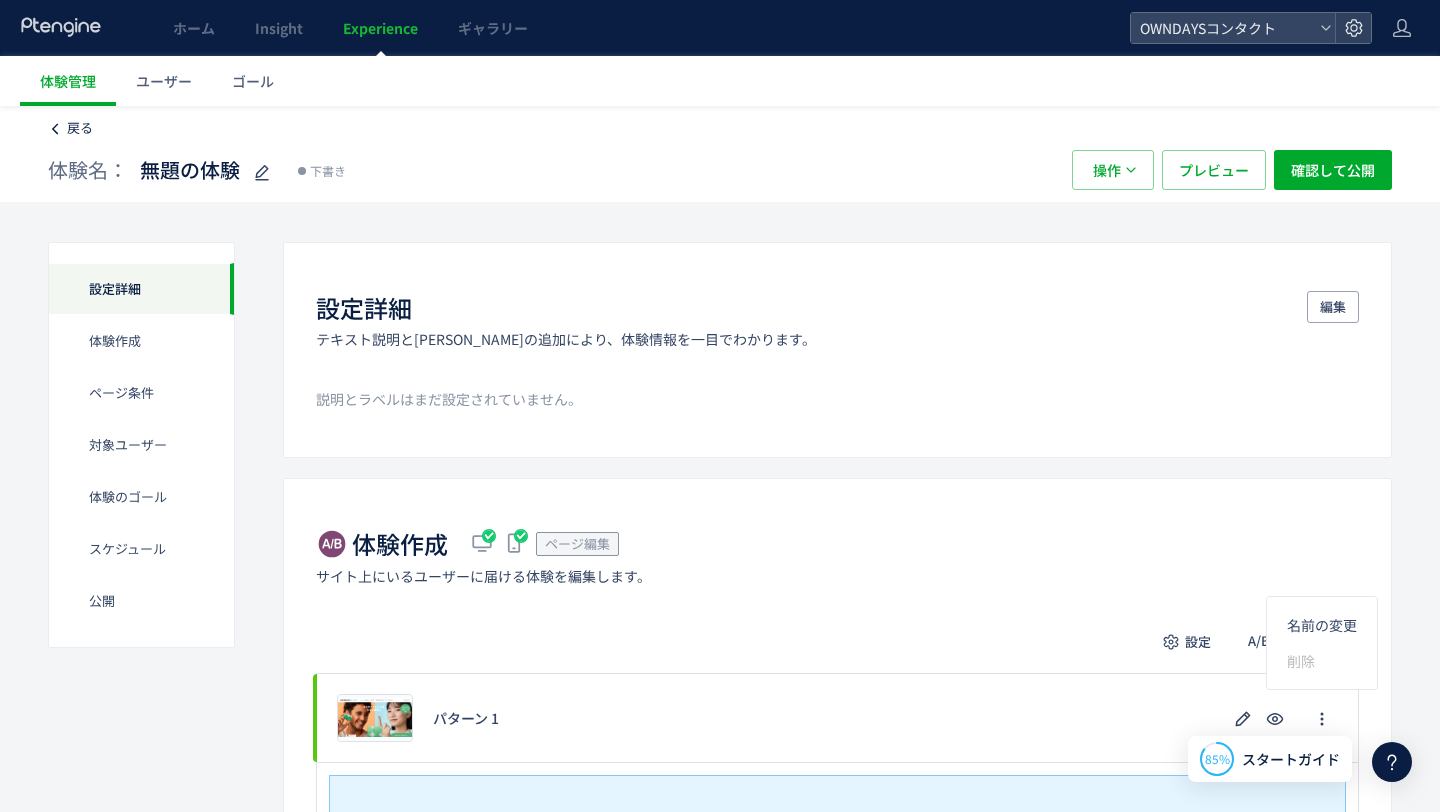 click 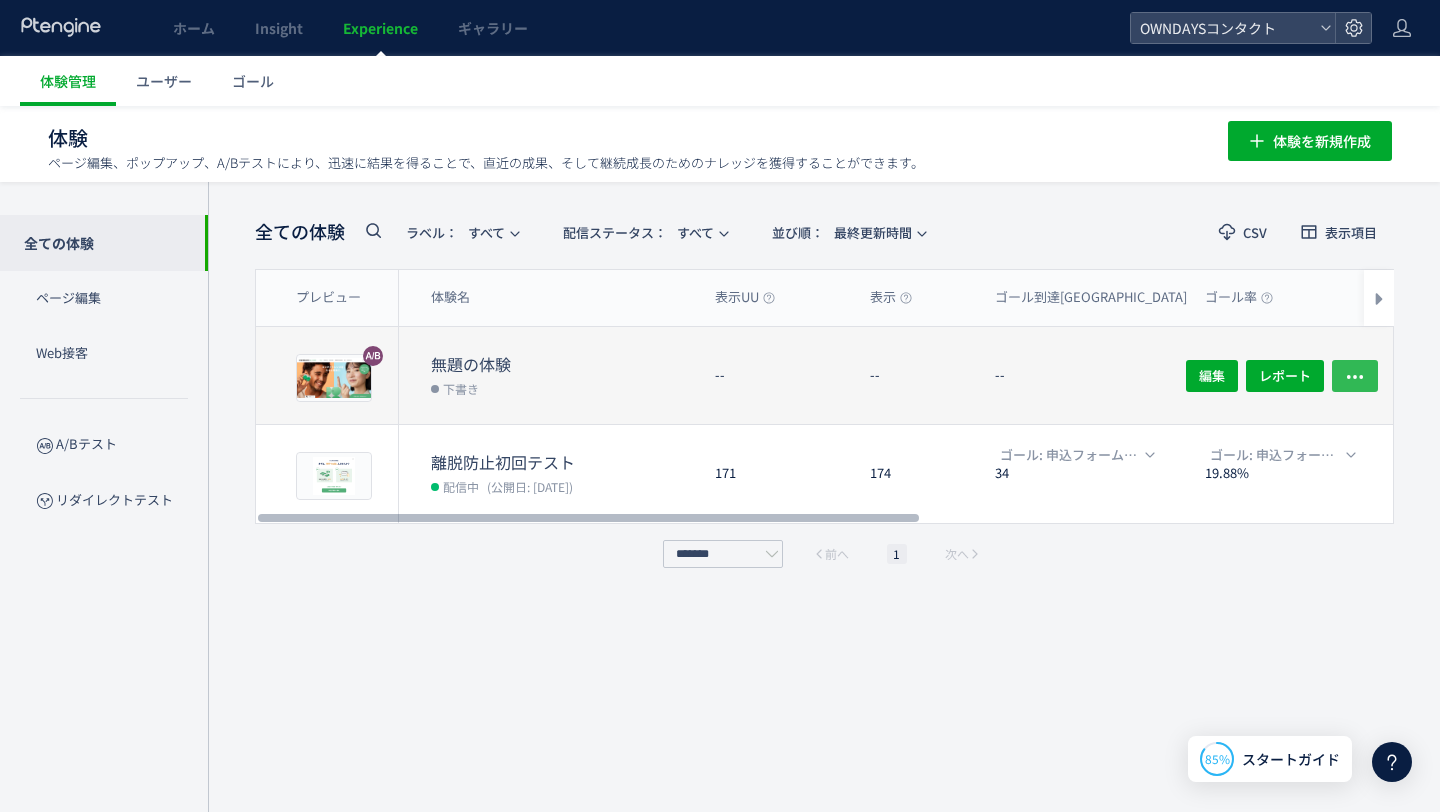 click 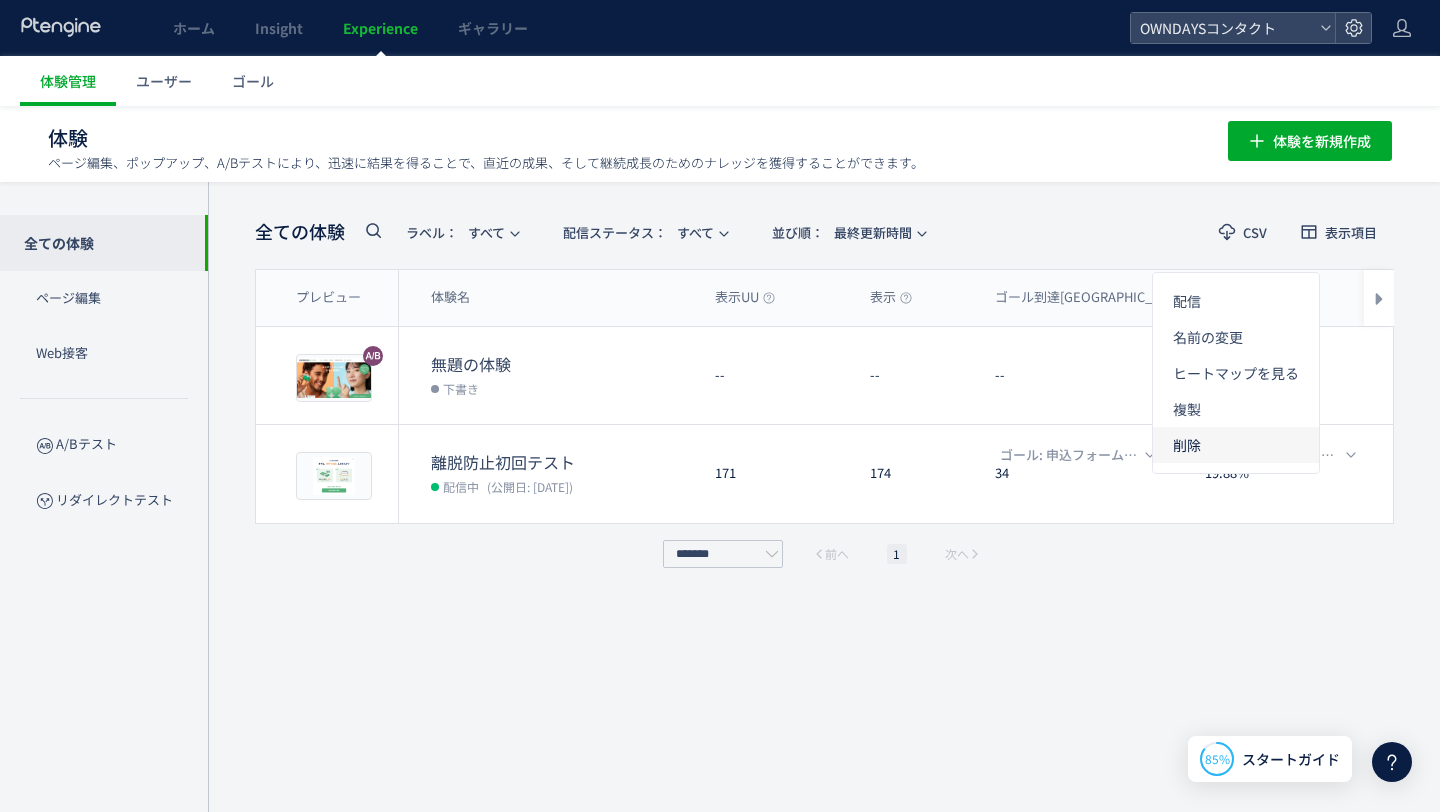 click on "削除" 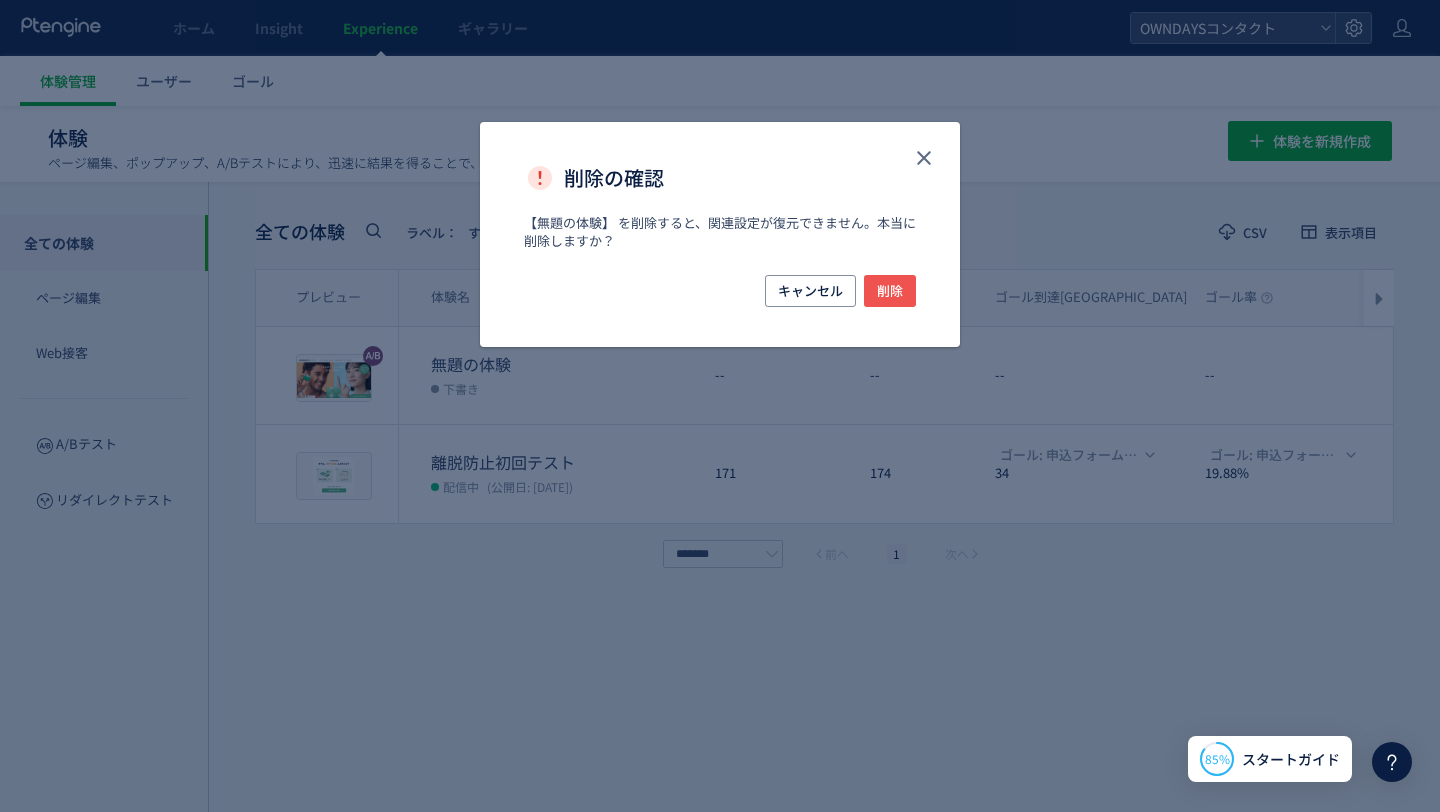 click on "キャンセル 削除" at bounding box center [720, 311] 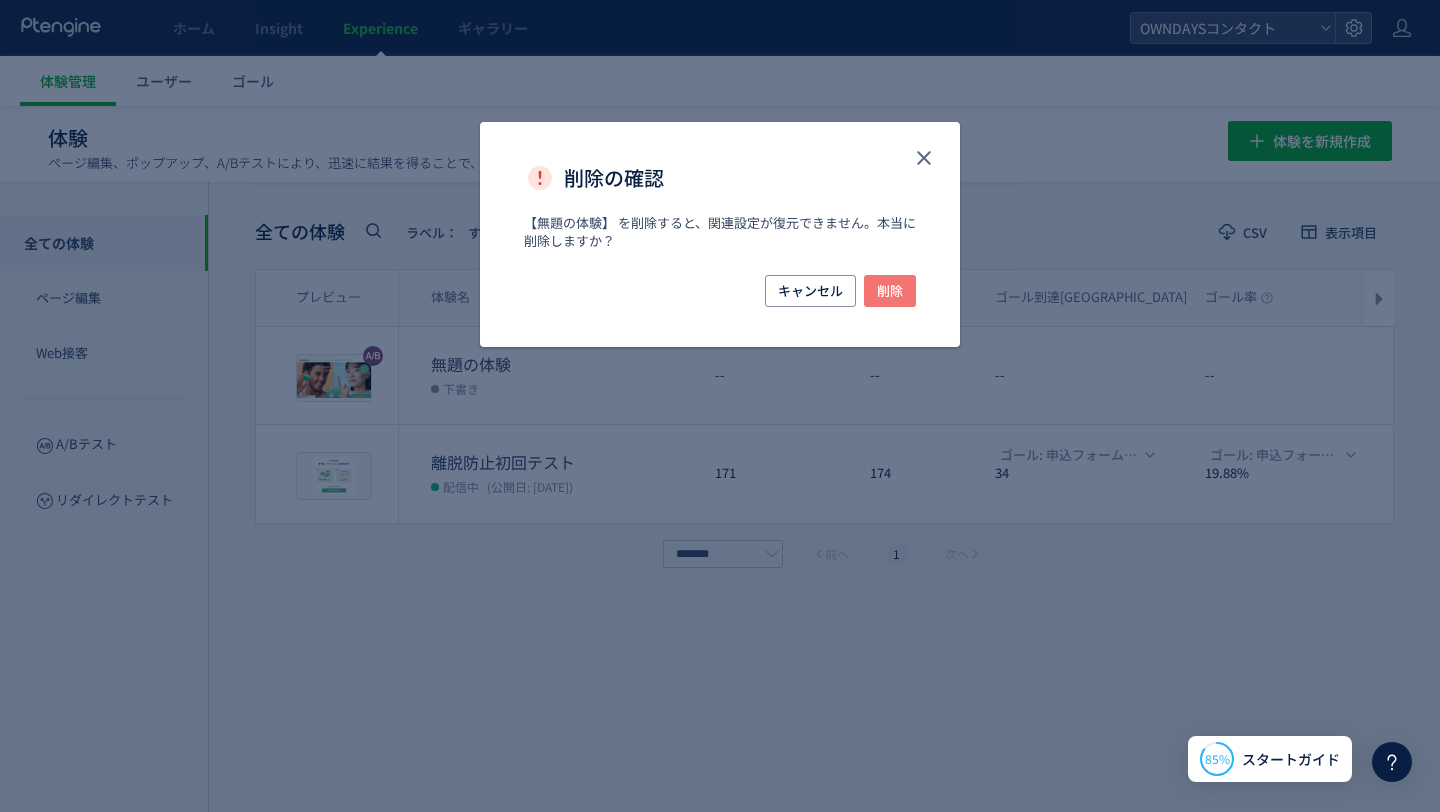 click on "削除" at bounding box center (890, 291) 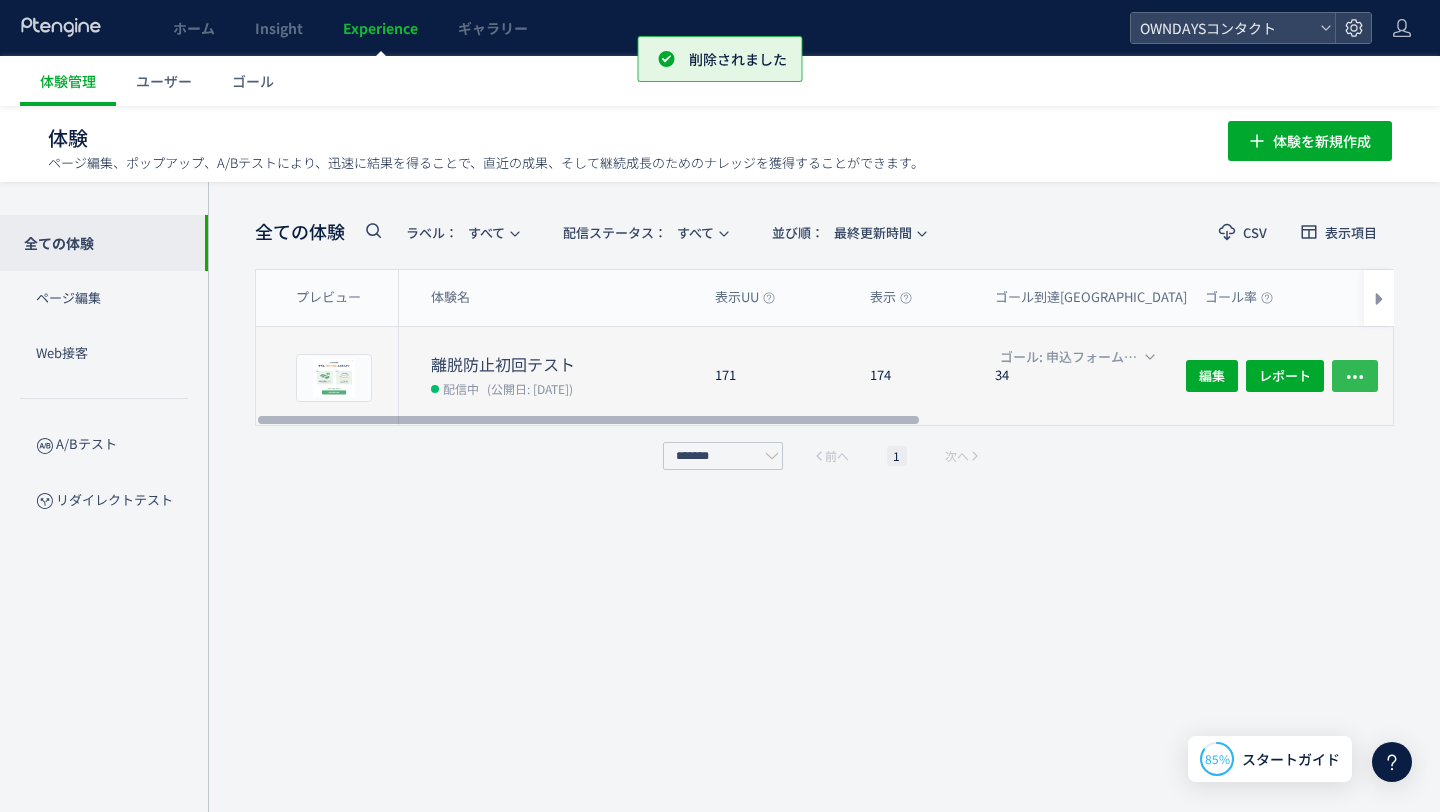 click 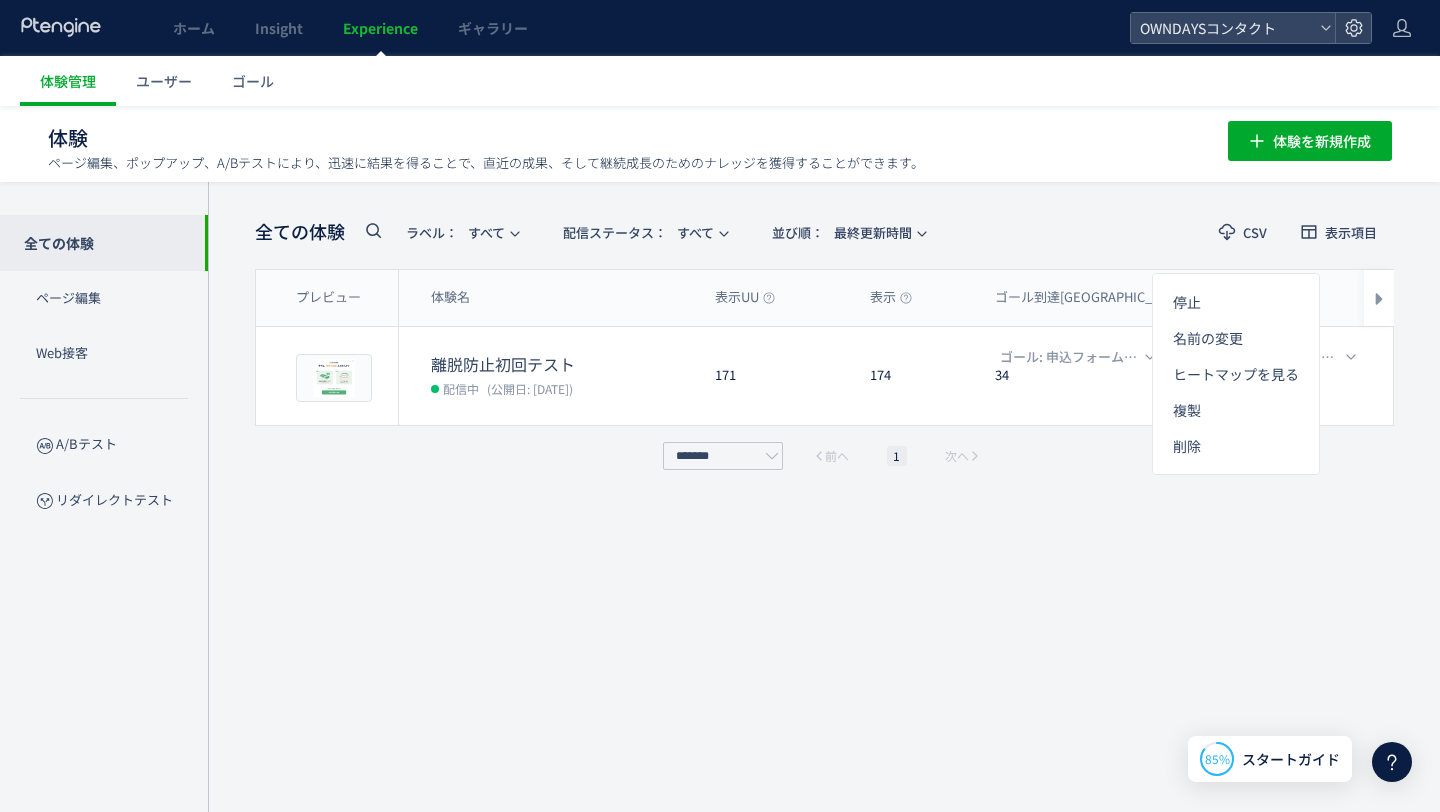 click on "全ての体験 ラベル：  すべて 配信ステータス​：  すべて 並び順：  最終更新時間 CSV 表示項目 プレビュー 体験名 表示UU 表示 ゴール到達UU ゴール率 最終更新時間 ラベル プレビュー プレビュー 離脱防止初回テスト 配信中 (公開日: [DATE]) 171 174 ゴール: 申込フォーム到達 34 ゴール: 申込フォーム到達 19.88% [DATE] -- 編集 レポート プレビュー 編集 レポート ******* 前へ  1  次へ ヒートマップが表示できません キャンセル 確定 データがありません" at bounding box center (824, 497) 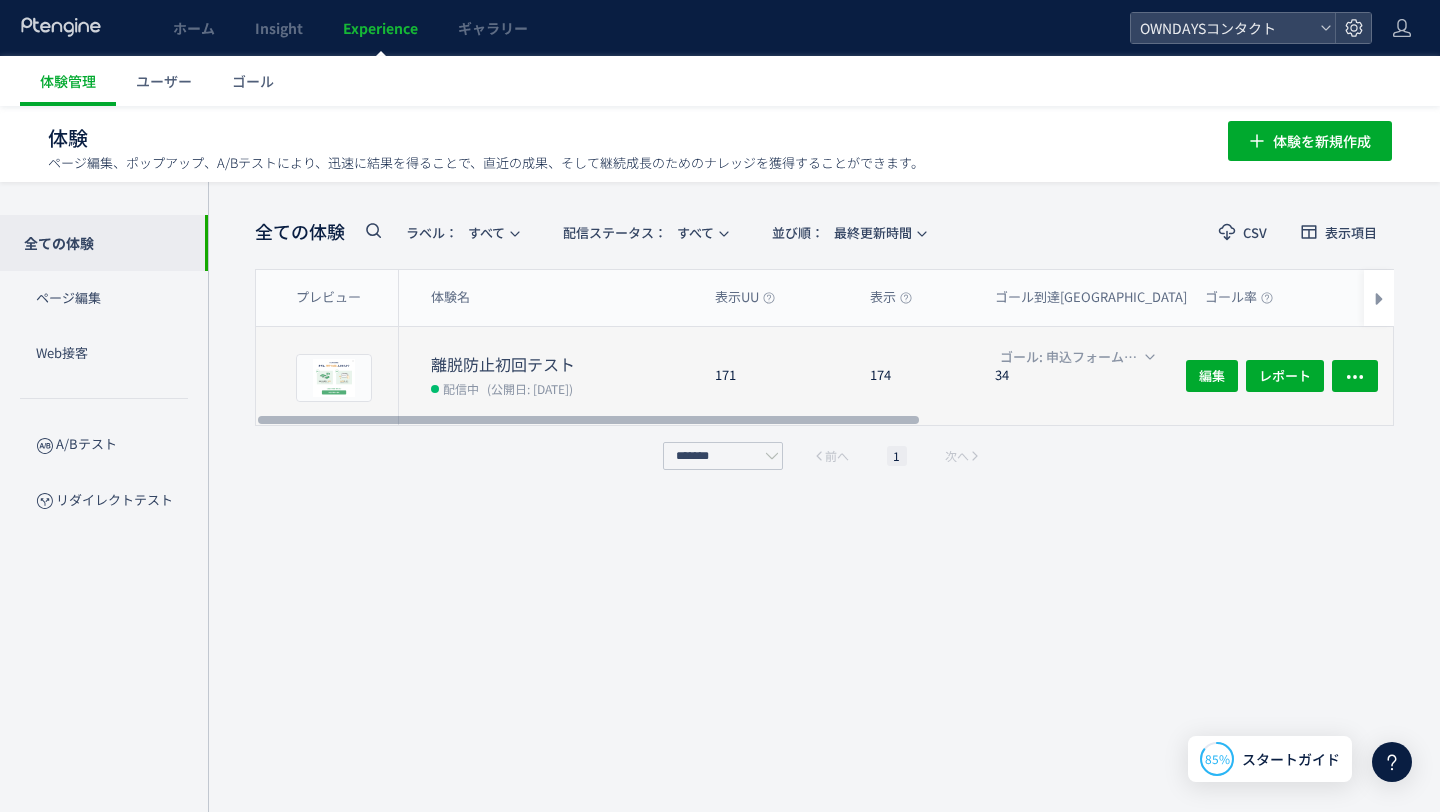 click on "ゴール: 申込フォーム到達 34" 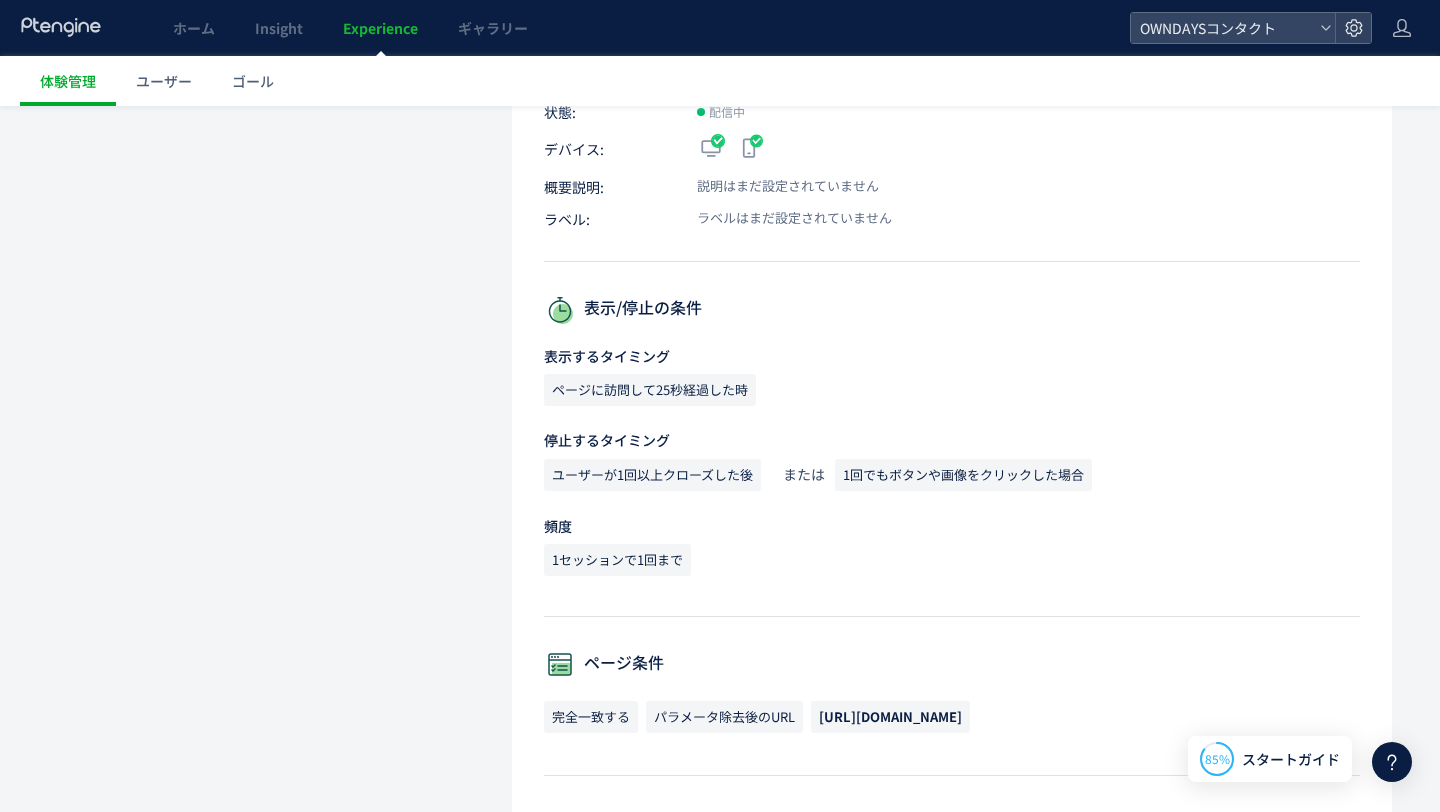 scroll, scrollTop: 0, scrollLeft: 0, axis: both 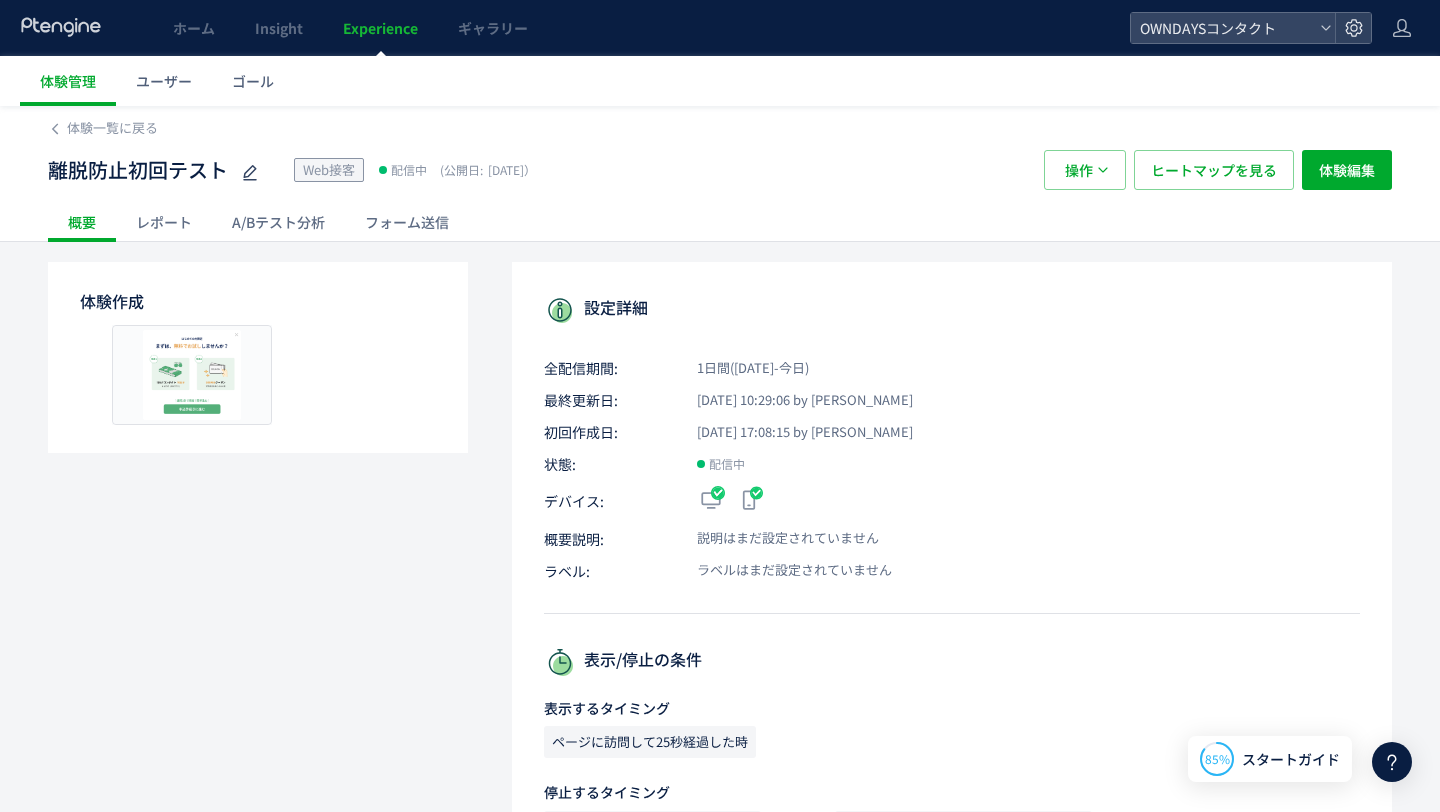 click on "レポート" 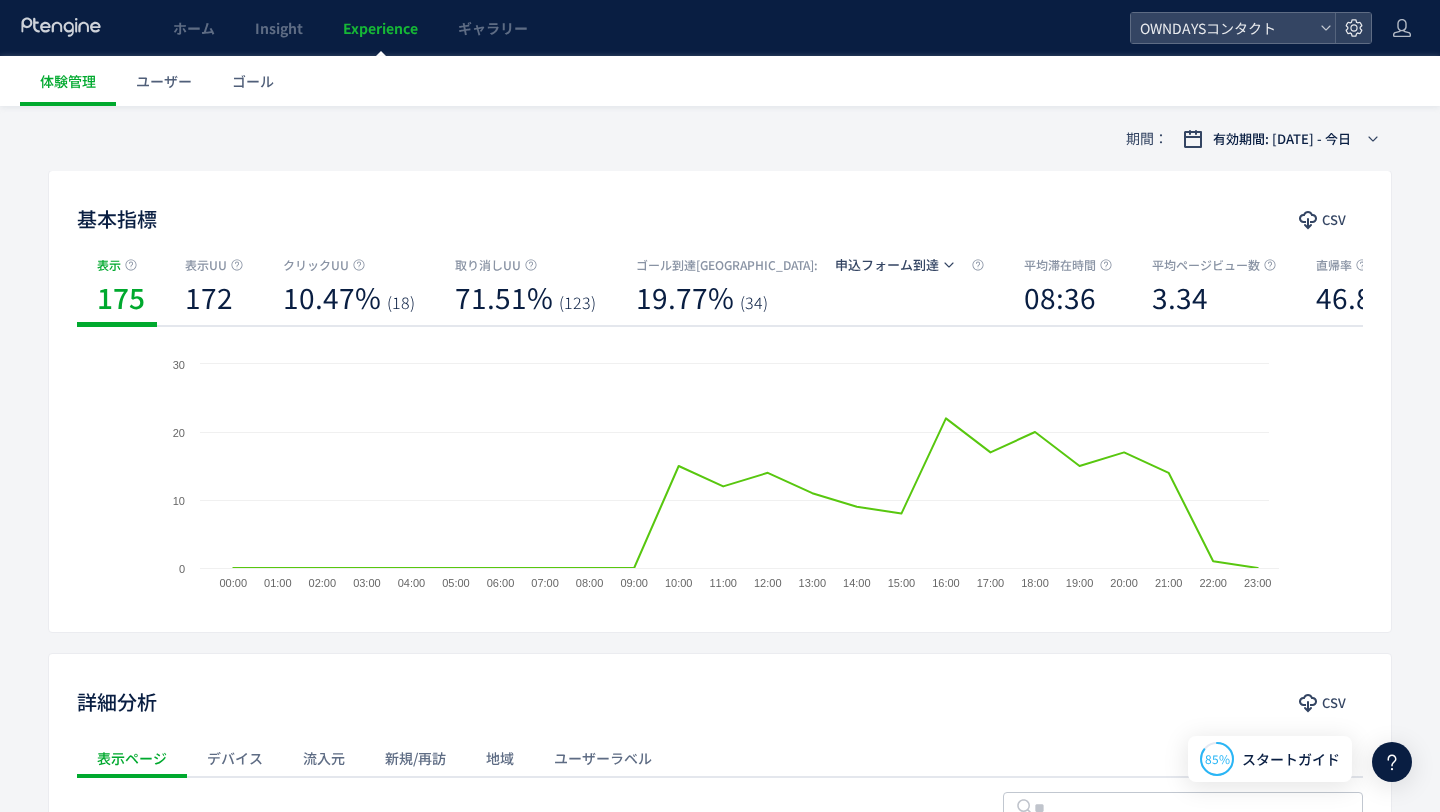 scroll, scrollTop: 132, scrollLeft: 0, axis: vertical 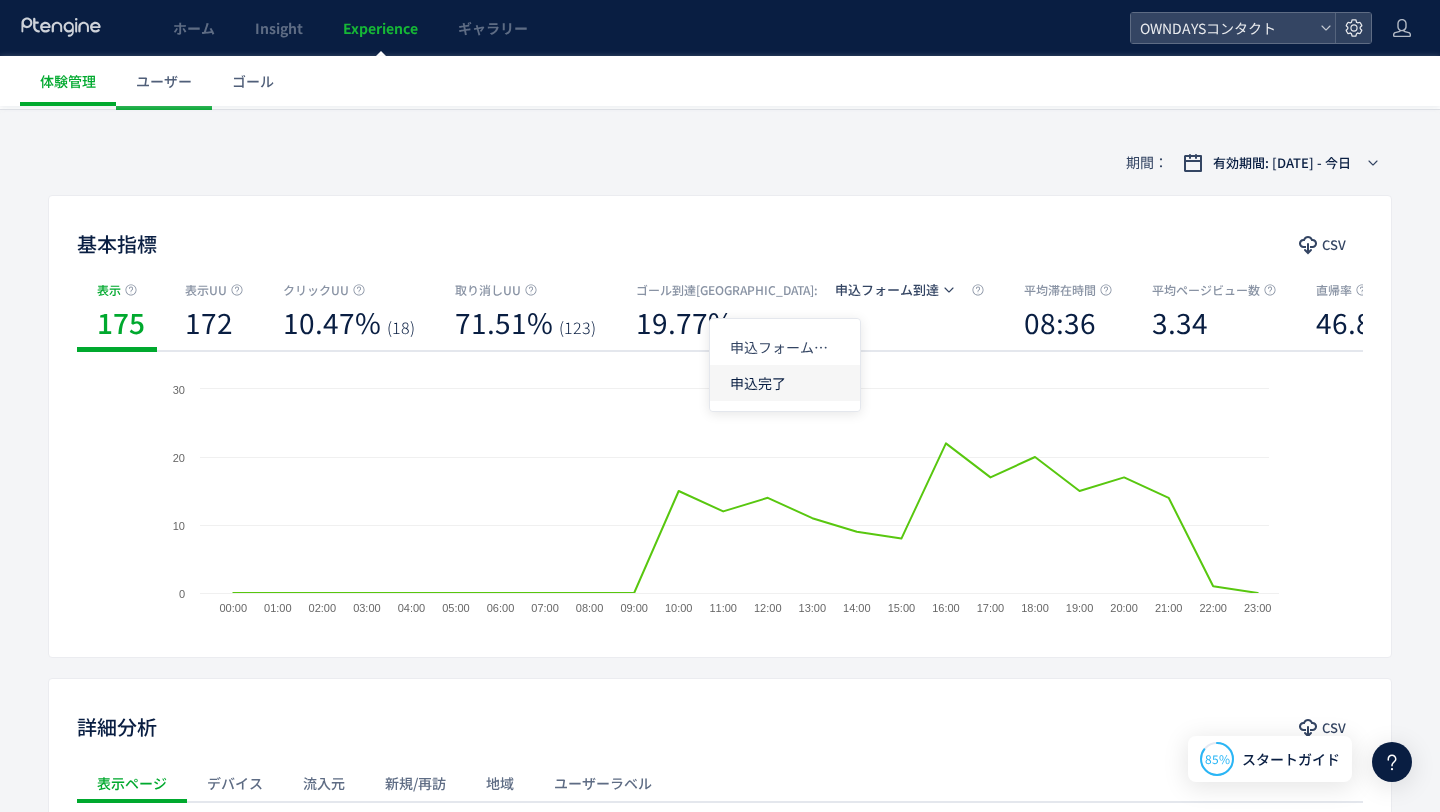click on "申込完了" 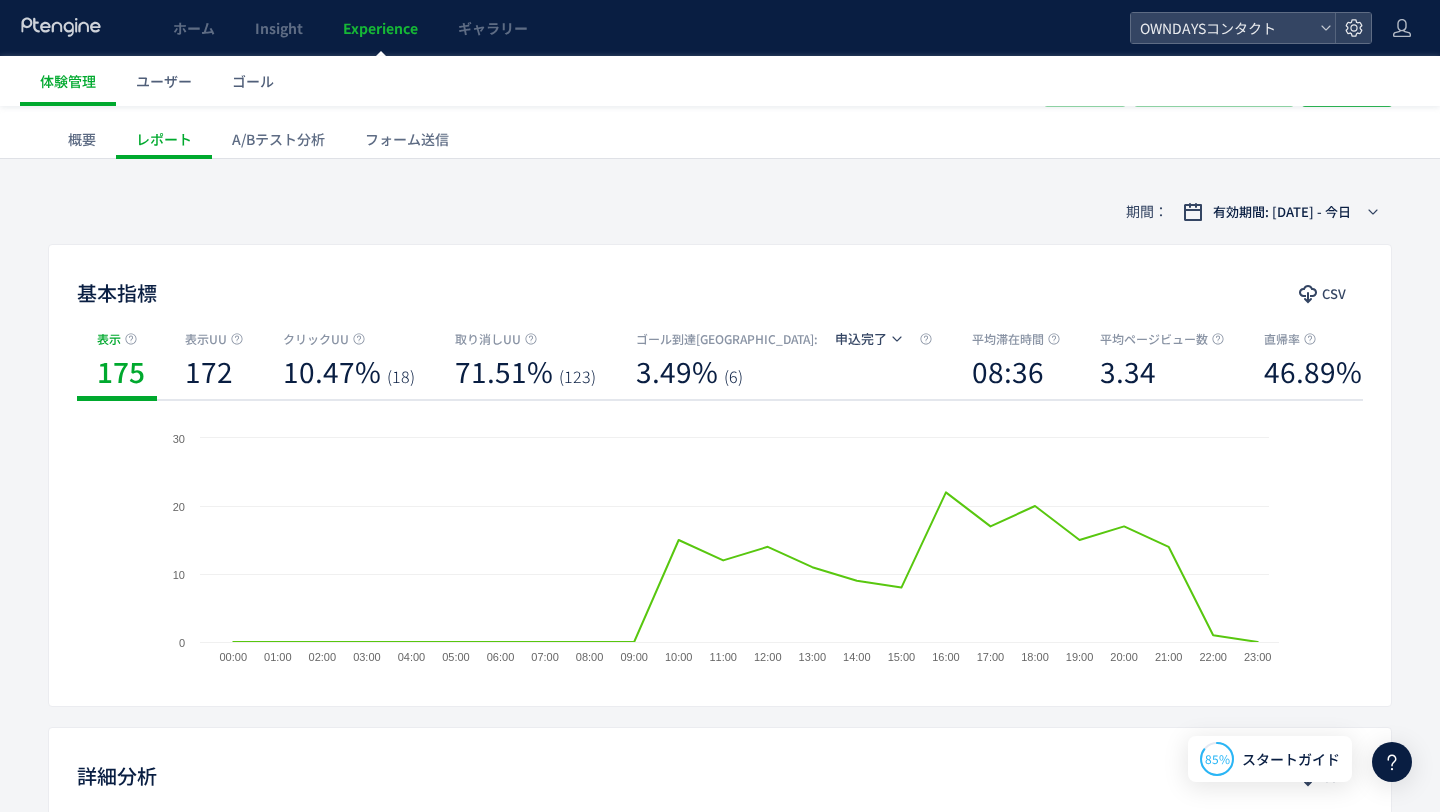 scroll, scrollTop: 0, scrollLeft: 0, axis: both 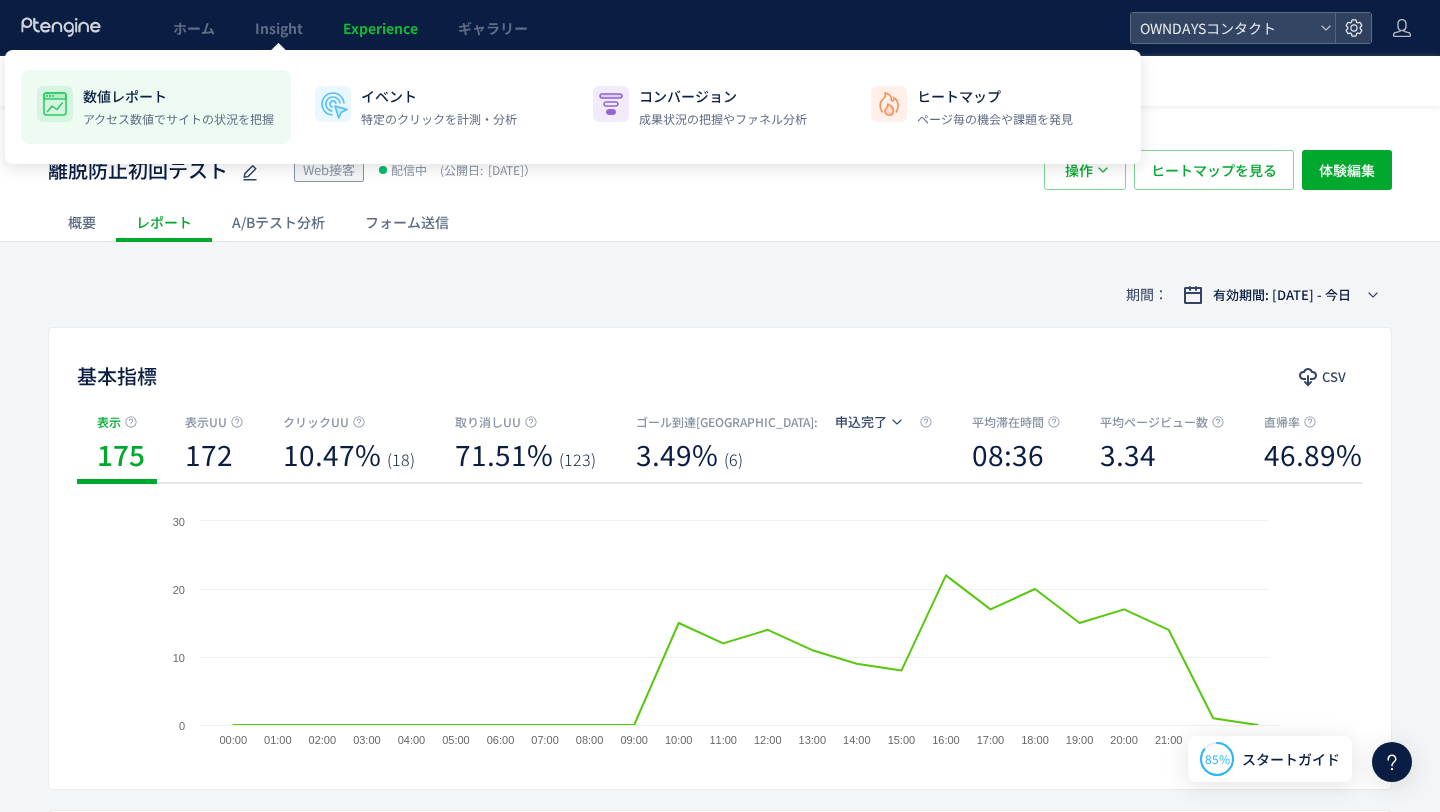 click on "数値レポート アクセス数値でサイトの状況を把握" 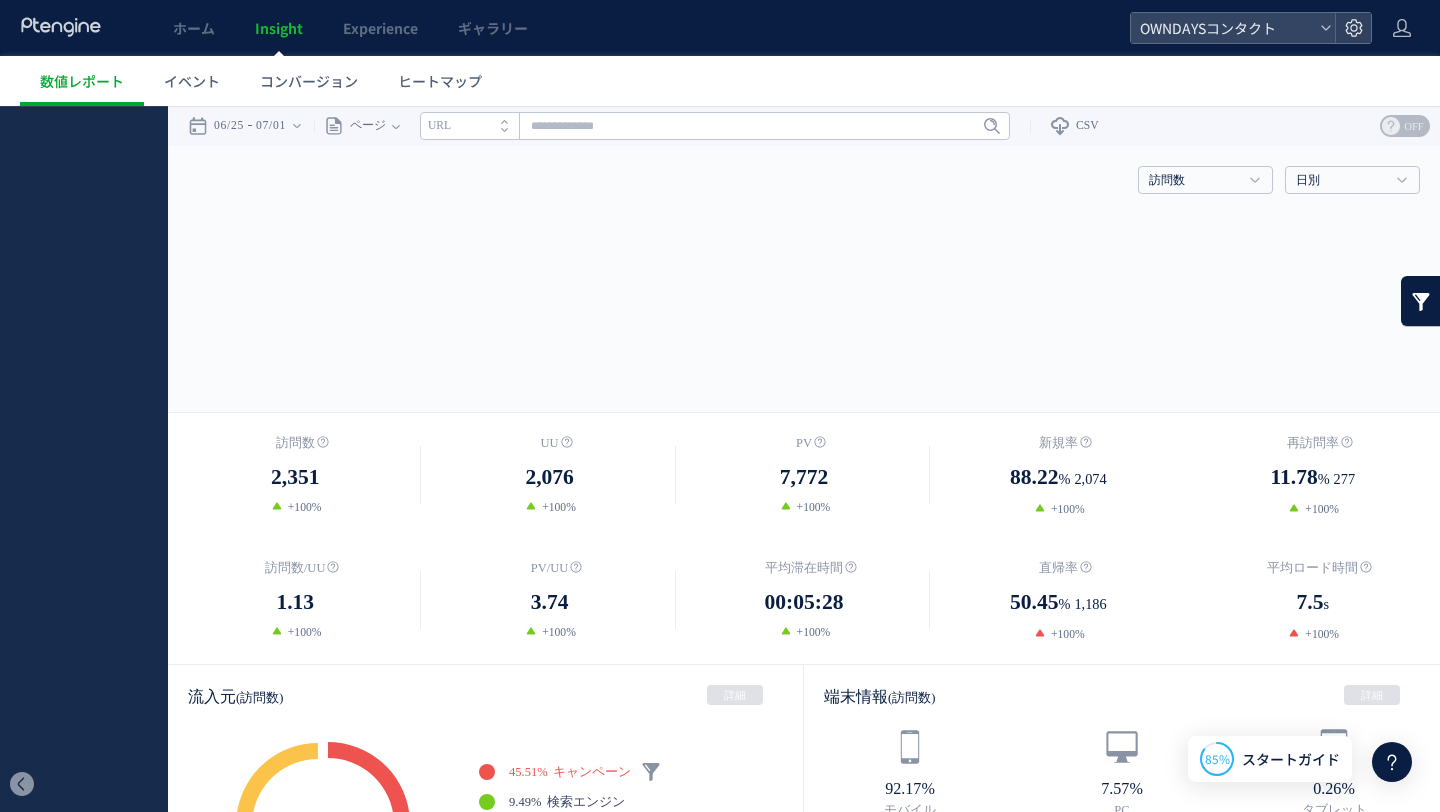 scroll, scrollTop: 0, scrollLeft: 0, axis: both 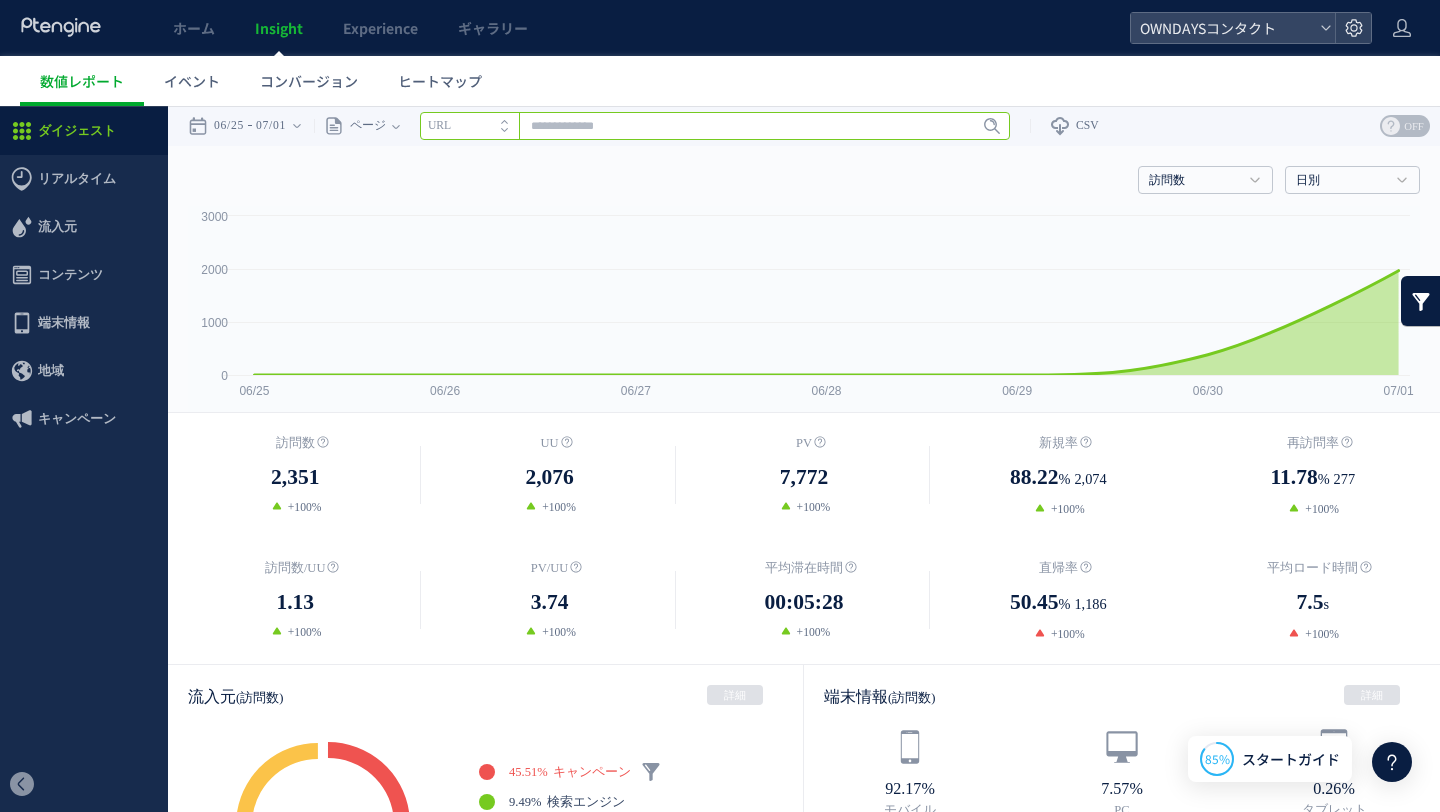 click at bounding box center [715, 126] 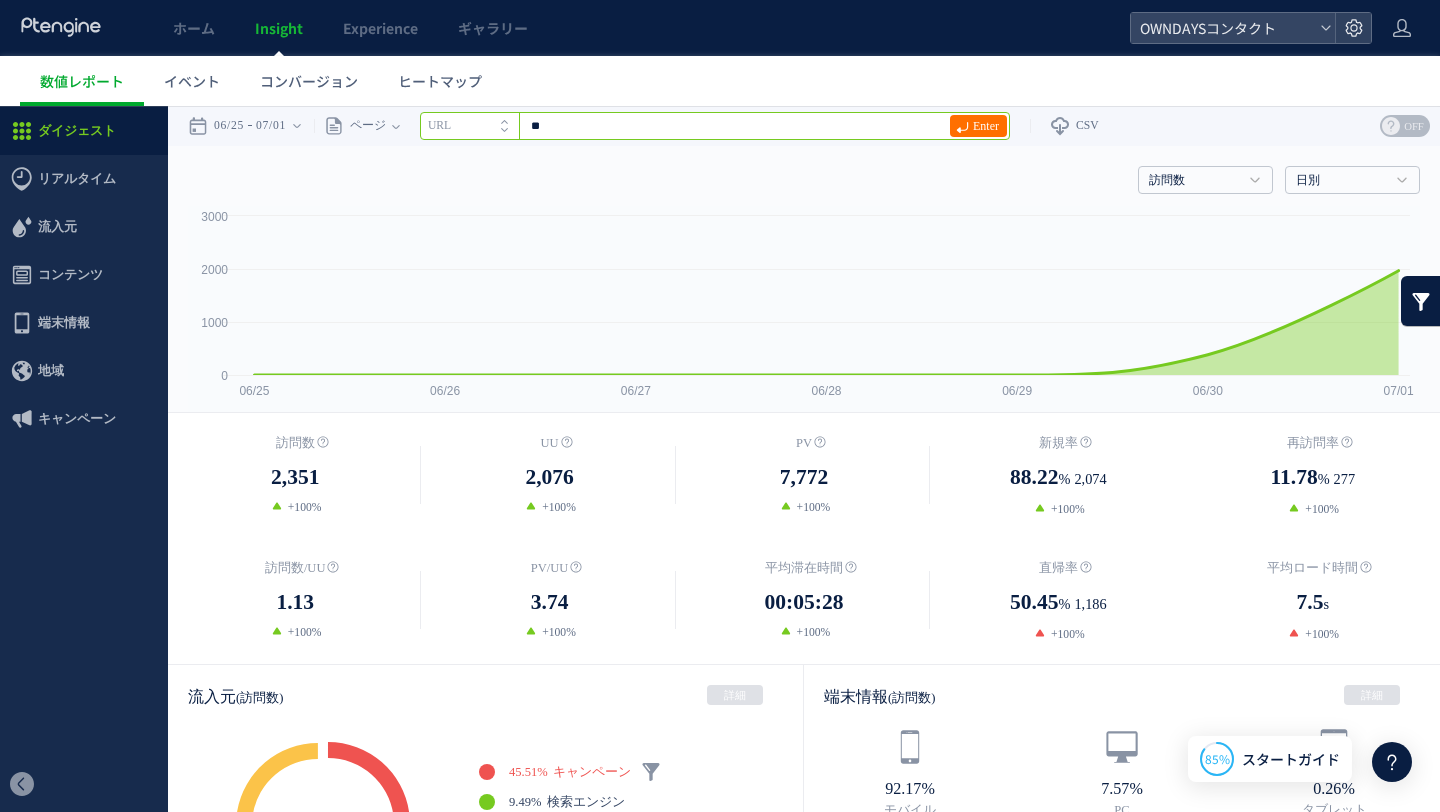 type on "*" 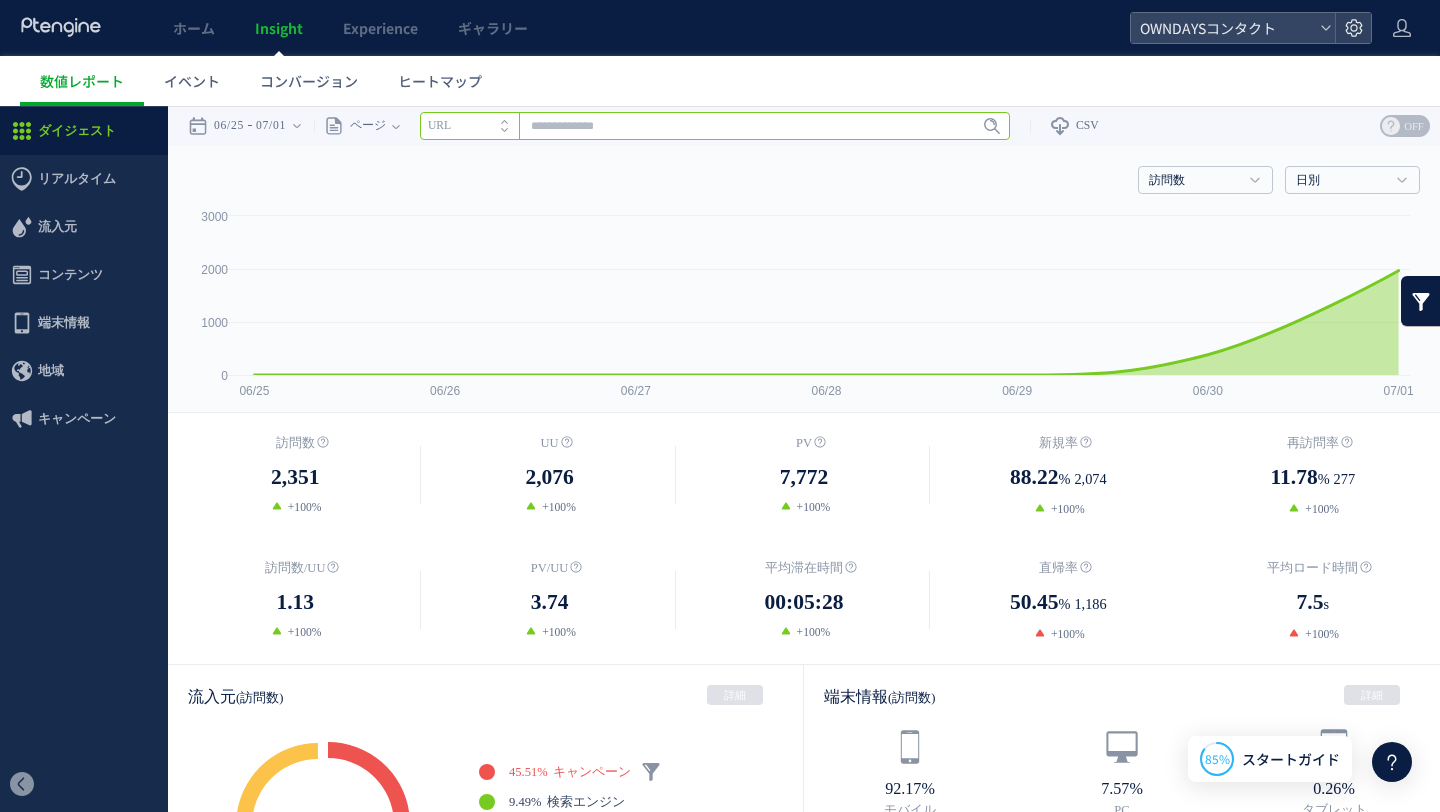 click at bounding box center [715, 126] 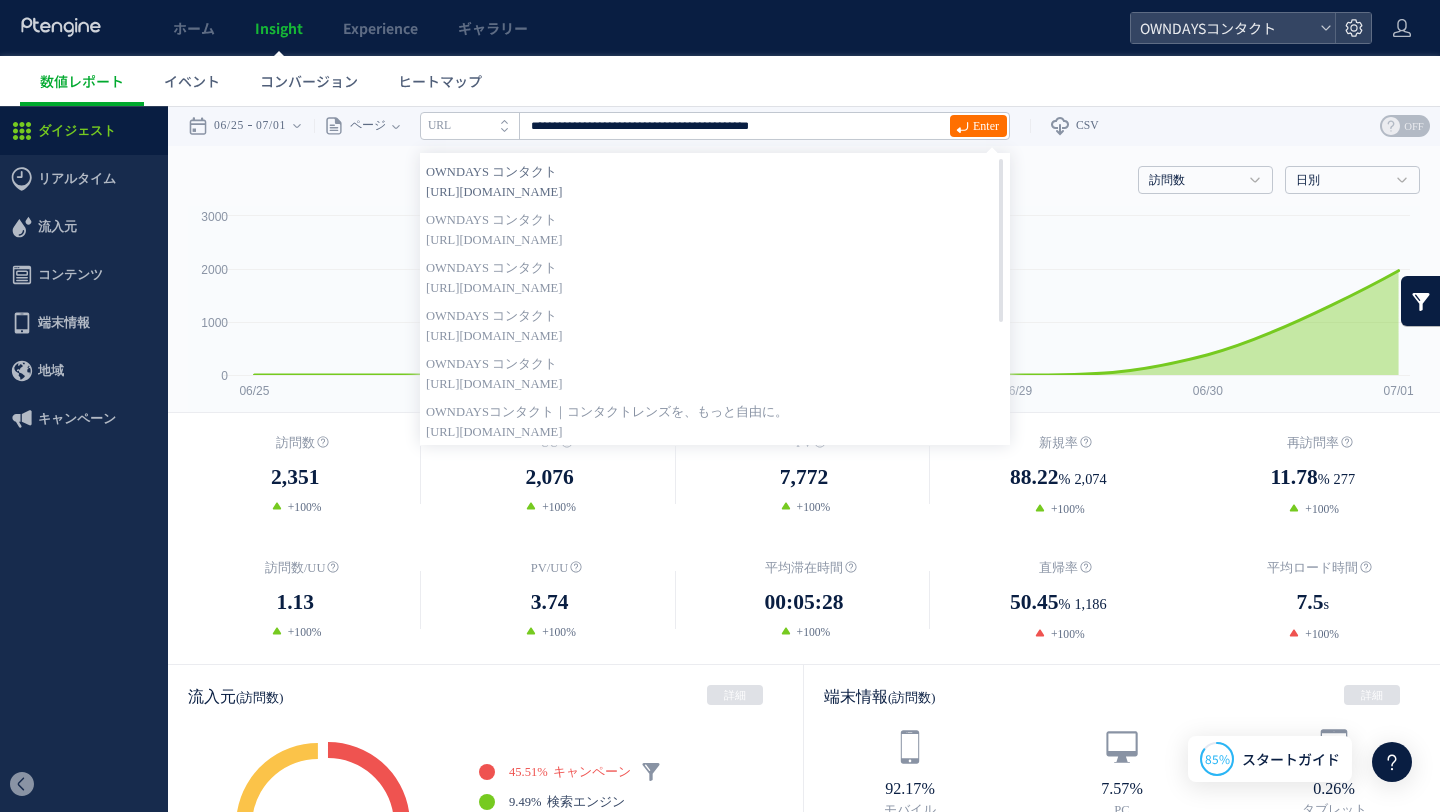 click on "OWNDAYS コンタクト" at bounding box center (715, 172) 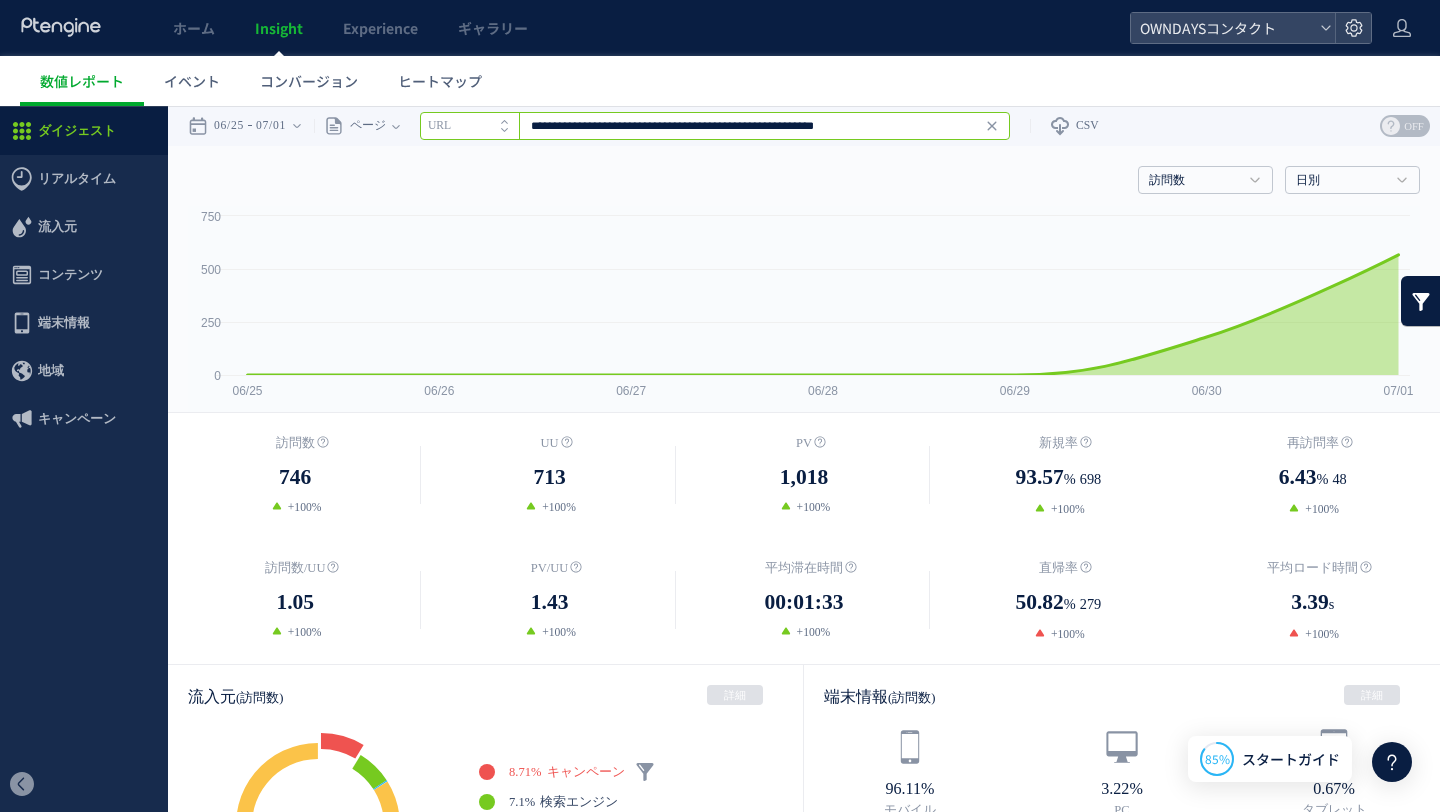 click on "**********" at bounding box center [715, 126] 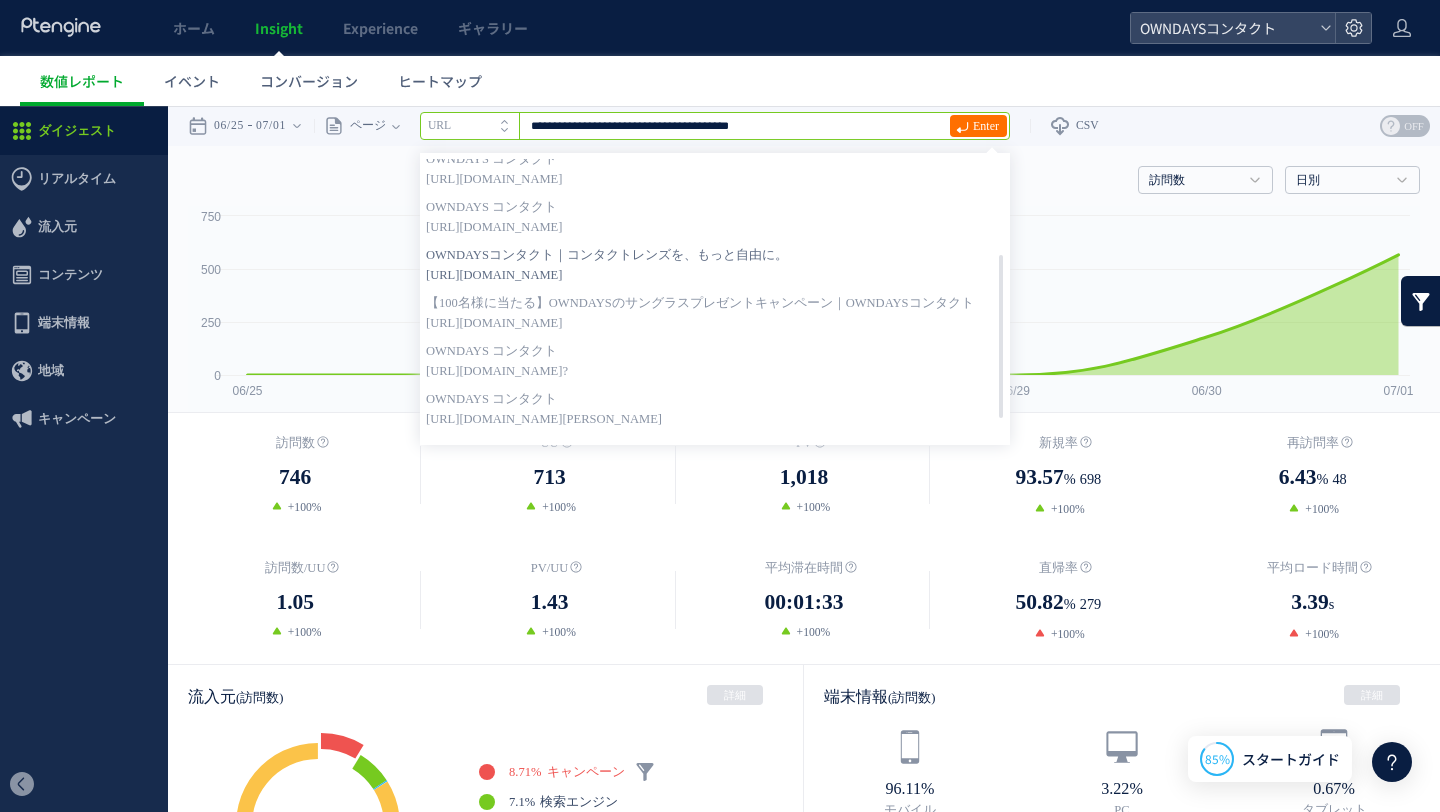 scroll, scrollTop: 166, scrollLeft: 0, axis: vertical 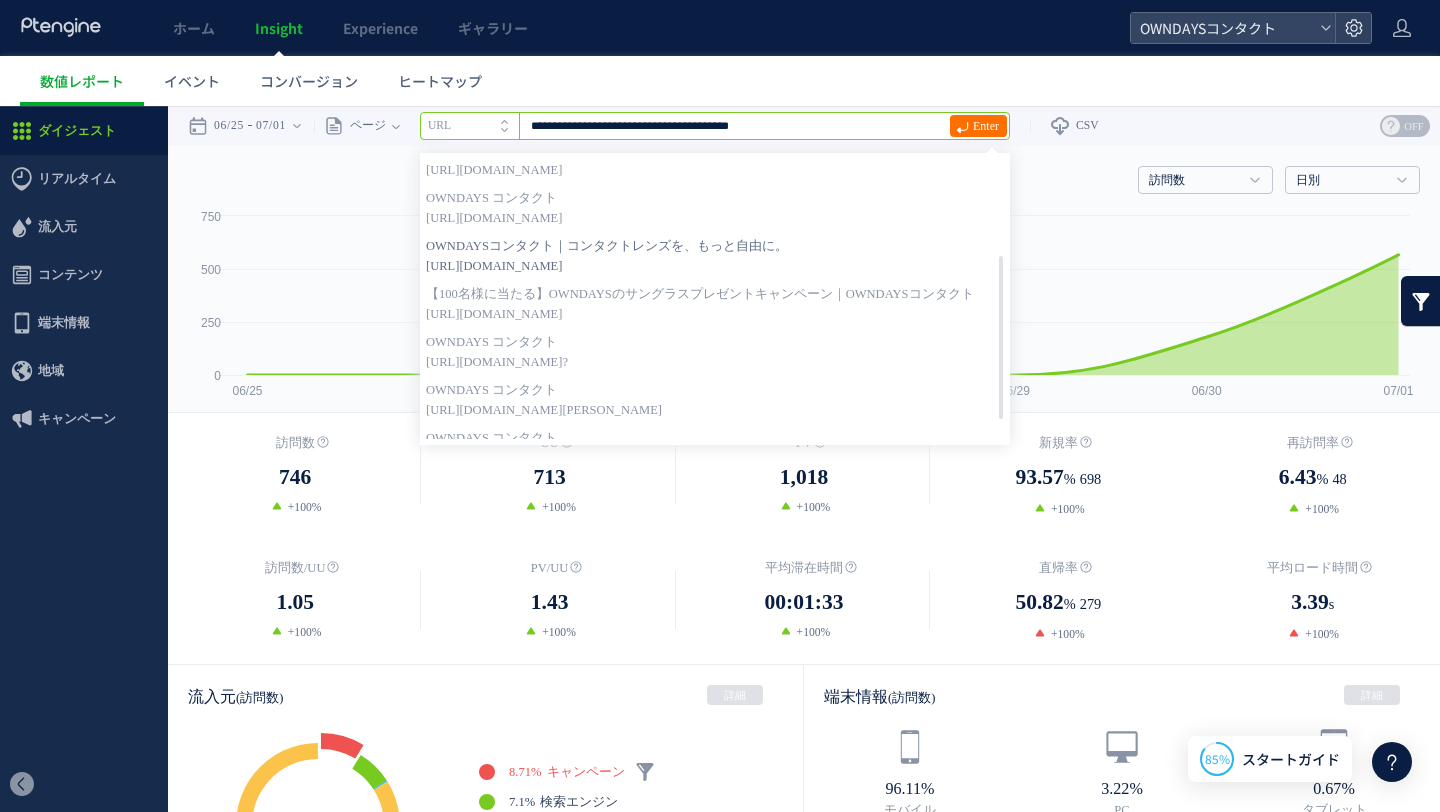 type on "**********" 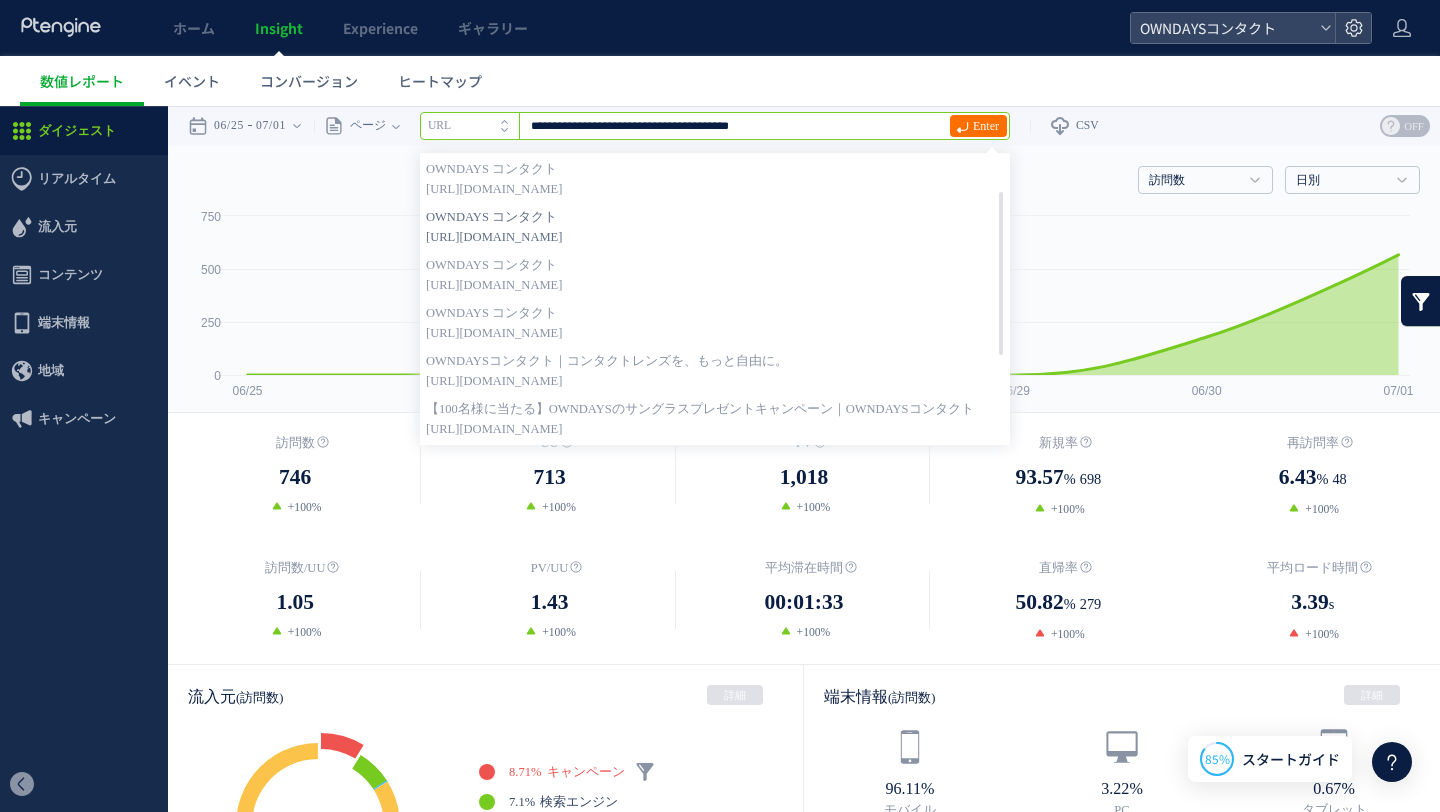 scroll, scrollTop: 70, scrollLeft: 0, axis: vertical 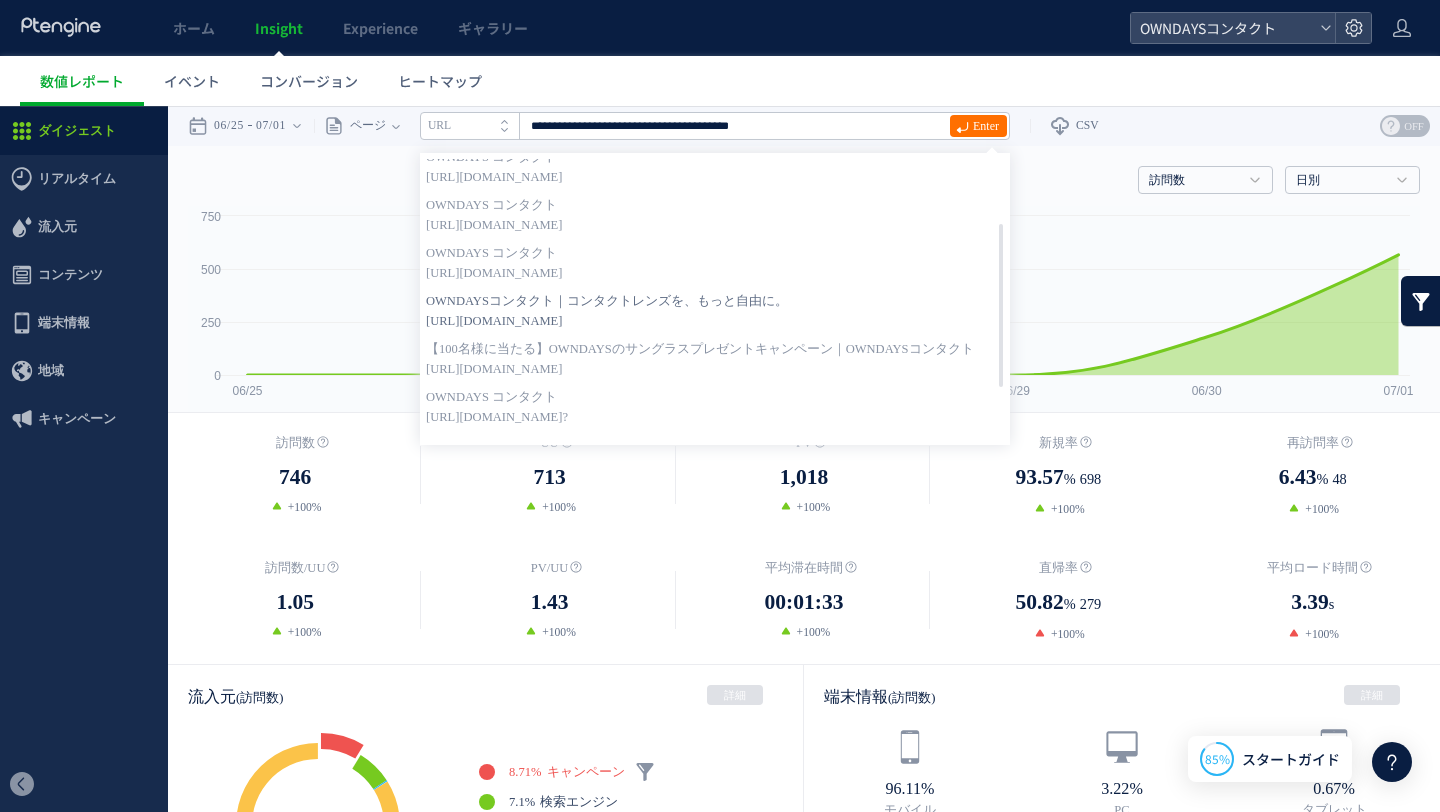 click on "OWNDAYSコンタクト｜コンタクトレンズを、もっと自由に。" at bounding box center (715, 301) 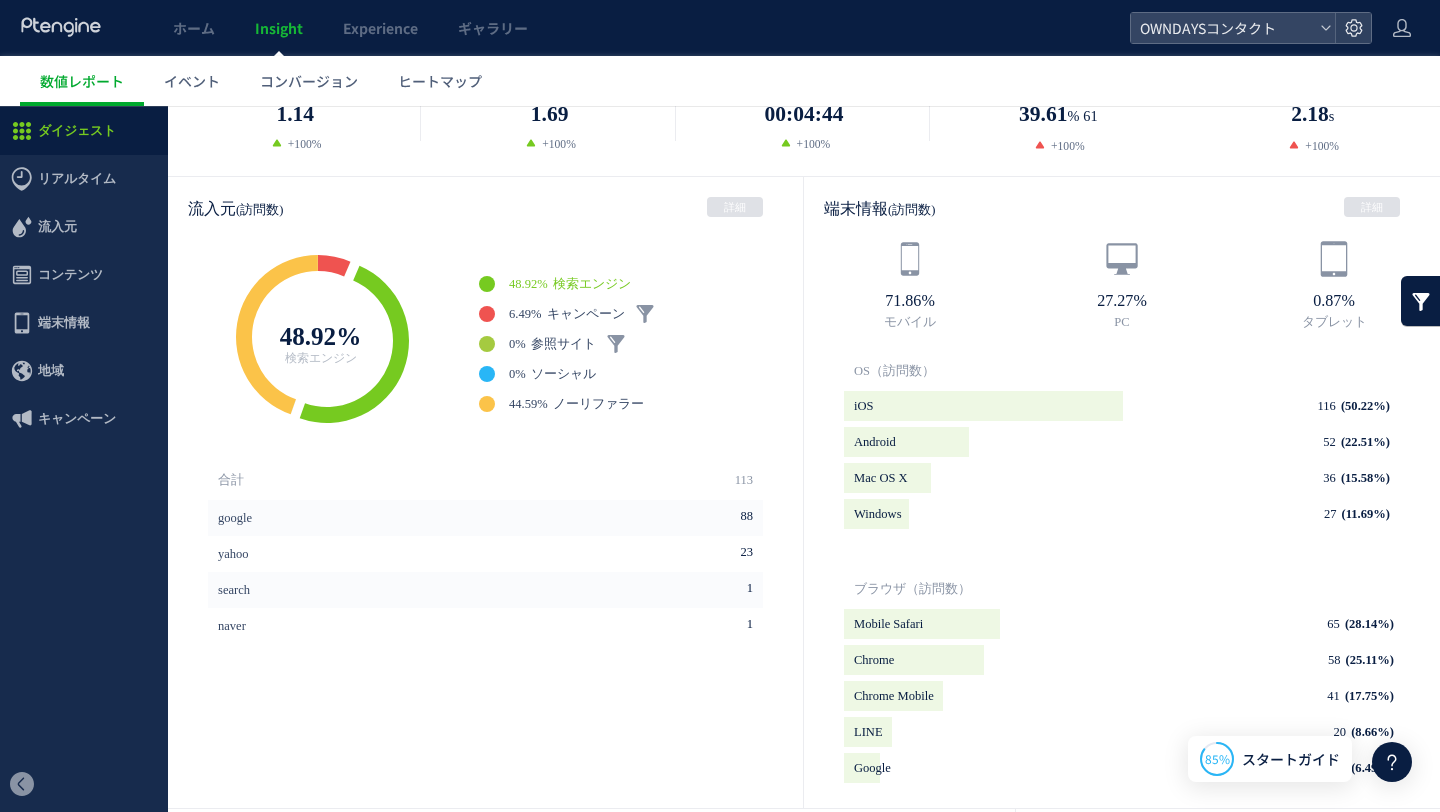 scroll, scrollTop: 493, scrollLeft: 0, axis: vertical 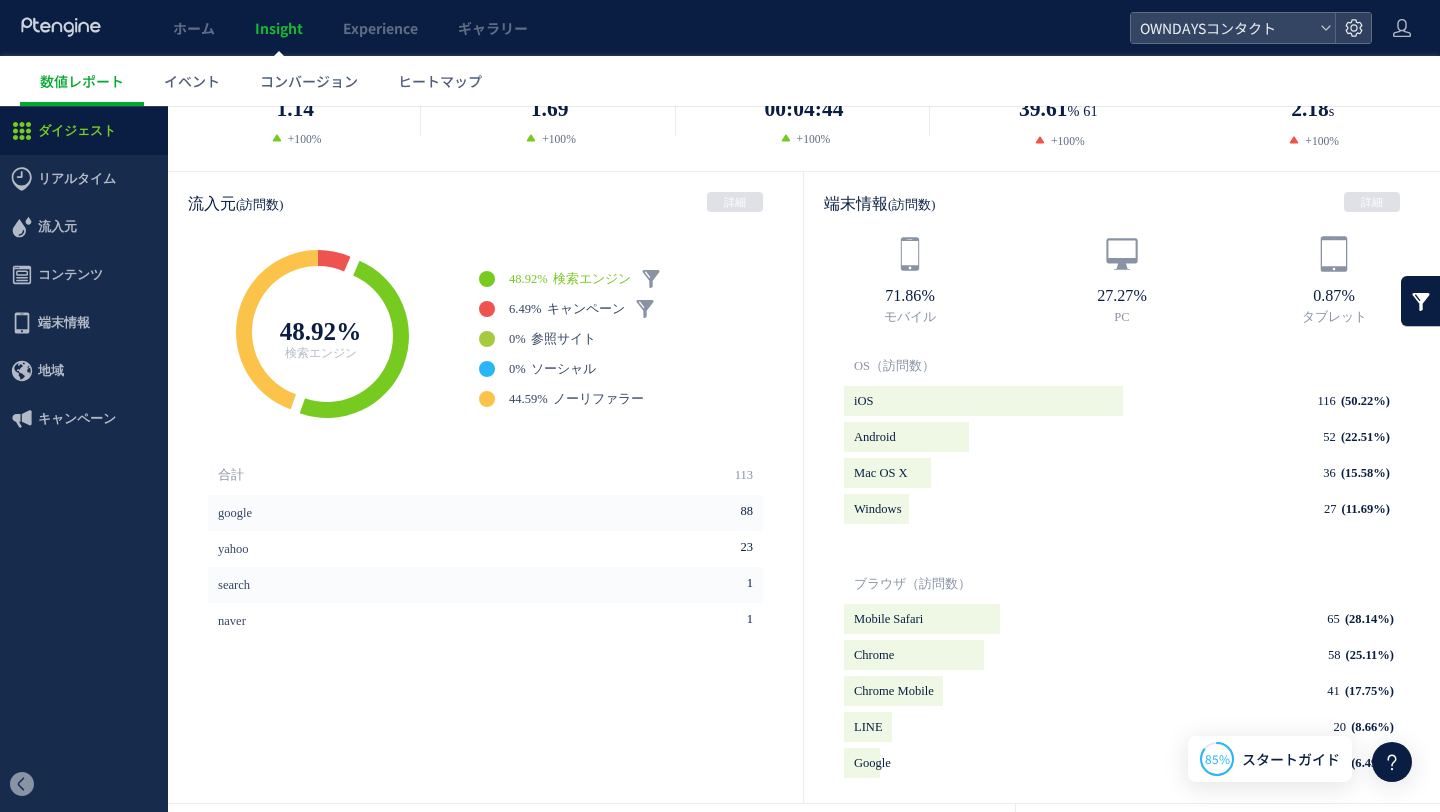 click on "検索エンジン" at bounding box center [592, 279] 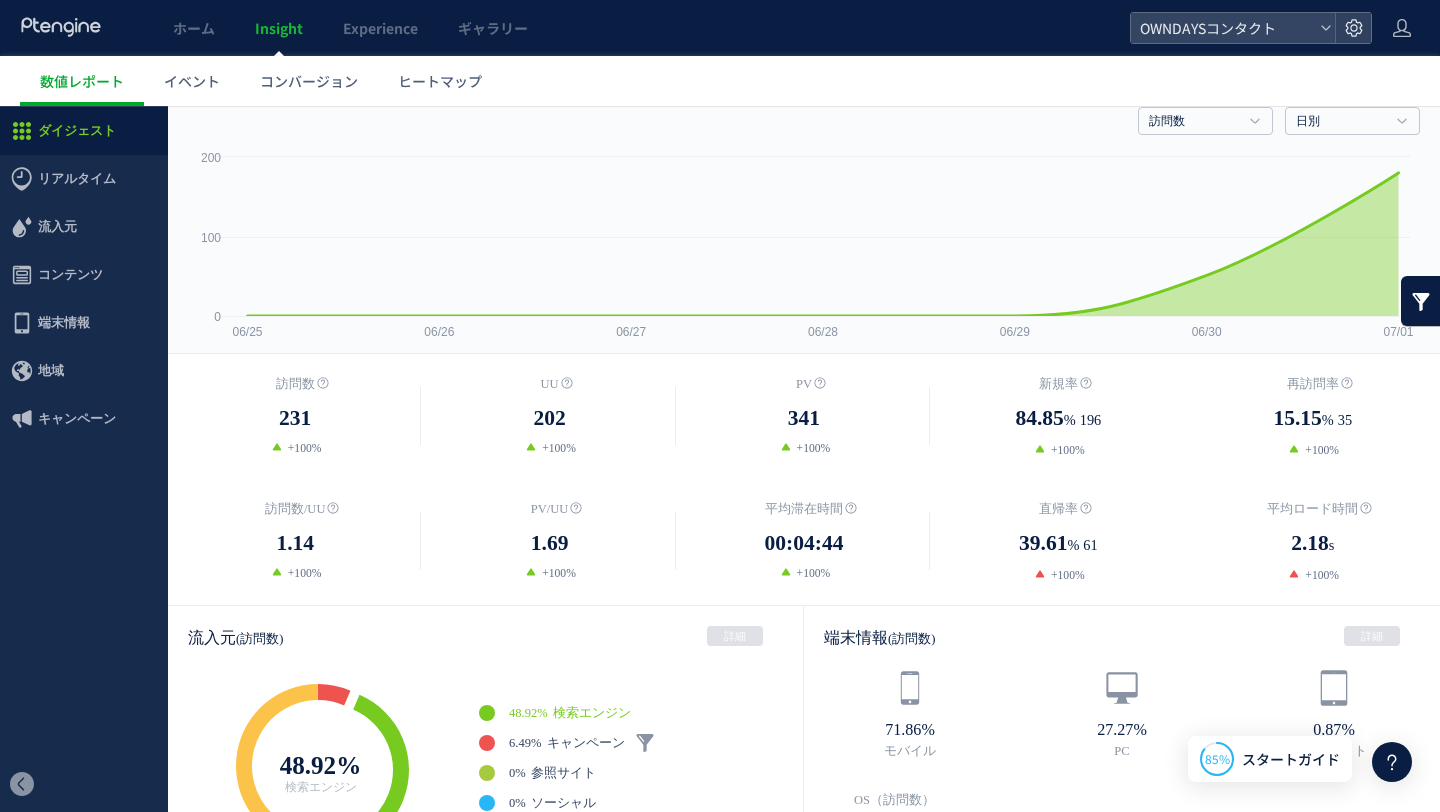 scroll, scrollTop: 0, scrollLeft: 0, axis: both 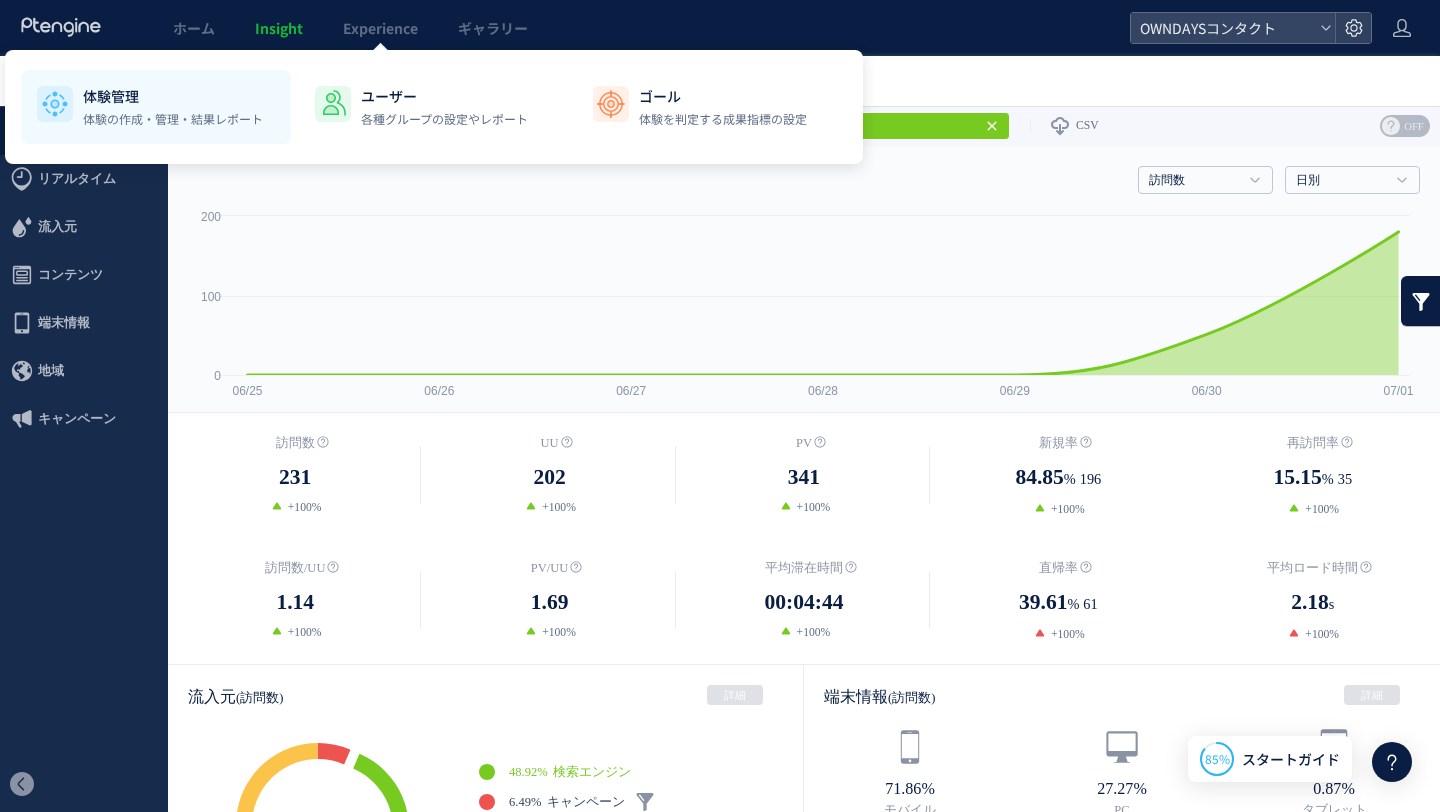click on "体験の作成・管理・結果レポート" at bounding box center (173, 119) 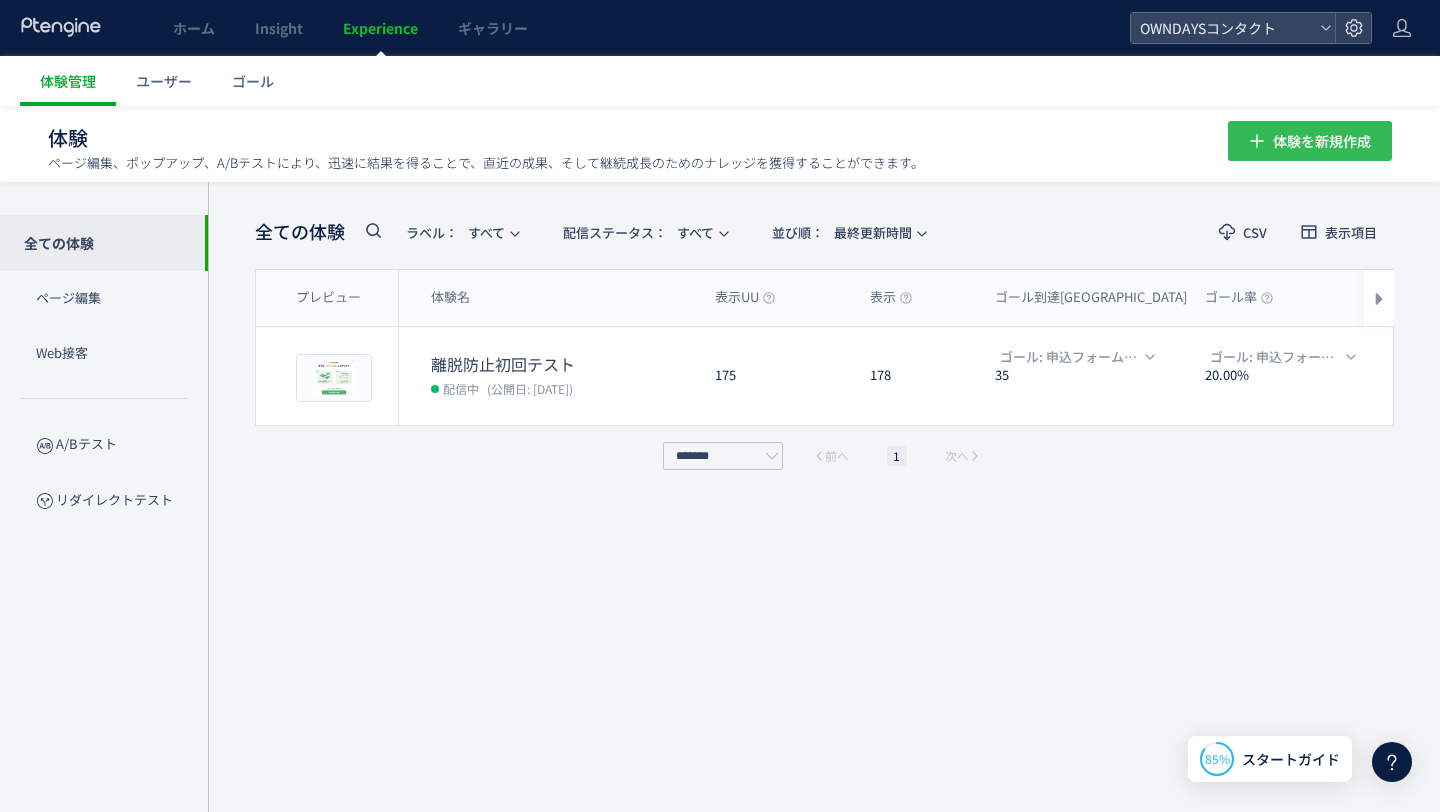 click on "体験を新規作成" at bounding box center (1322, 141) 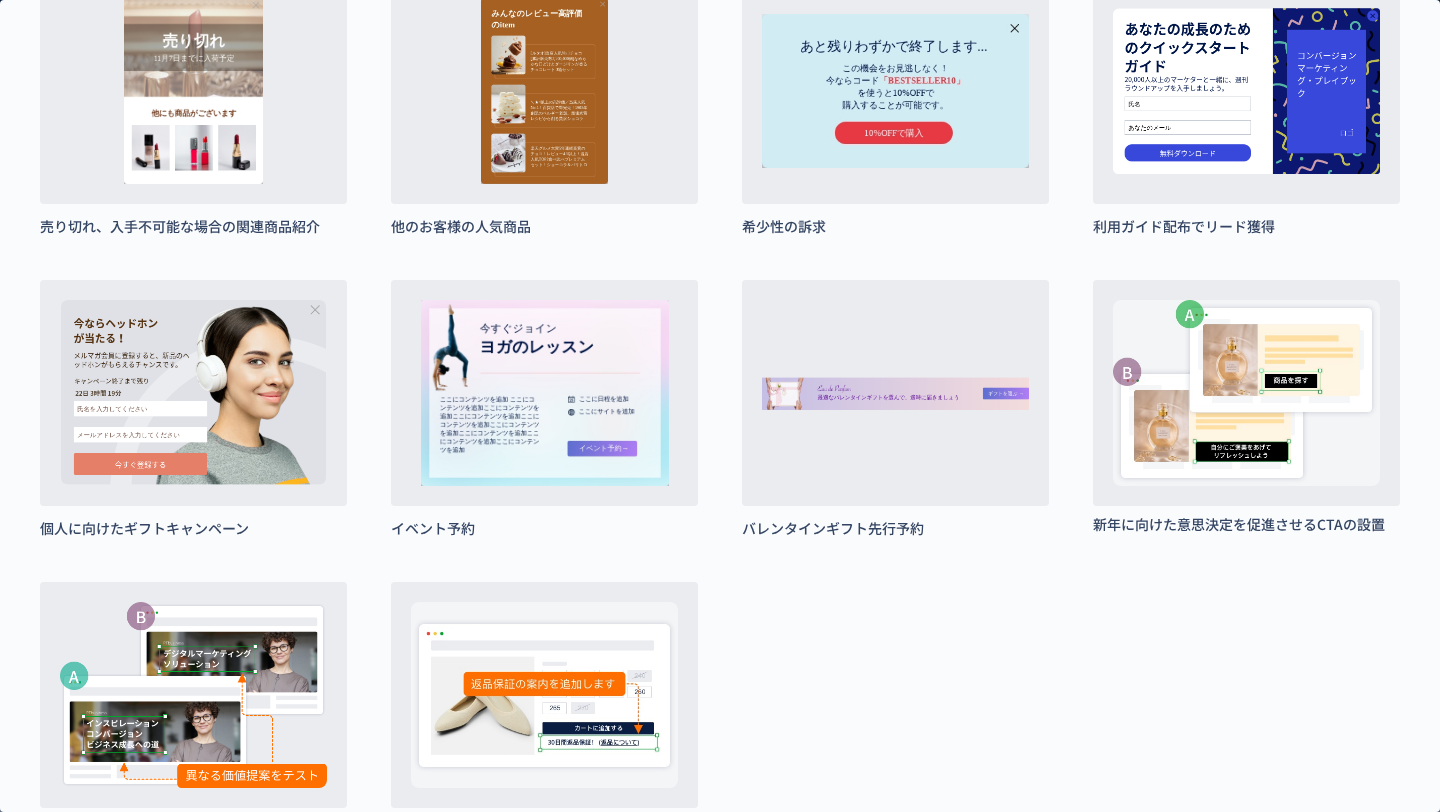 scroll, scrollTop: 863, scrollLeft: 0, axis: vertical 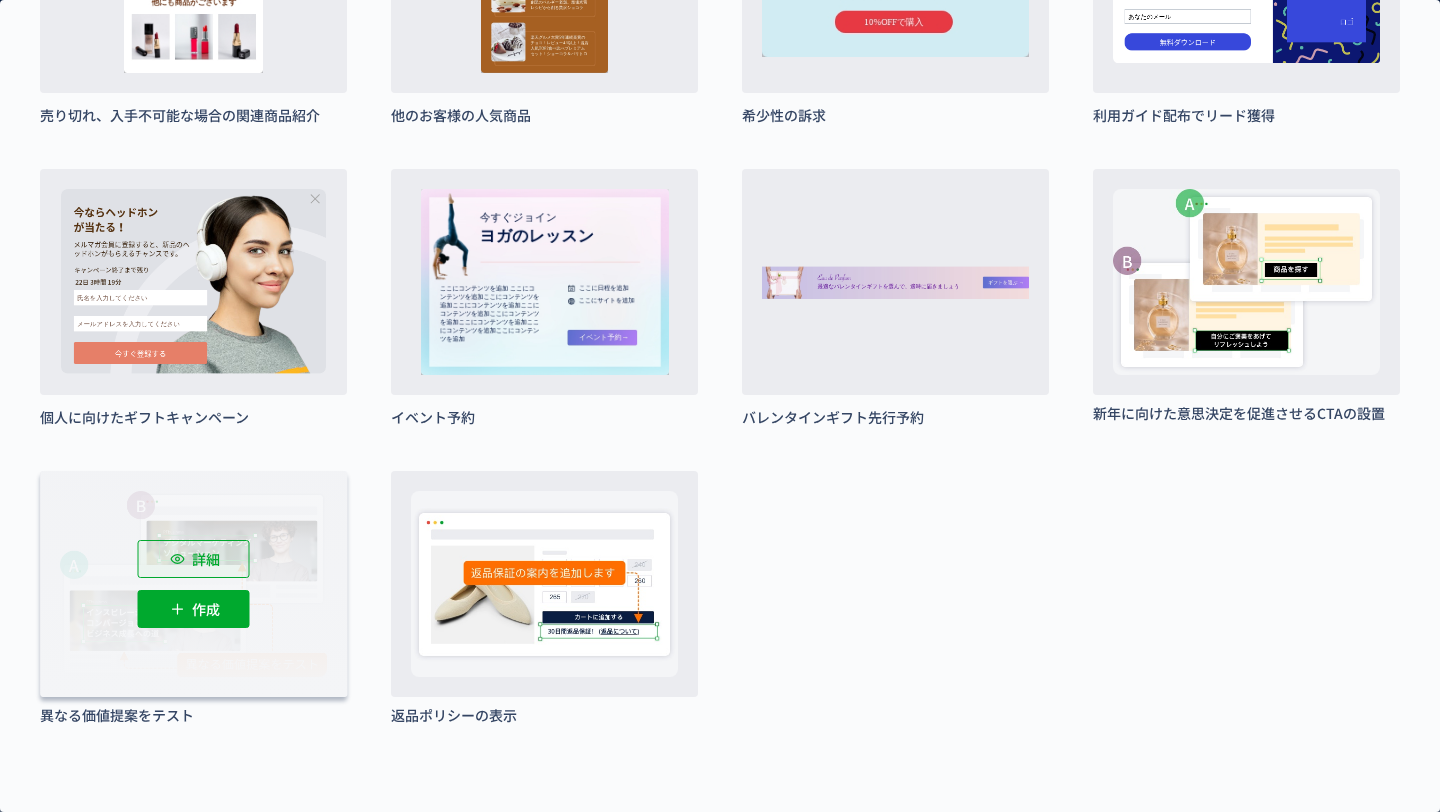 click 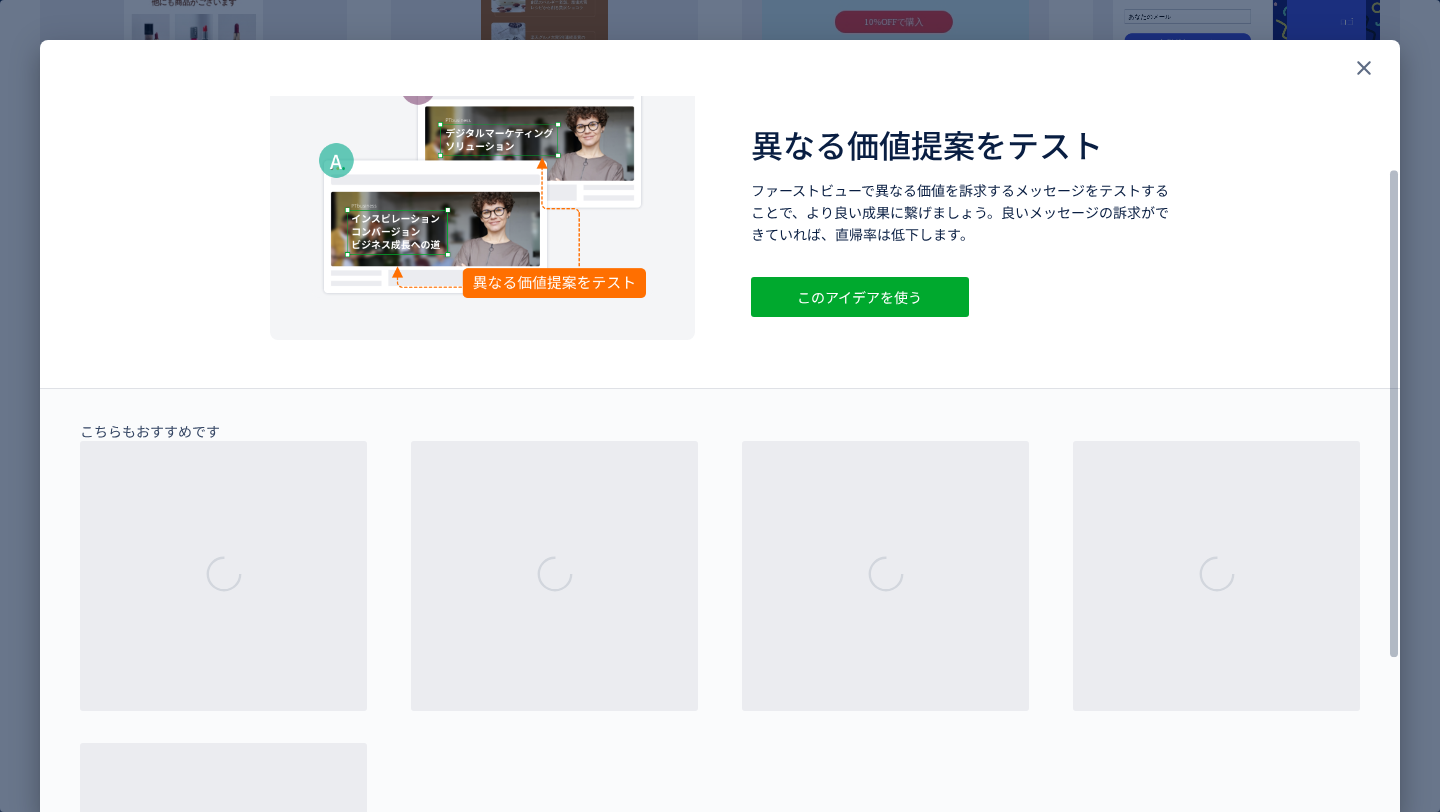 scroll, scrollTop: 109, scrollLeft: 0, axis: vertical 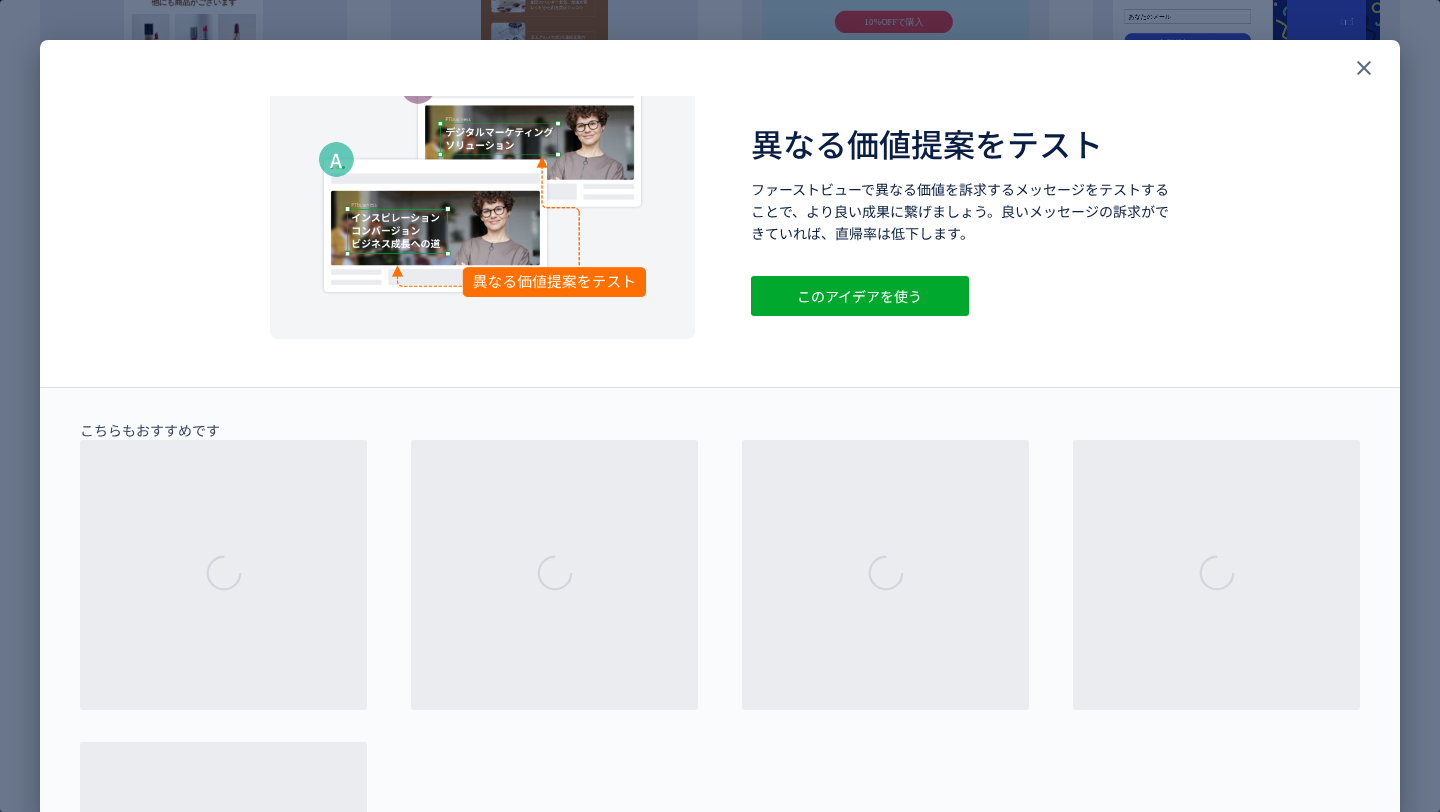 click on "アイデア リード獲得 離脱防止 BtoBサービス リアル店舗 その他 サイト編集 A/Bテスト 異なる価値提案をテスト ファーストビューで異なる価値を訴求するメッセージをテストすることで、より良い成果に繋げましょう。良いメッセージの訴求ができていれば、直帰率は低下します。 このアイデアを使う こちらもおすすめです" 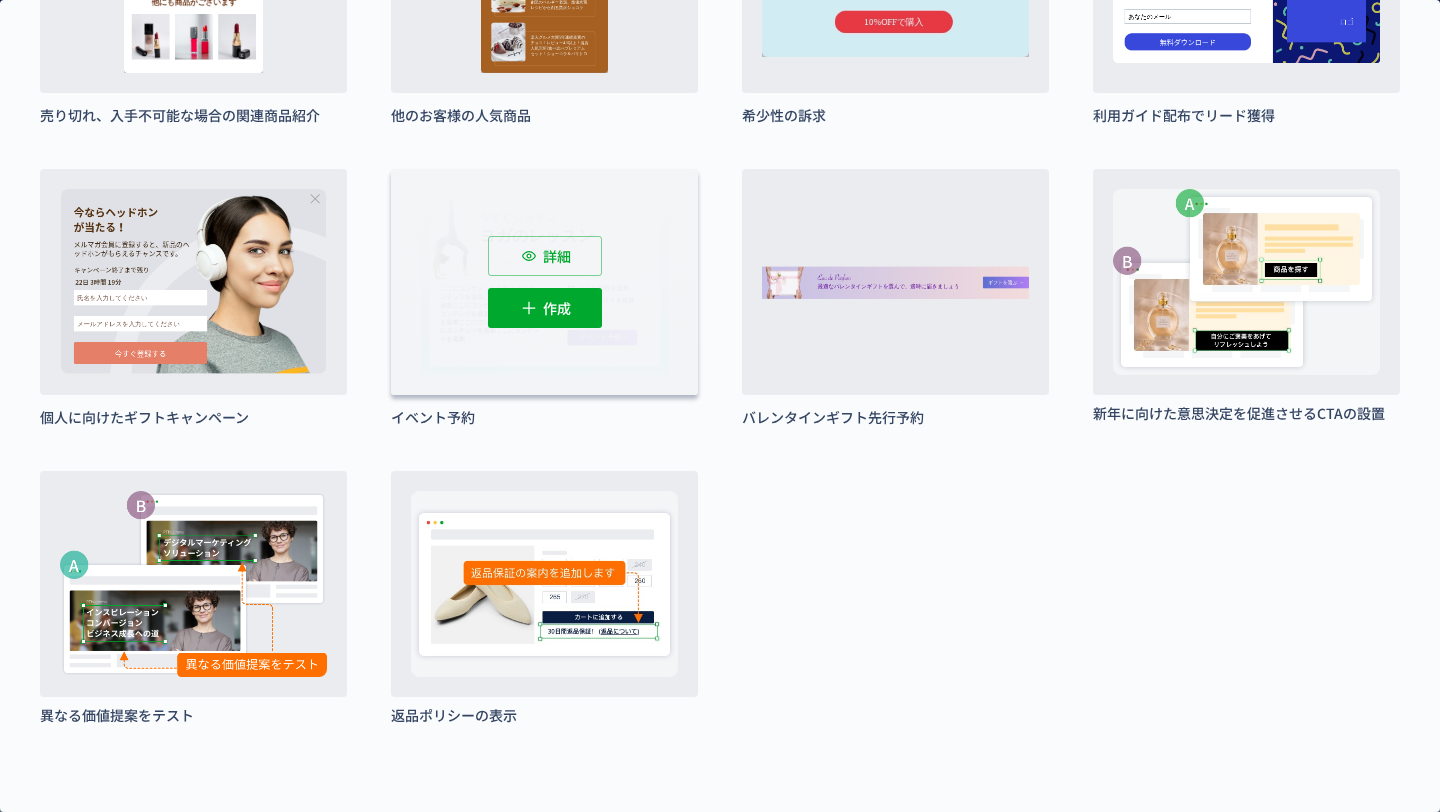 scroll, scrollTop: 0, scrollLeft: 0, axis: both 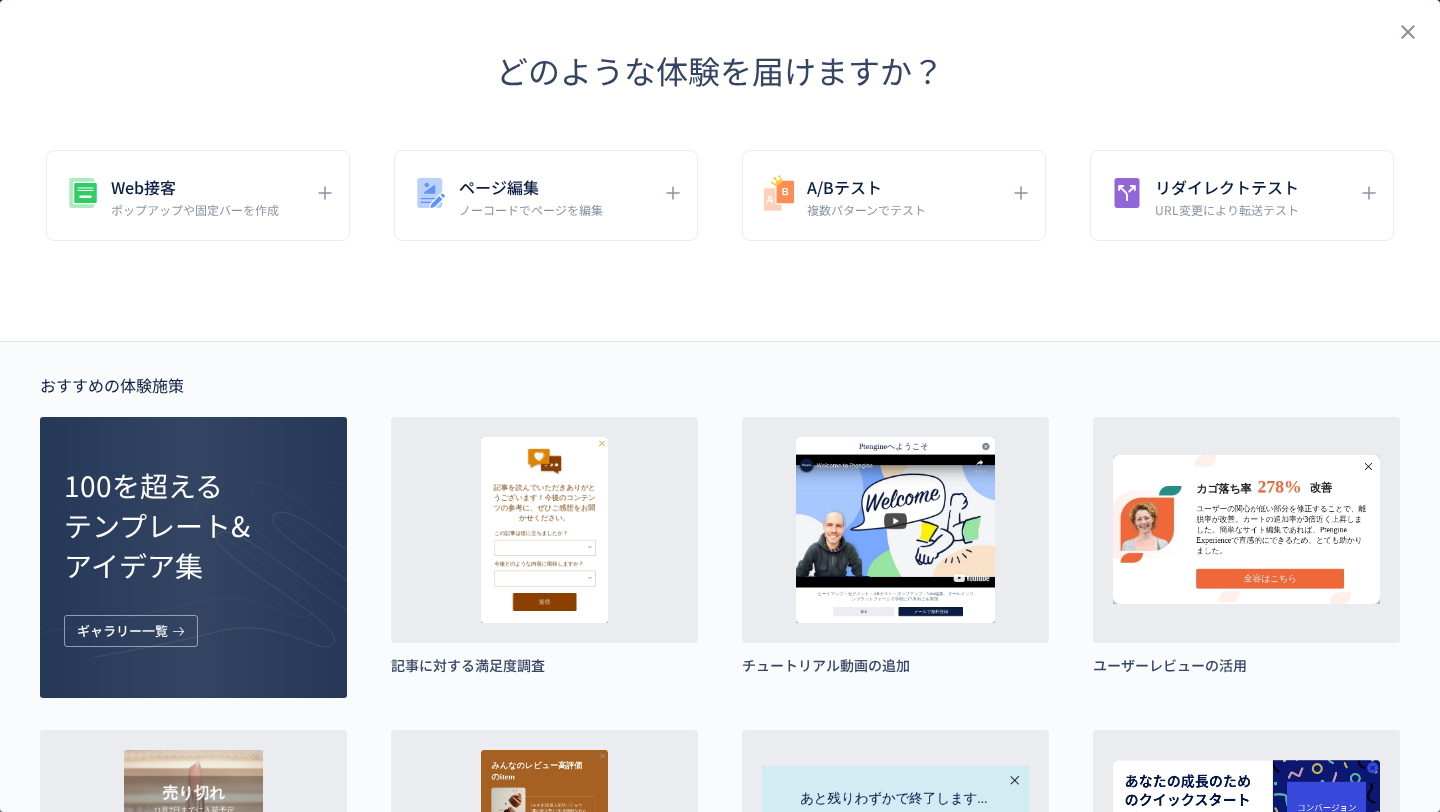 click on "どのような体験を届けますか？" 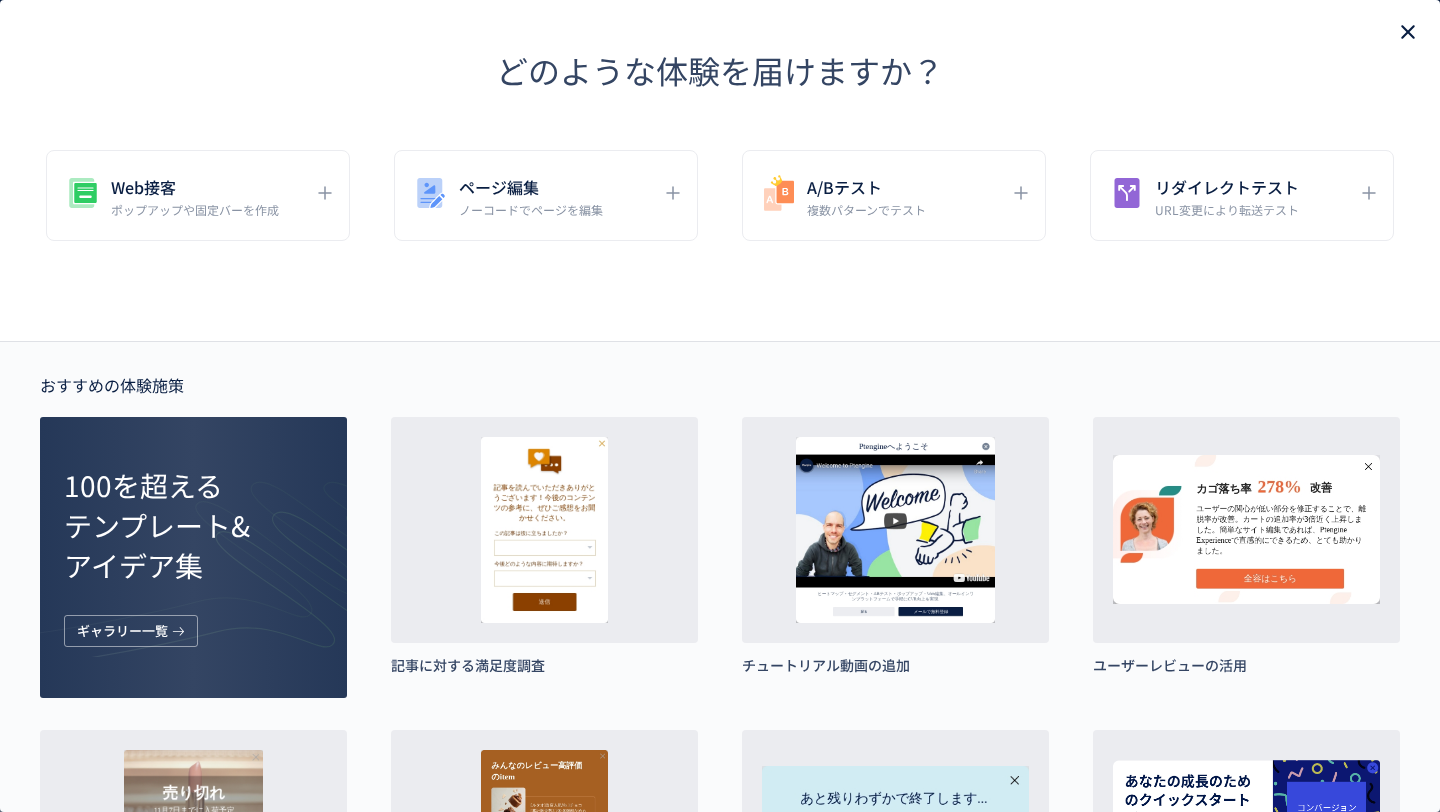 click 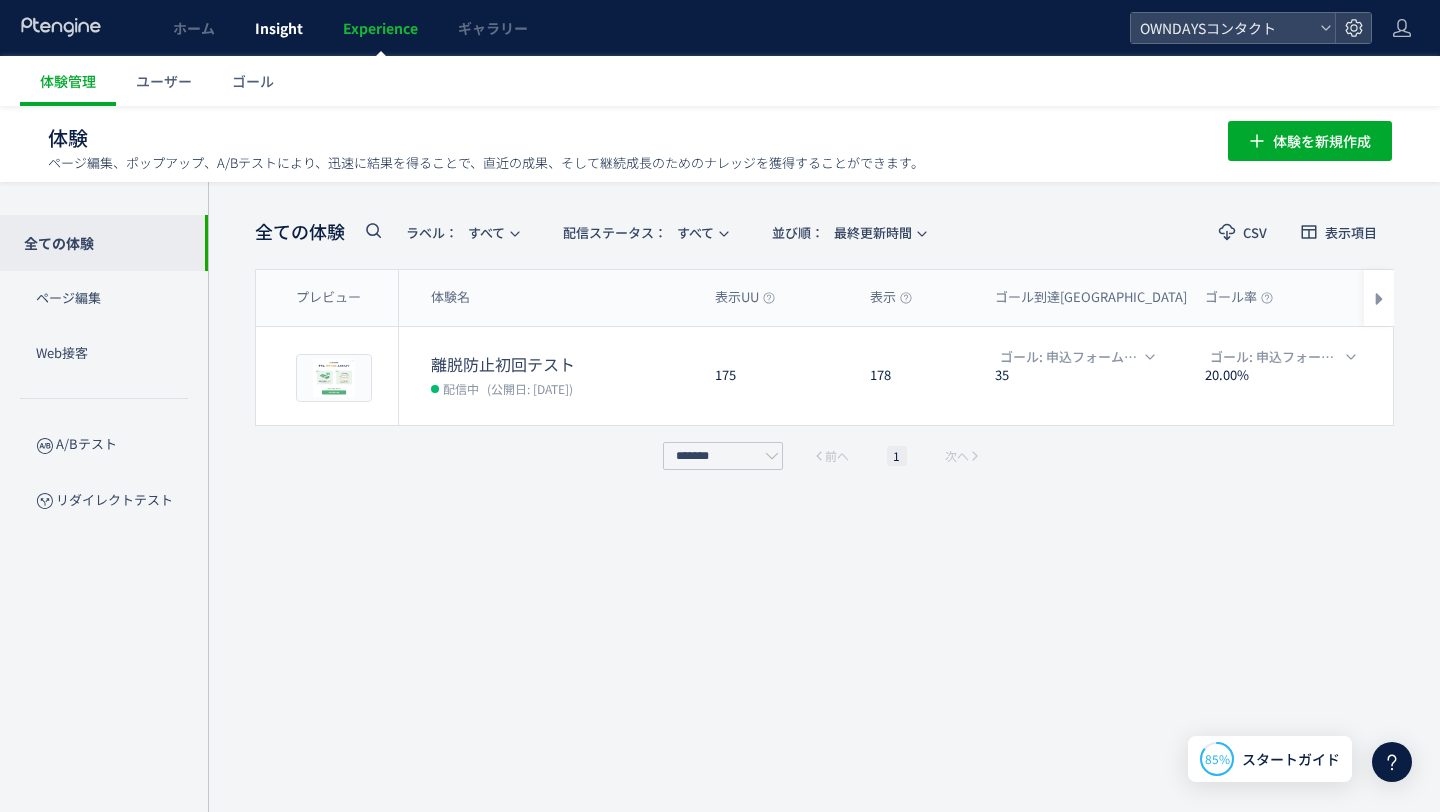 click on "Insight" 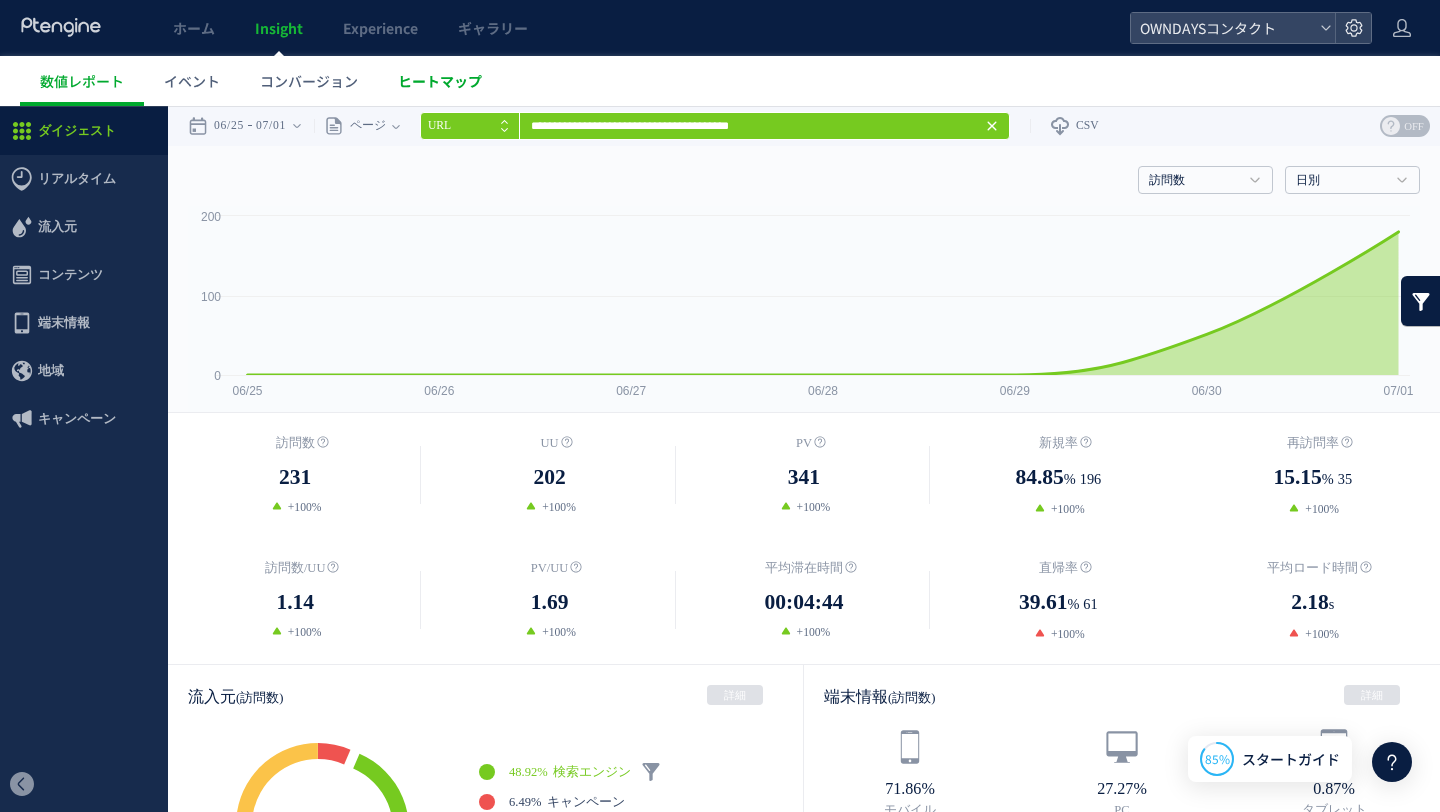 click on "ヒートマップ" at bounding box center [440, 81] 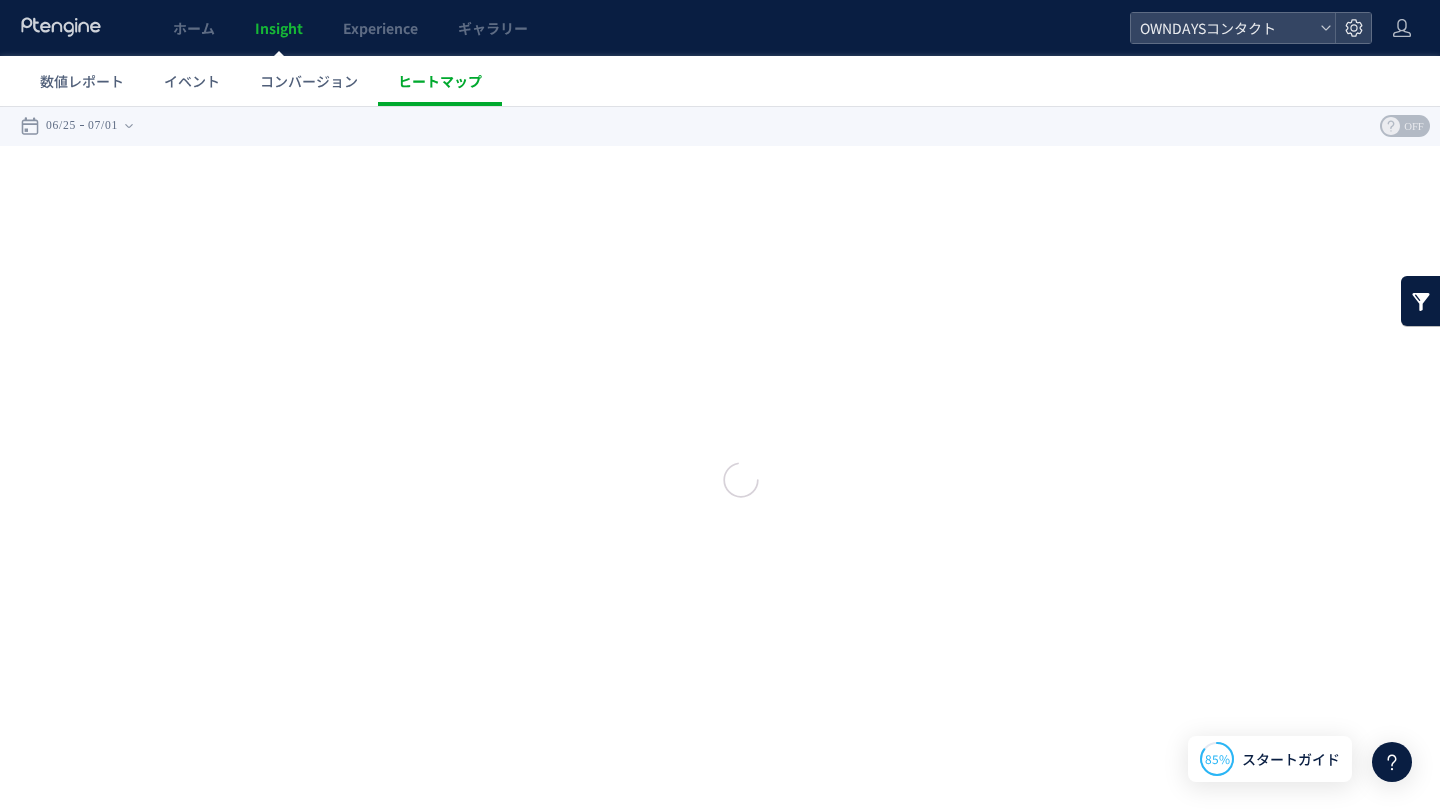 click 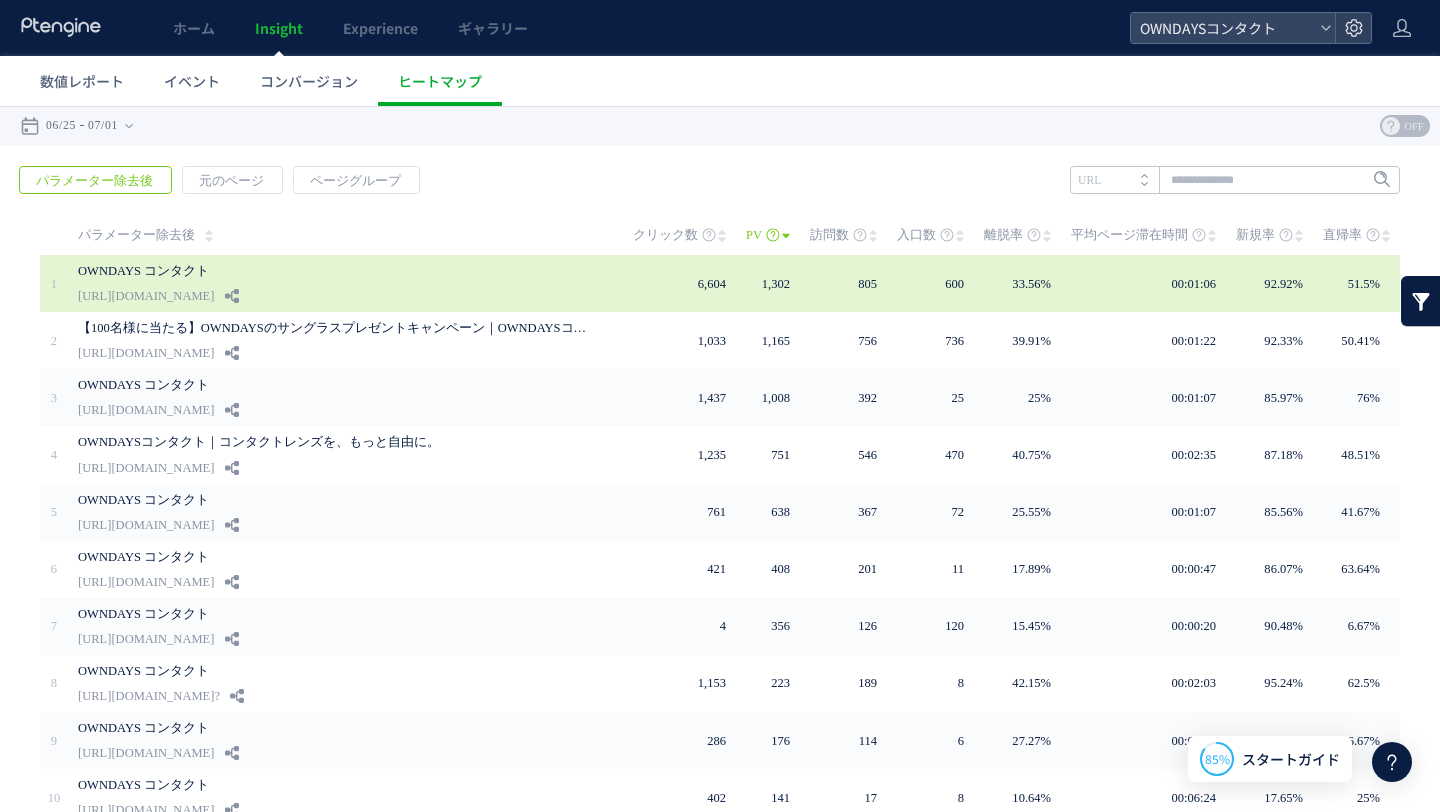 click at bounding box center (619, 283) 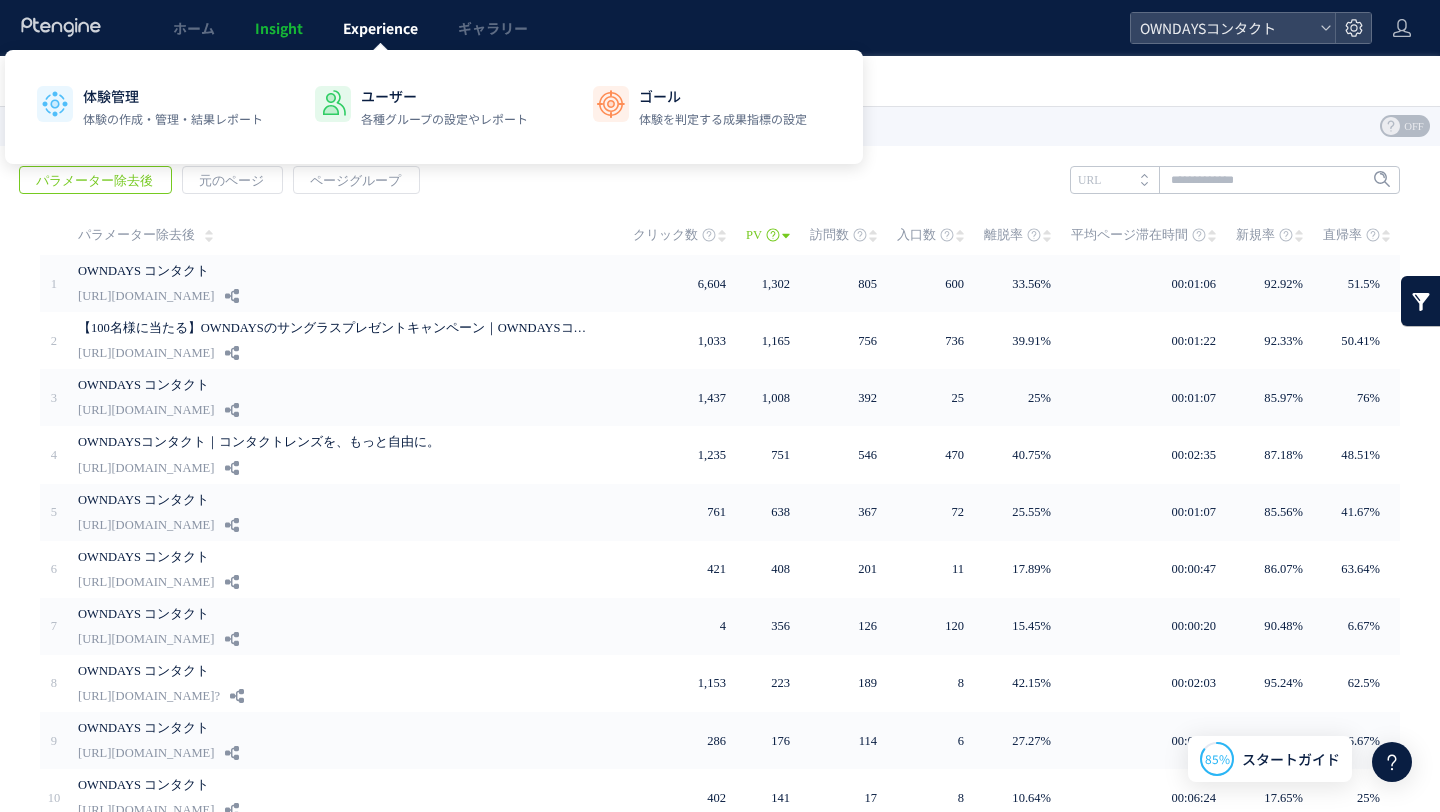 click on "Experience" at bounding box center [380, 28] 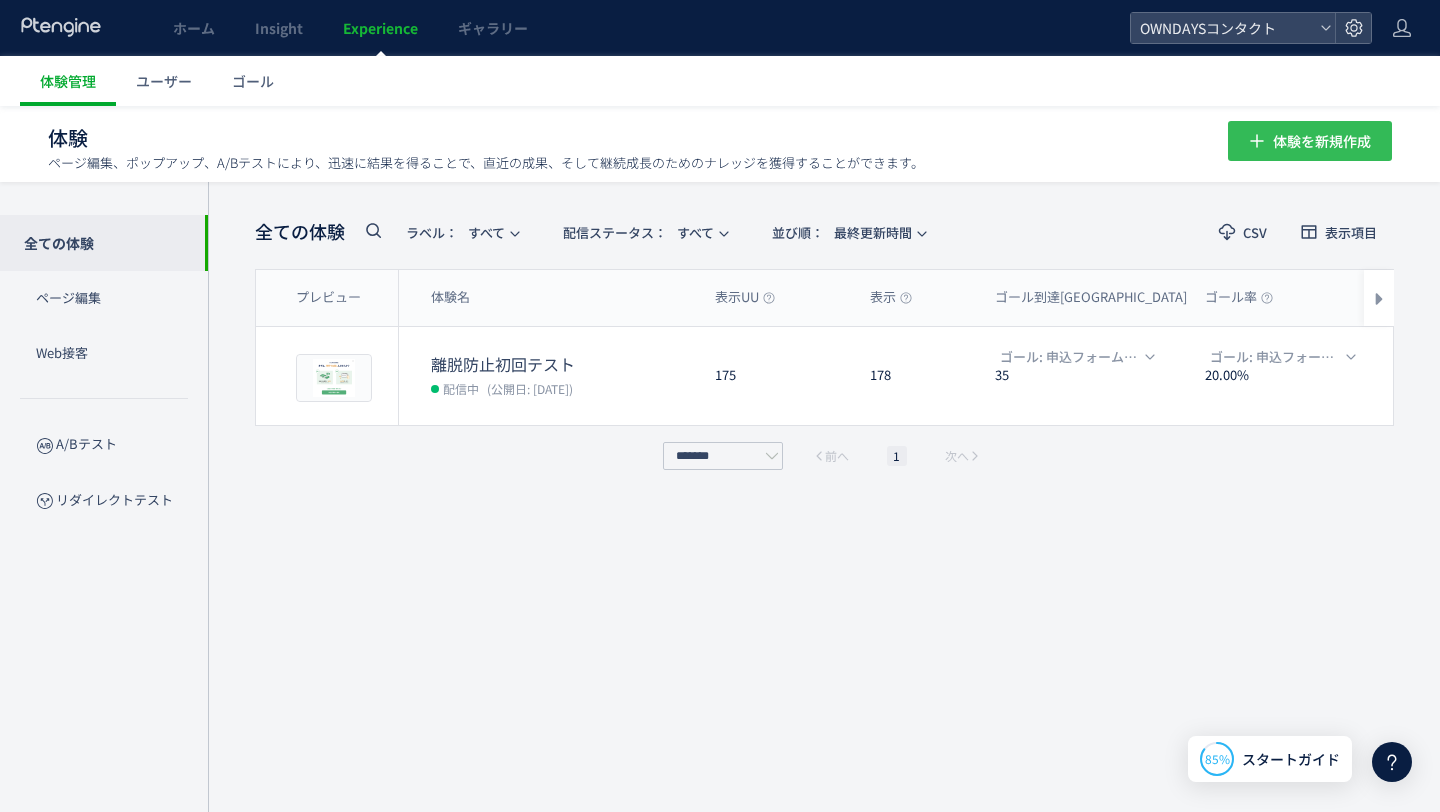 click on "体験を新規作成" at bounding box center [1322, 141] 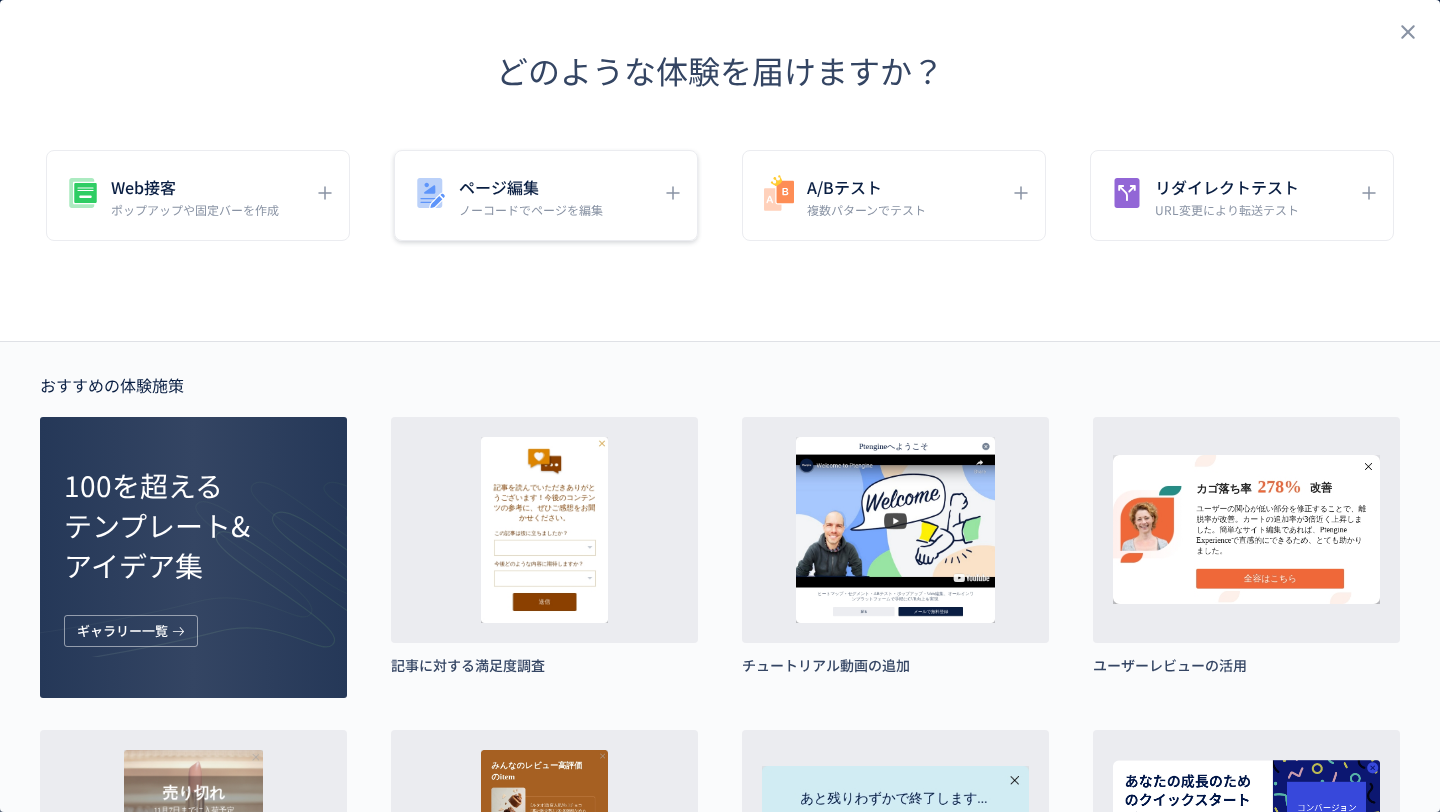 click on "ページ編集 ノーコードでページを編集" 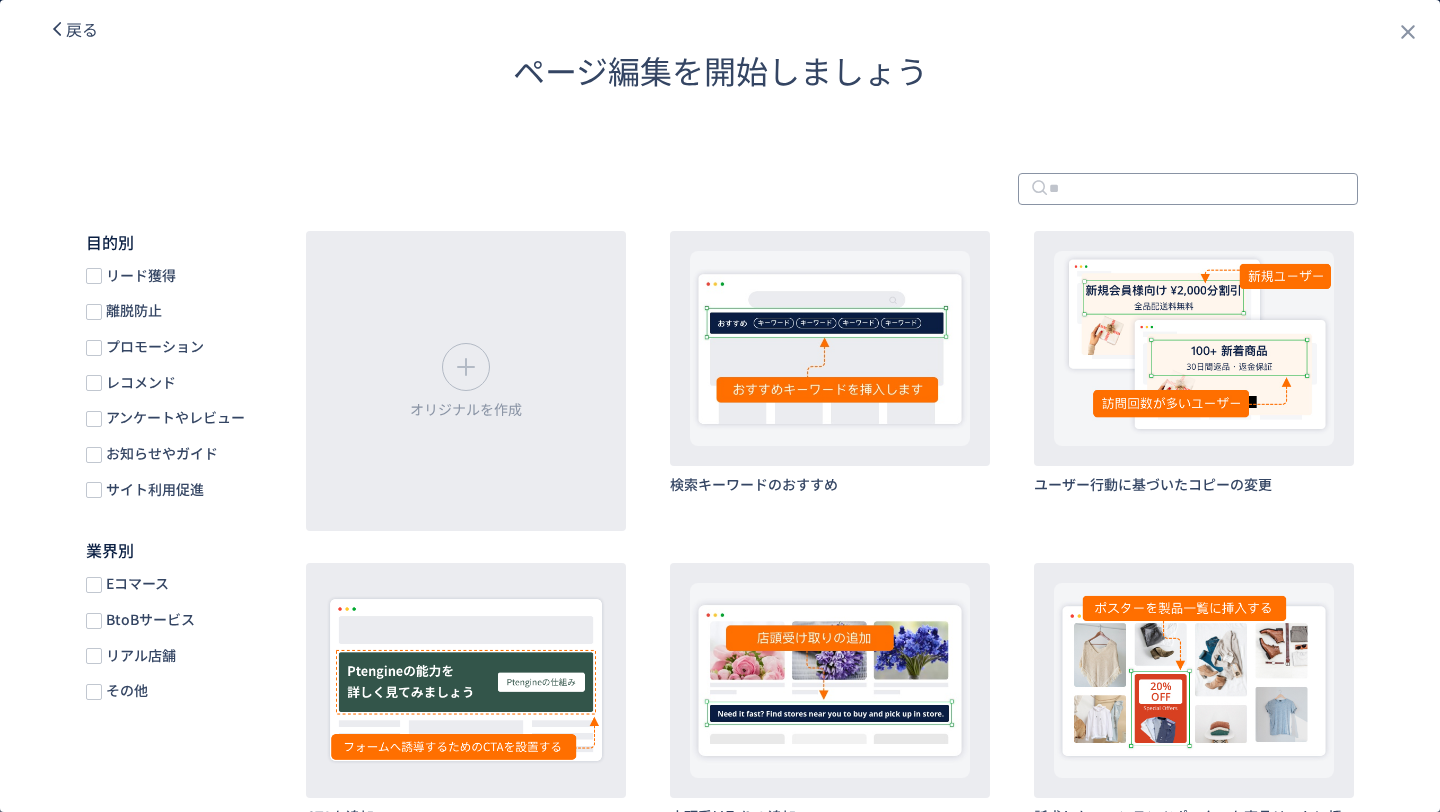 click 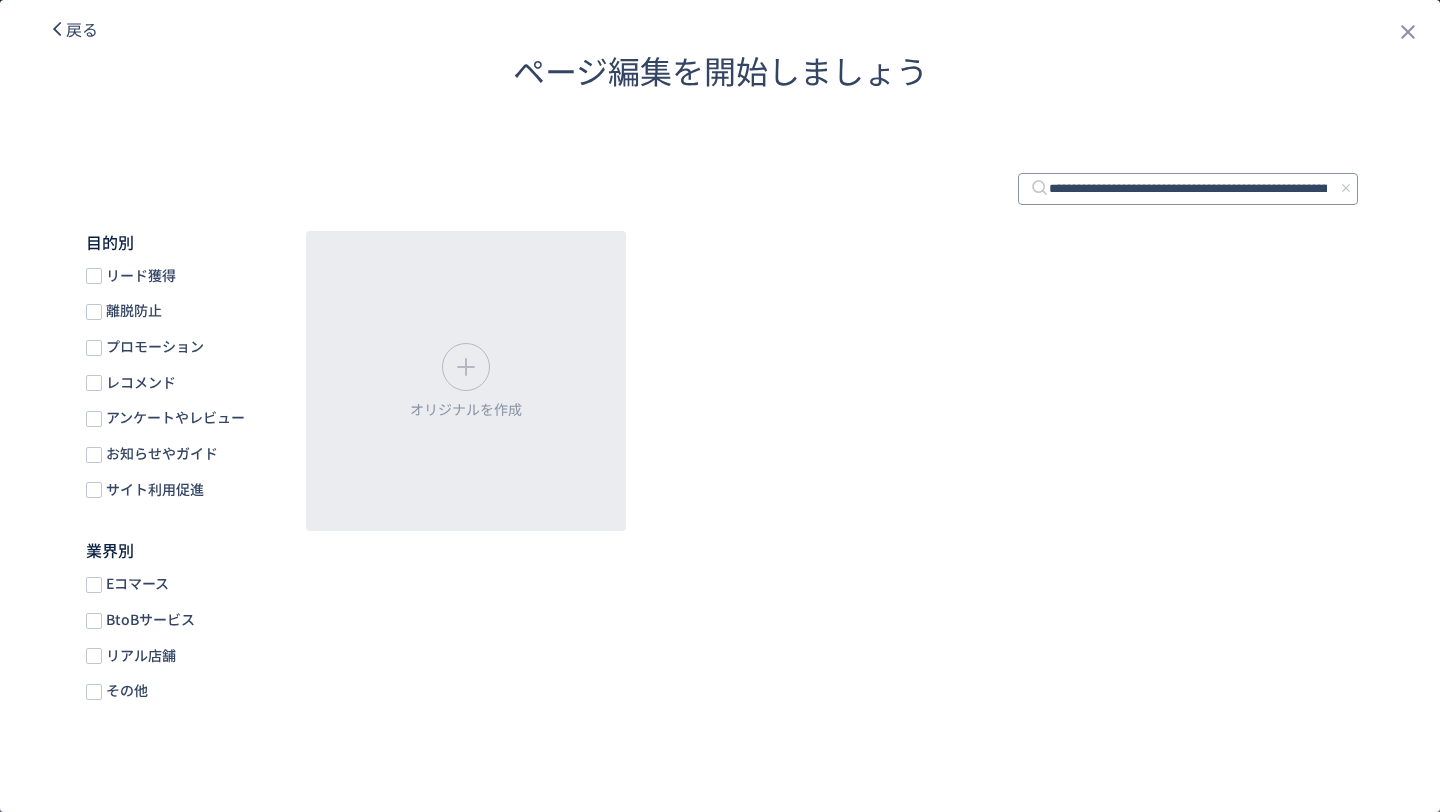 scroll, scrollTop: 0, scrollLeft: 114, axis: horizontal 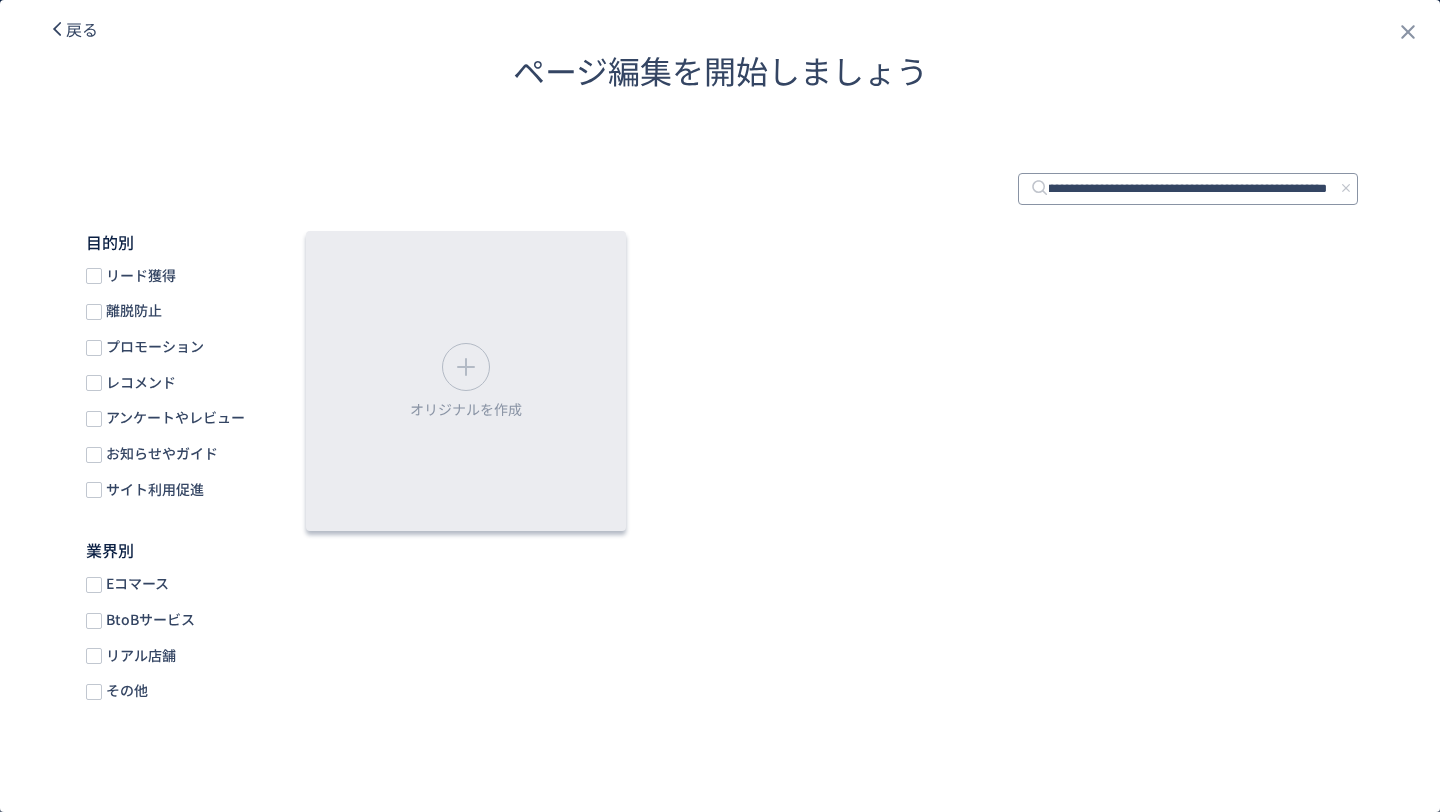 type on "**********" 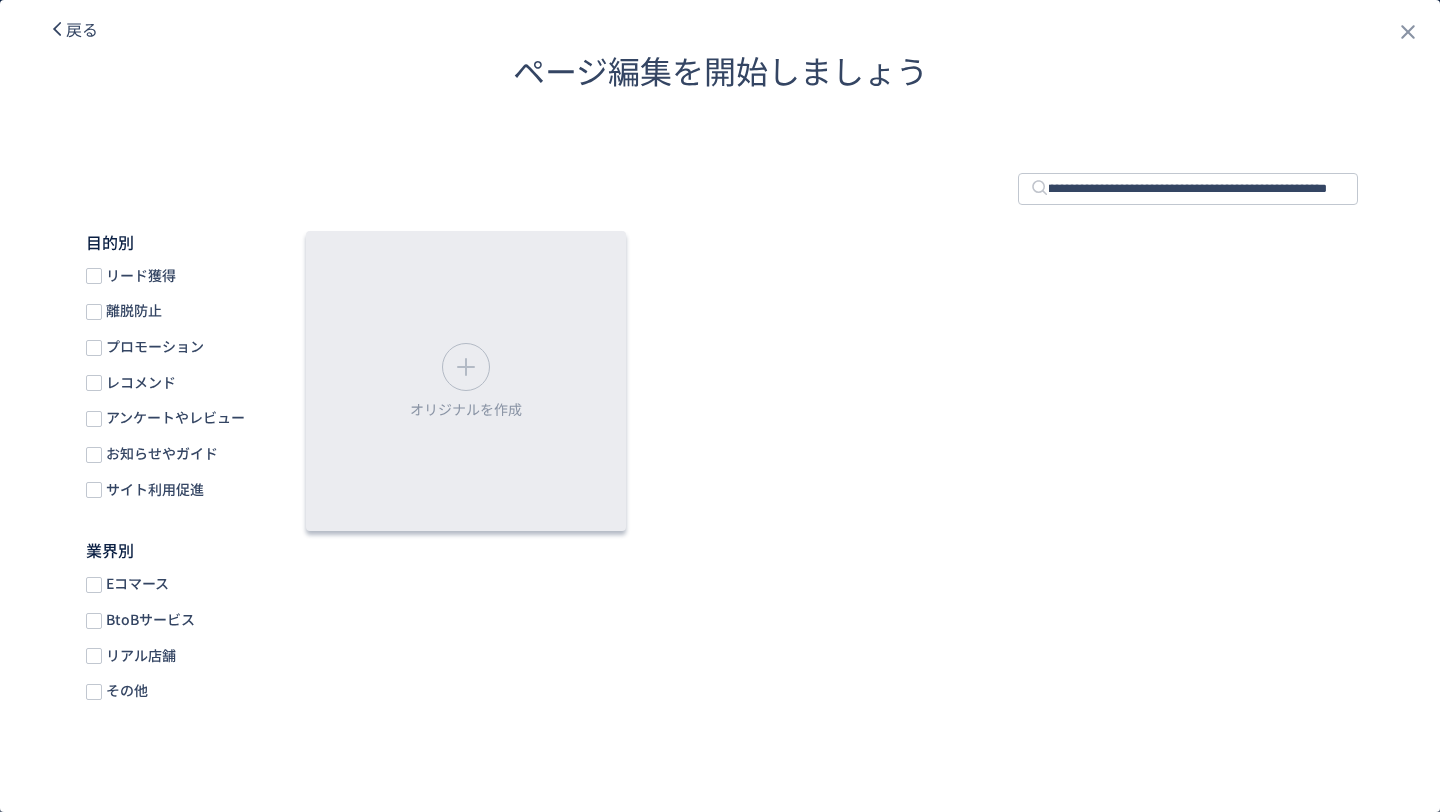 click on "オリジナルを作成" at bounding box center (466, 381) 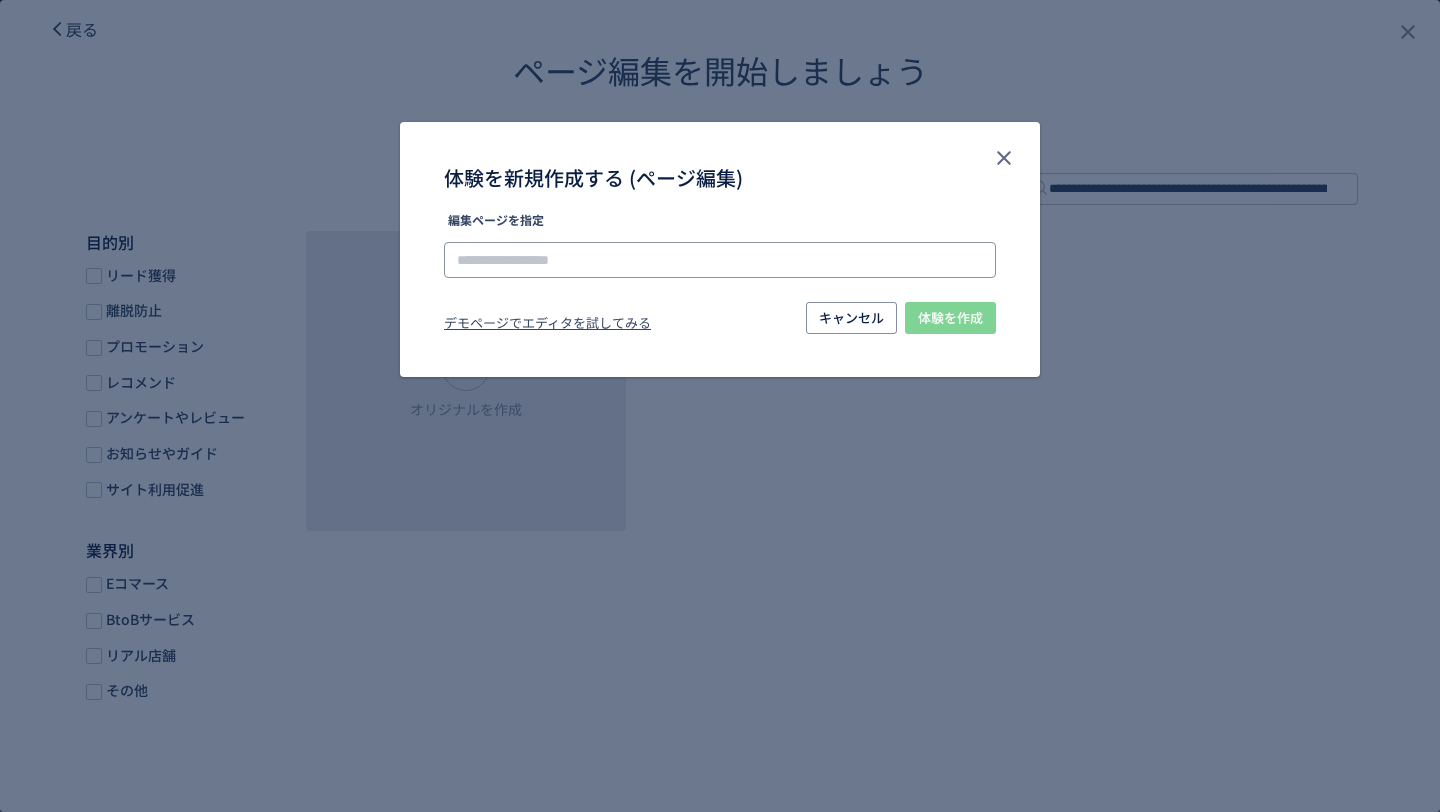 click 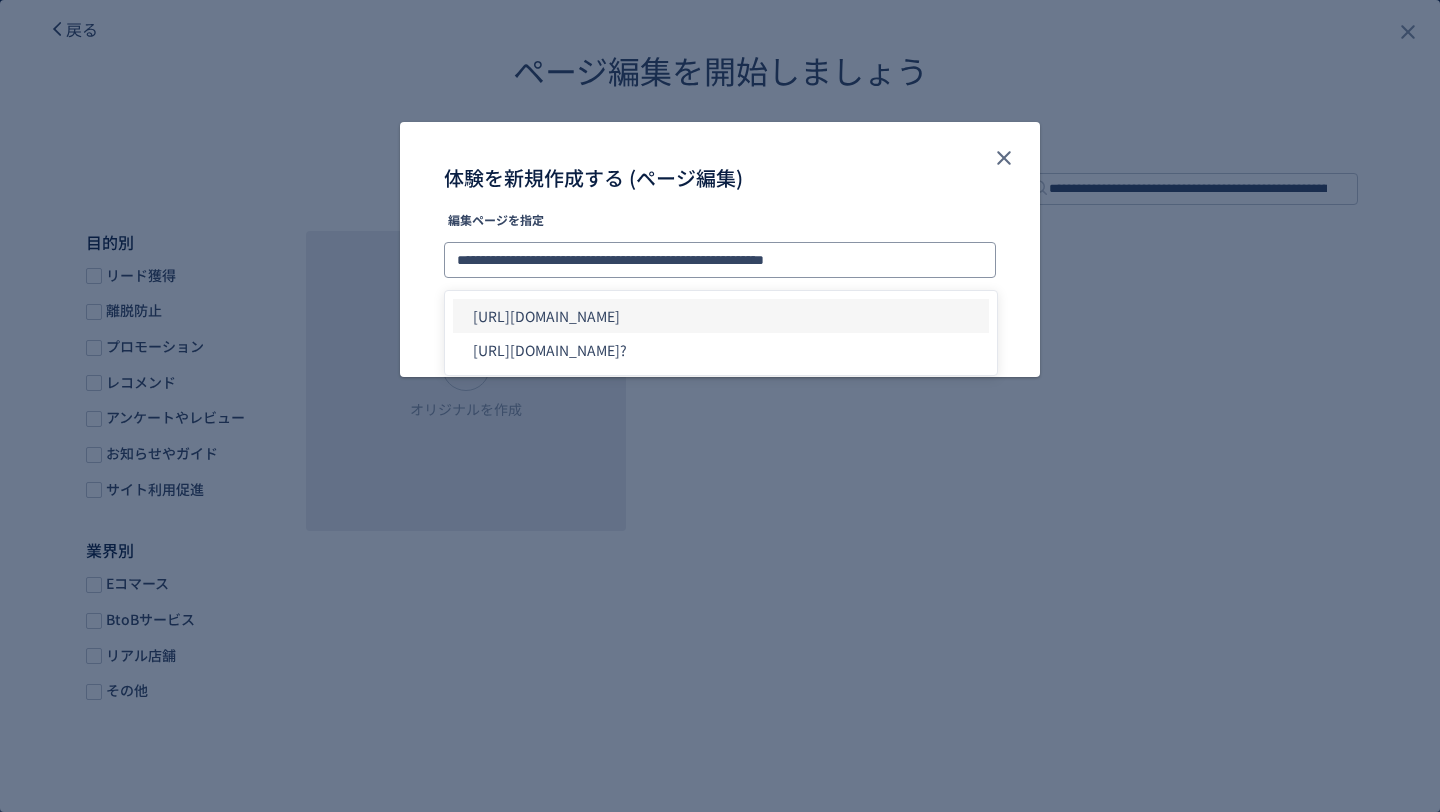 type on "**********" 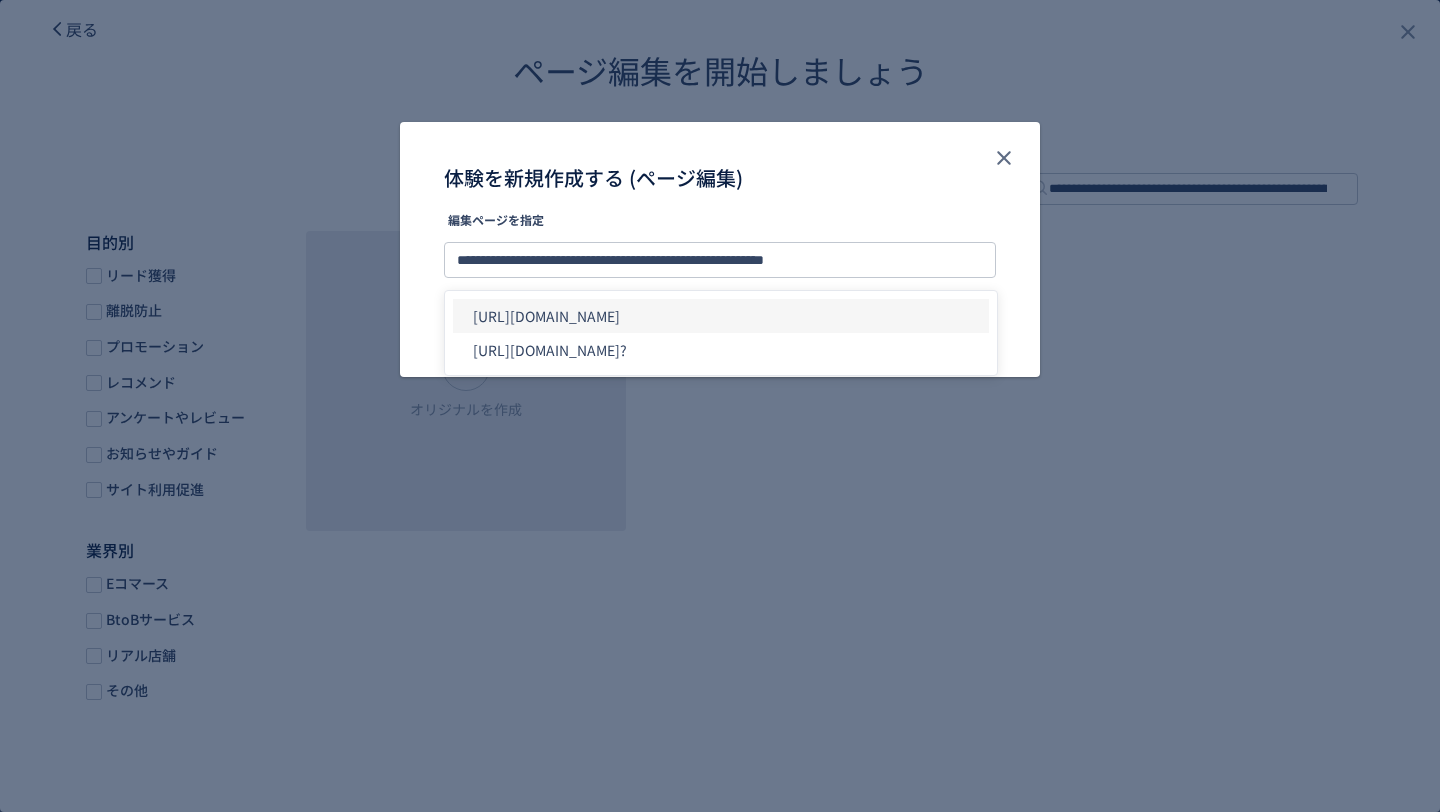 click on "[URL][DOMAIN_NAME]" 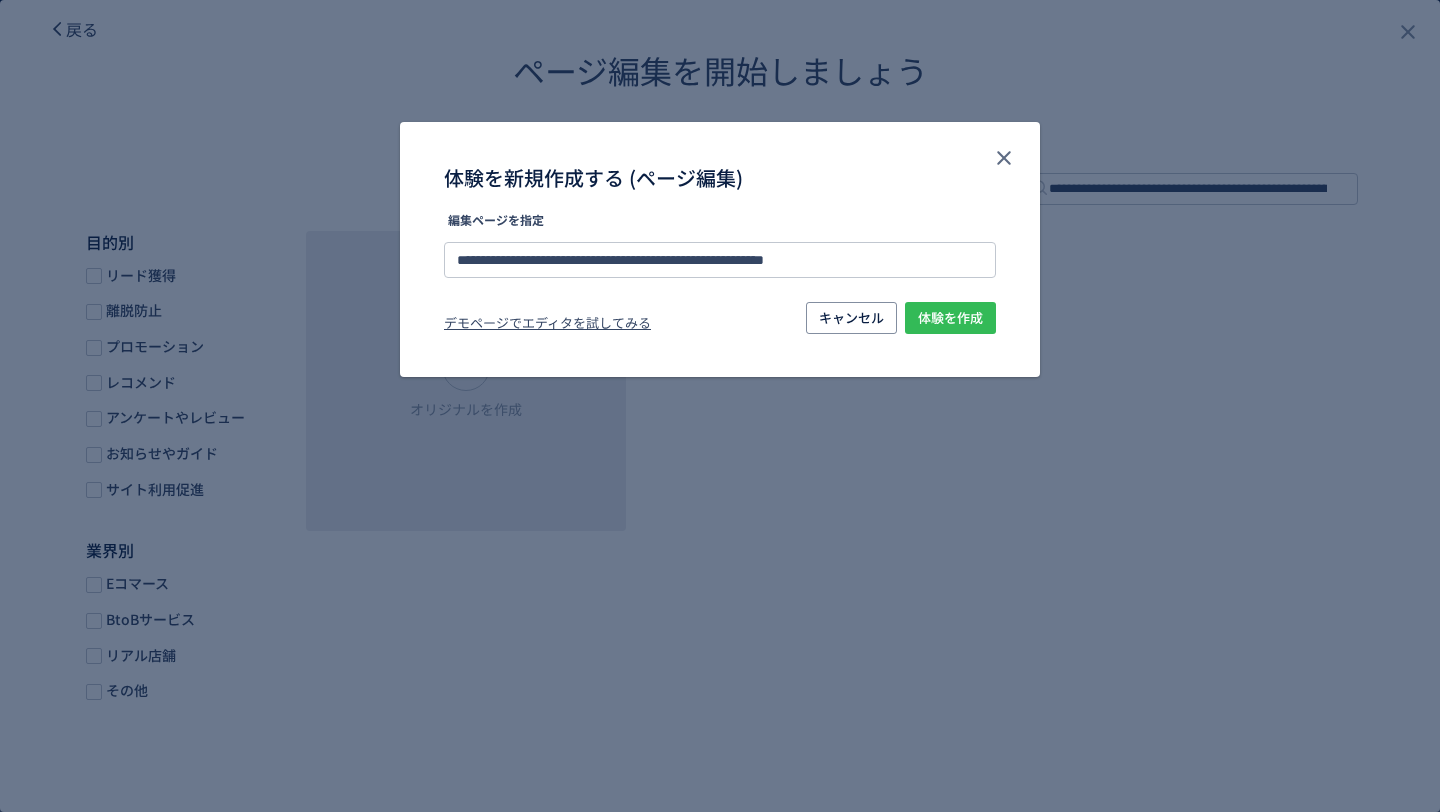 click on "体験を作成" at bounding box center [950, 318] 